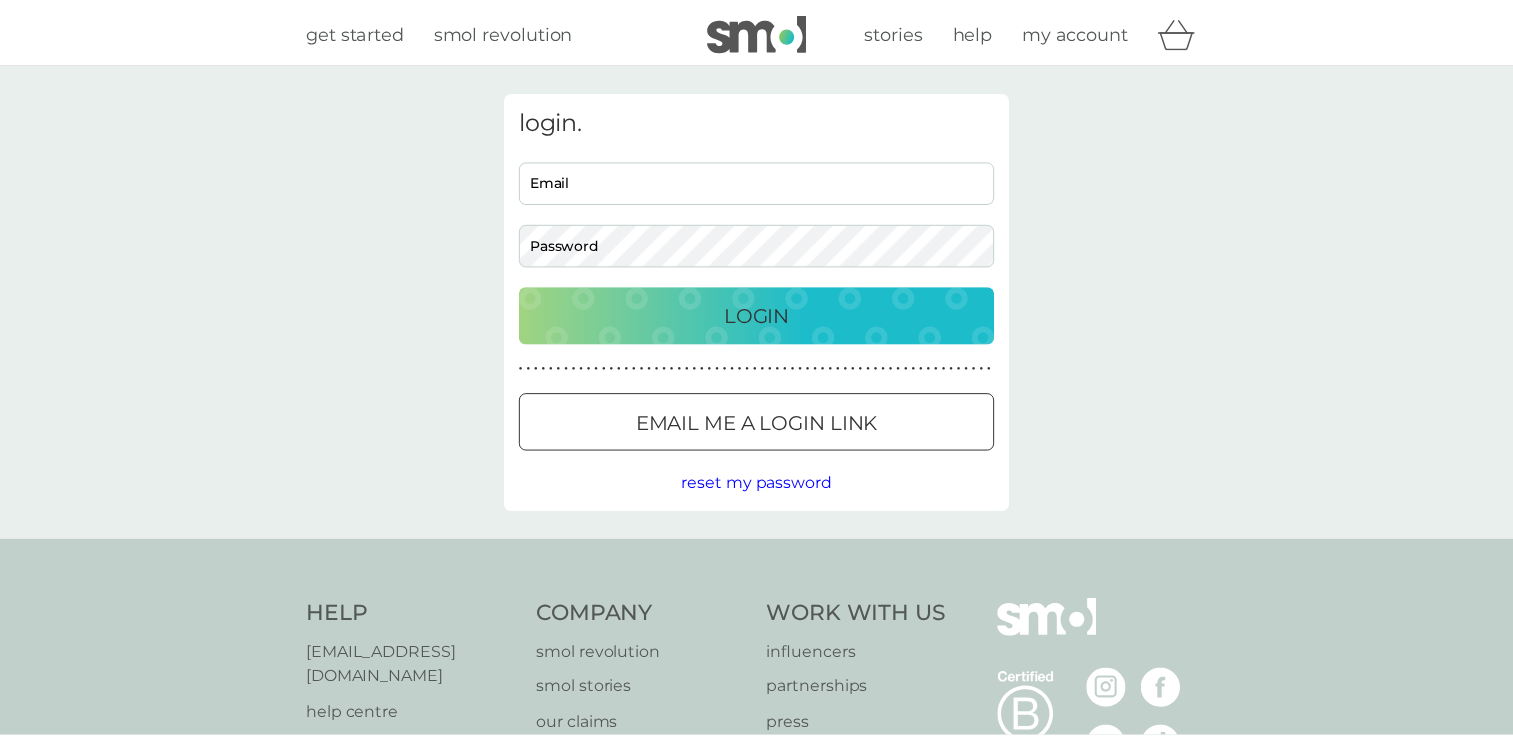 scroll, scrollTop: 0, scrollLeft: 0, axis: both 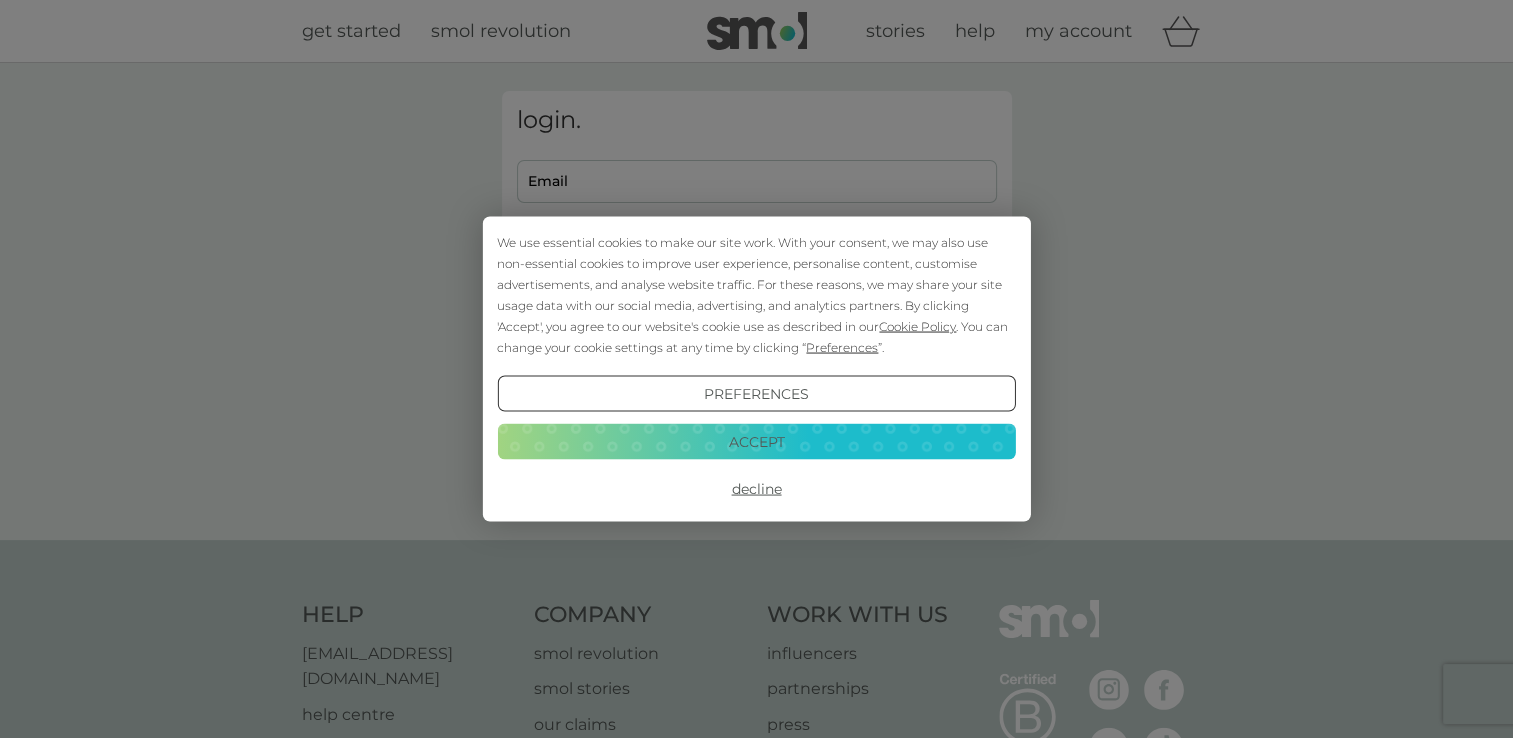 type on "[EMAIL_ADDRESS][DOMAIN_NAME]" 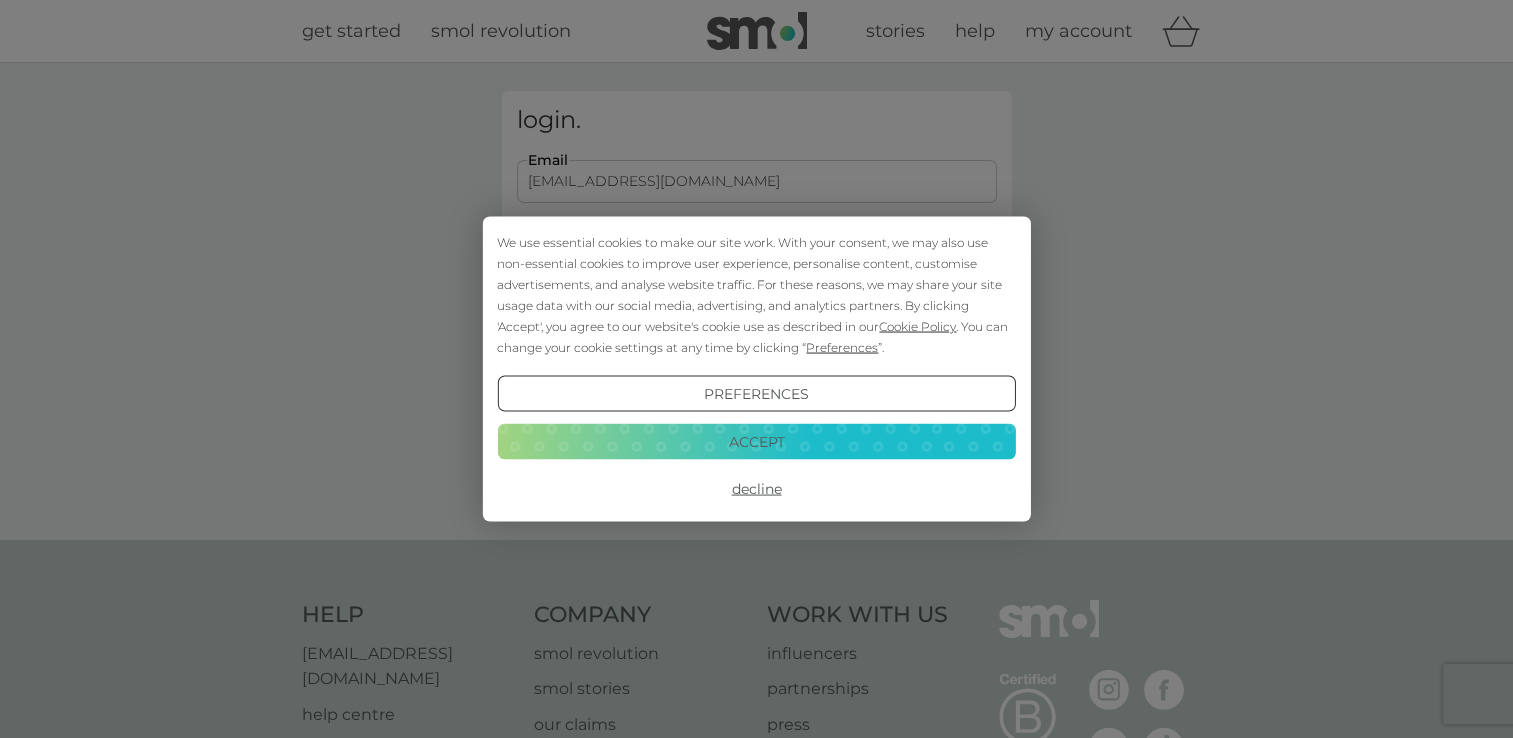 click on "Accept" at bounding box center (756, 441) 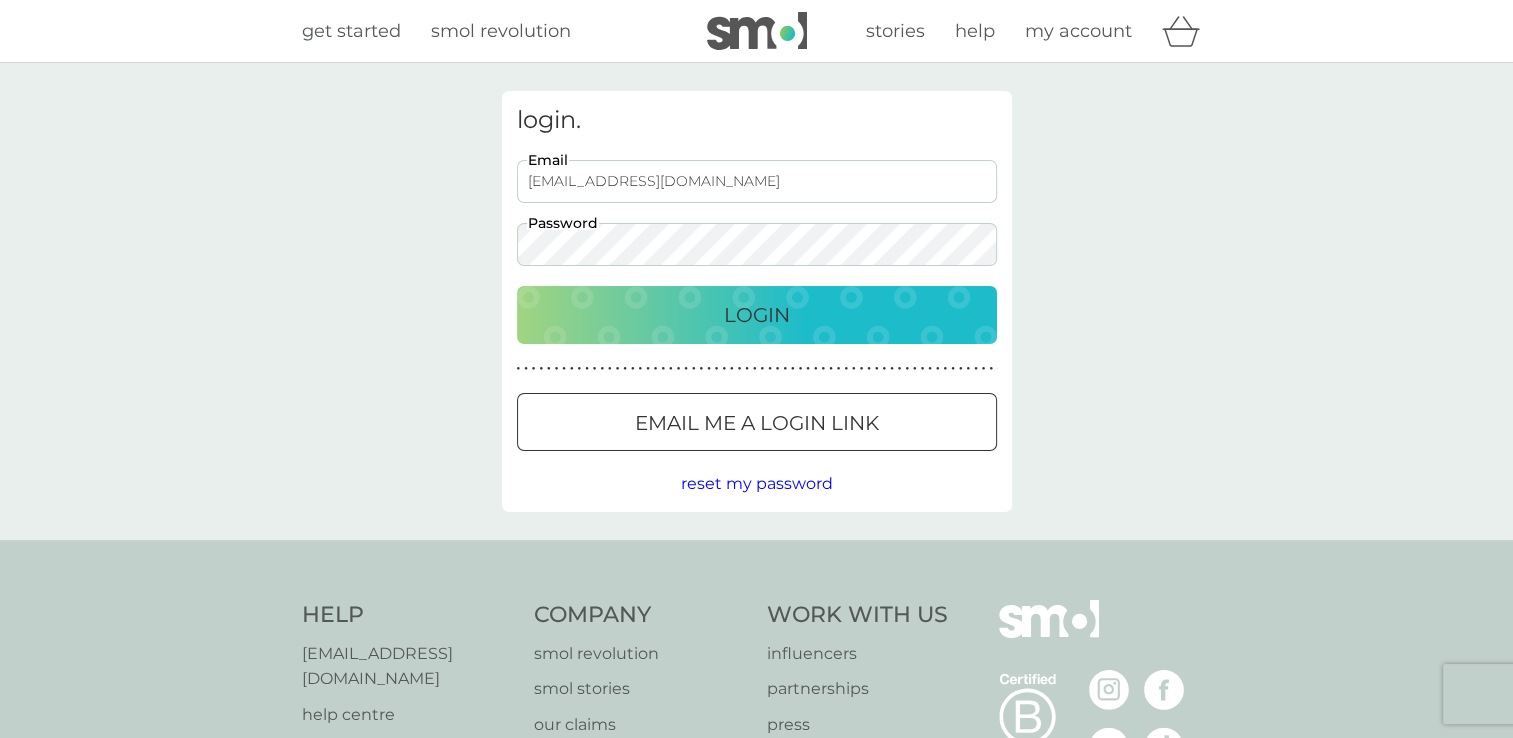 click on "Login" at bounding box center [757, 315] 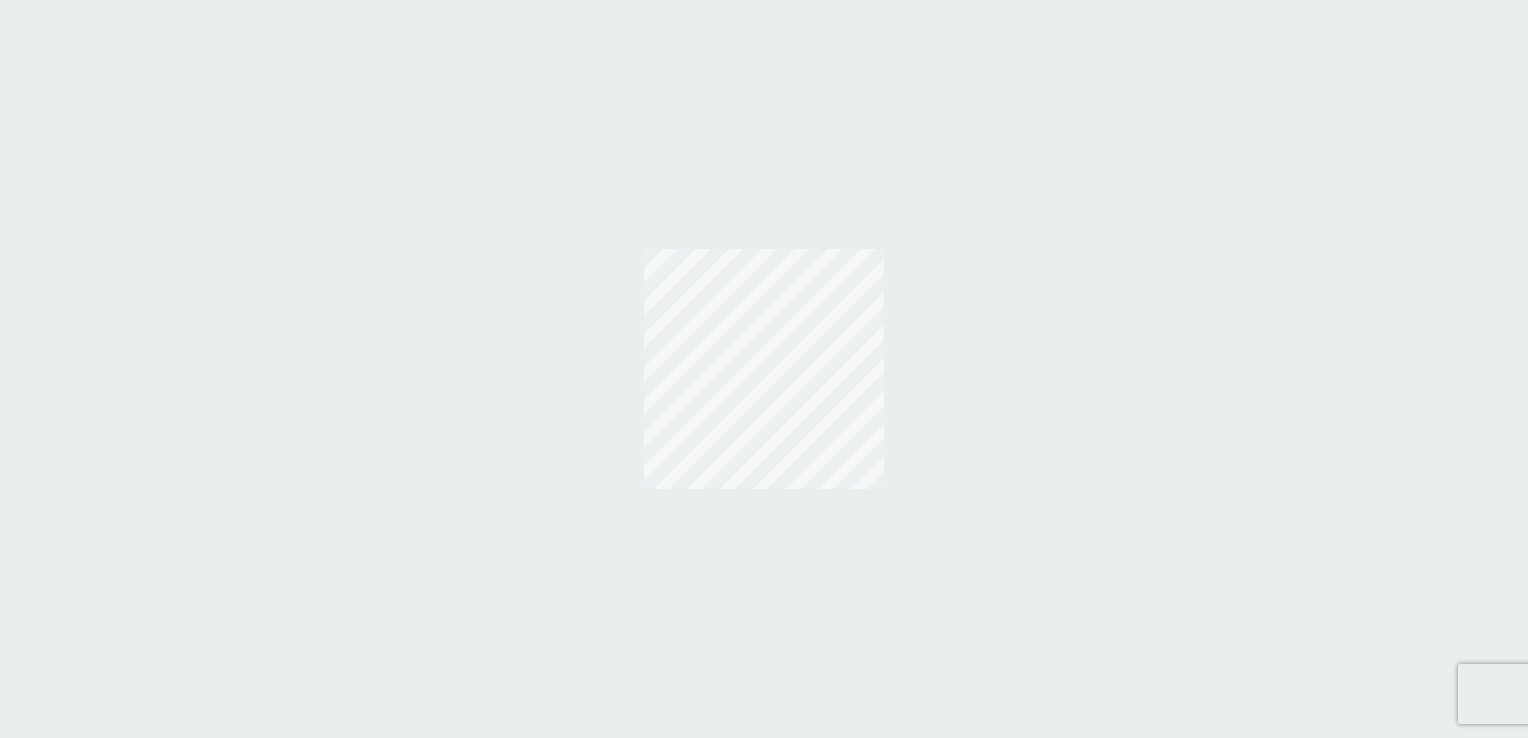 scroll, scrollTop: 0, scrollLeft: 0, axis: both 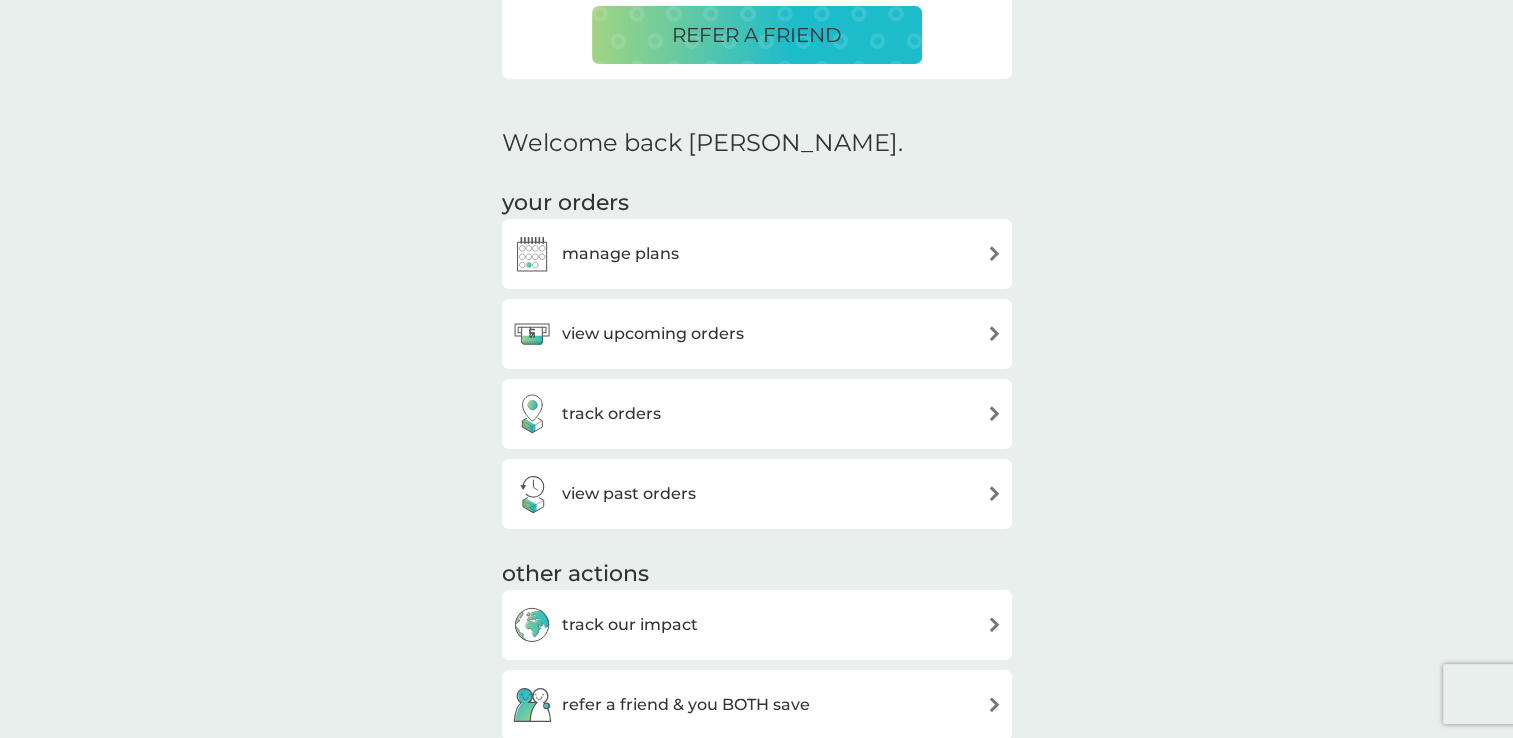 click on "view upcoming orders" at bounding box center (653, 334) 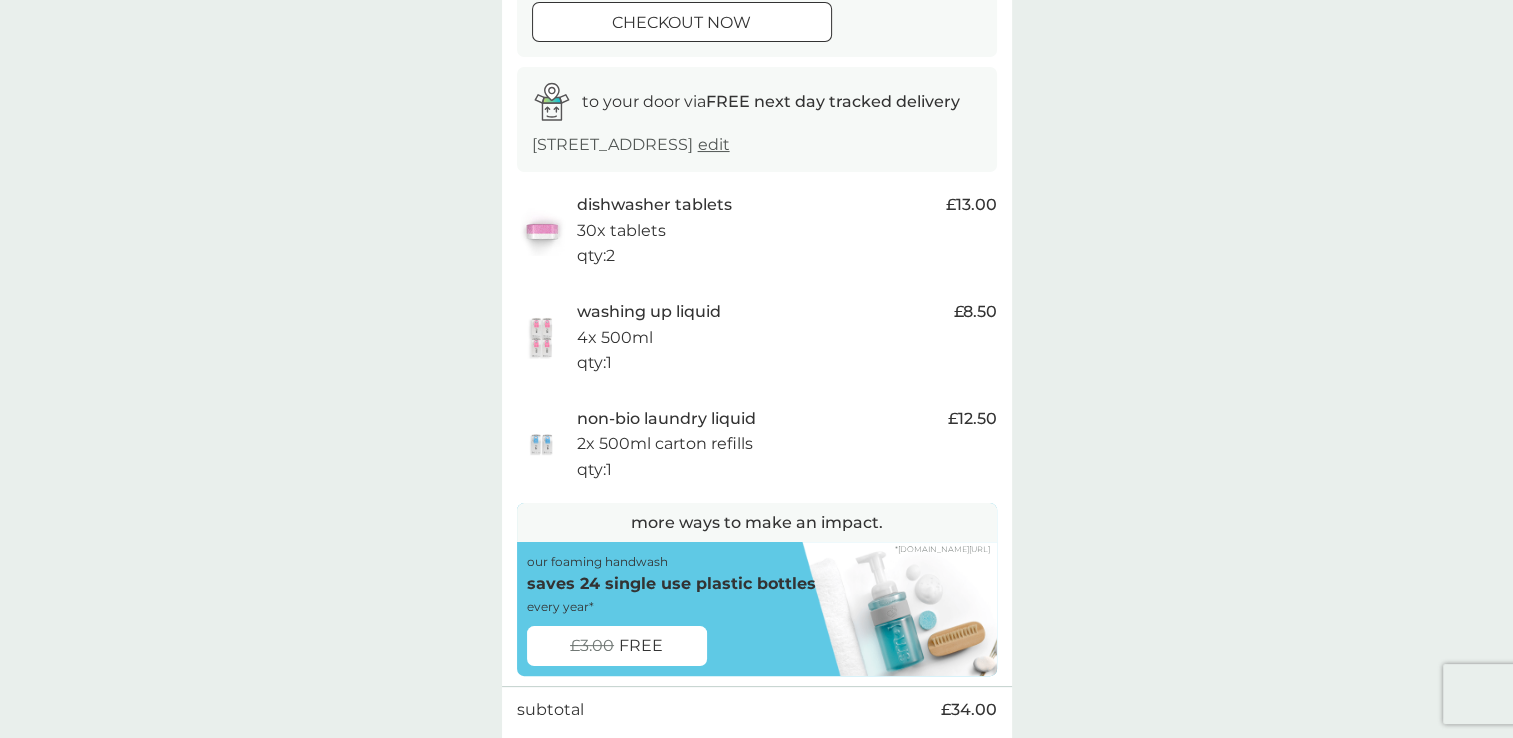 scroll, scrollTop: 294, scrollLeft: 0, axis: vertical 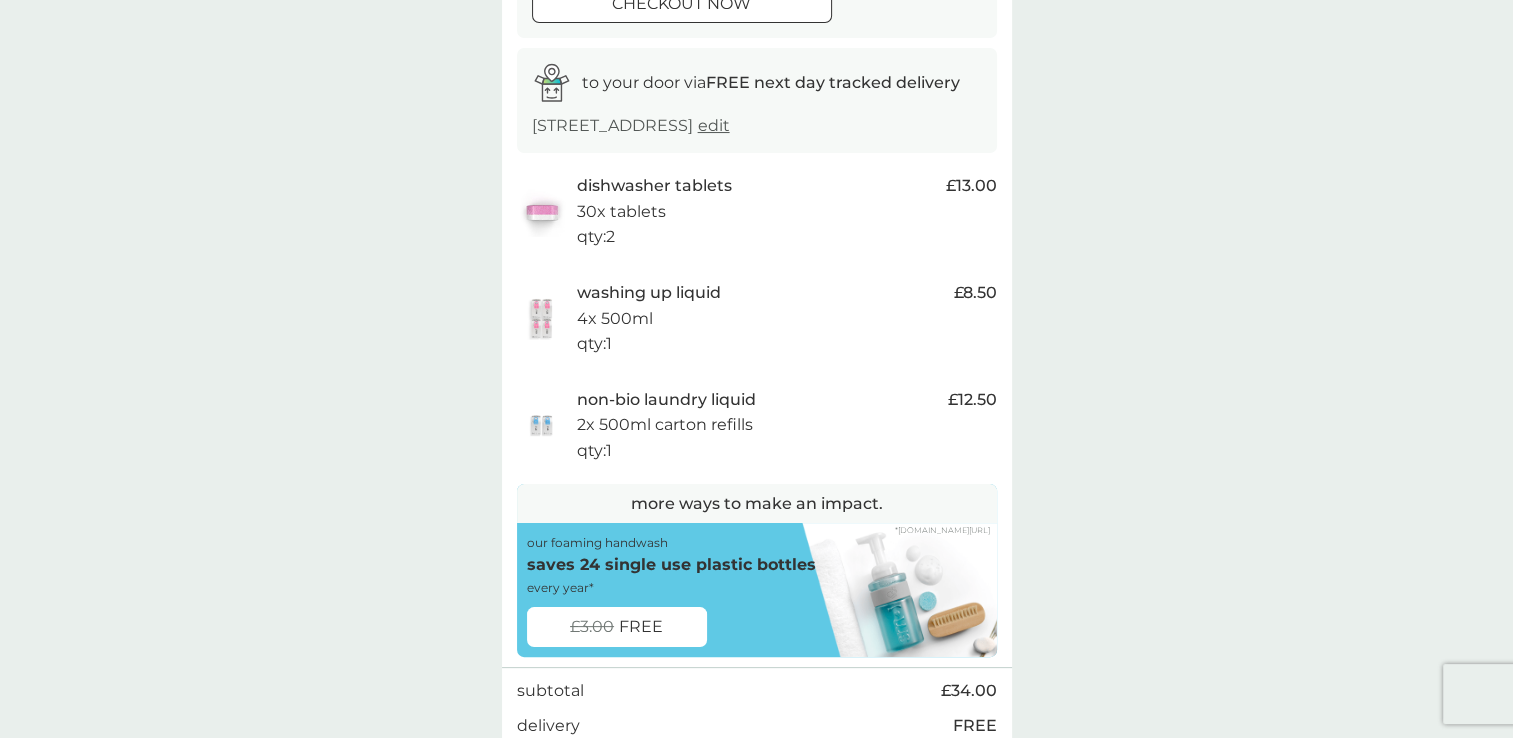 click on "2x 500ml carton refills" at bounding box center (665, 425) 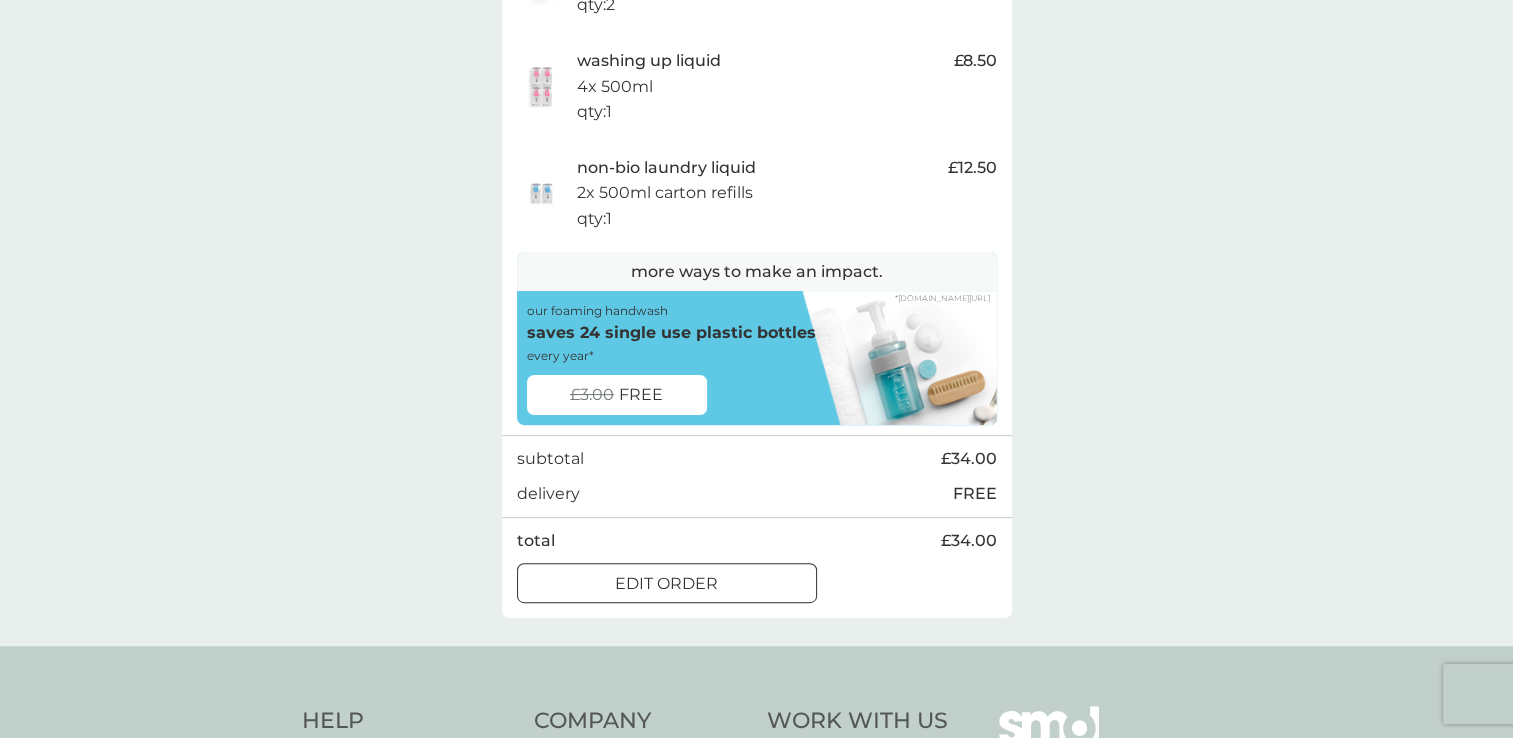 scroll, scrollTop: 527, scrollLeft: 0, axis: vertical 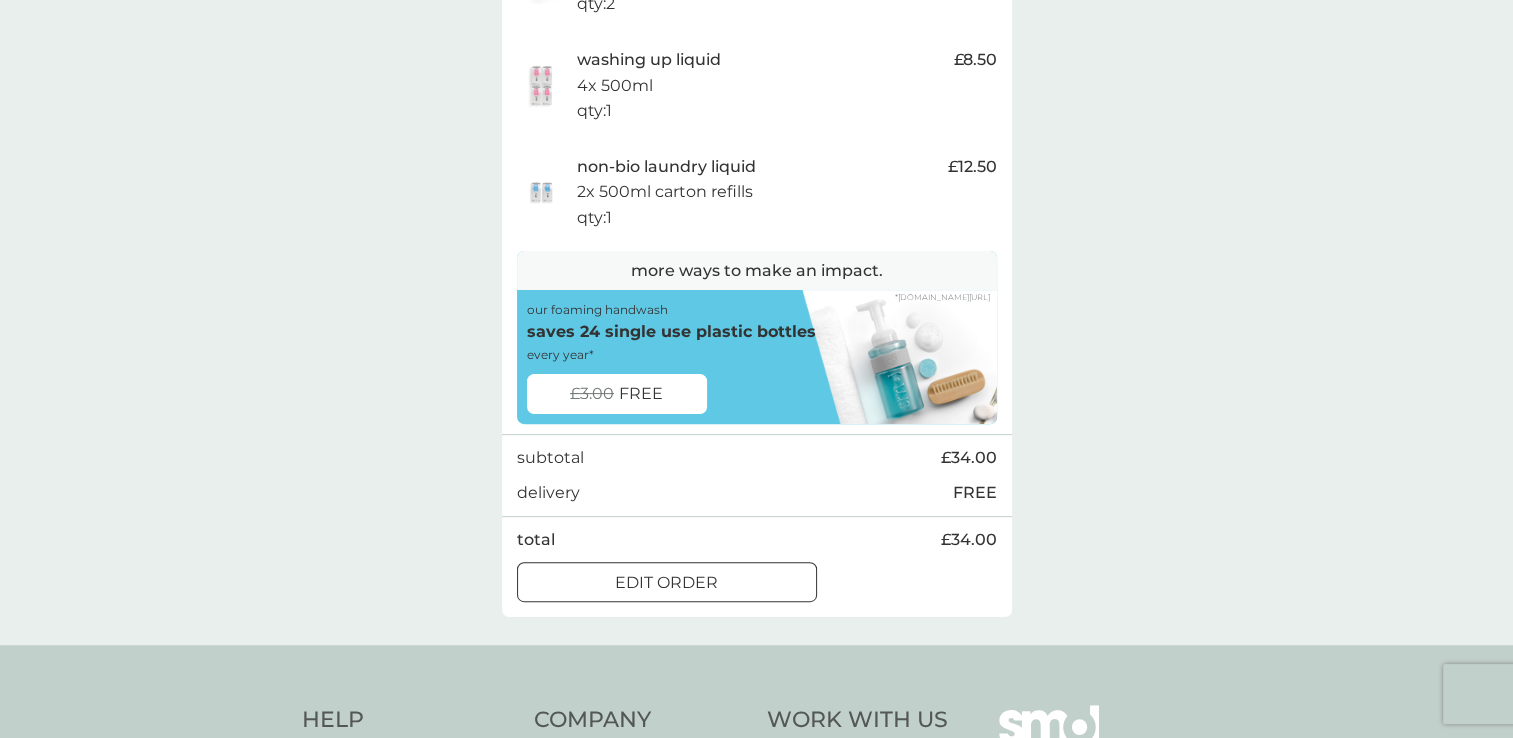 click on "edit order" at bounding box center (667, 583) 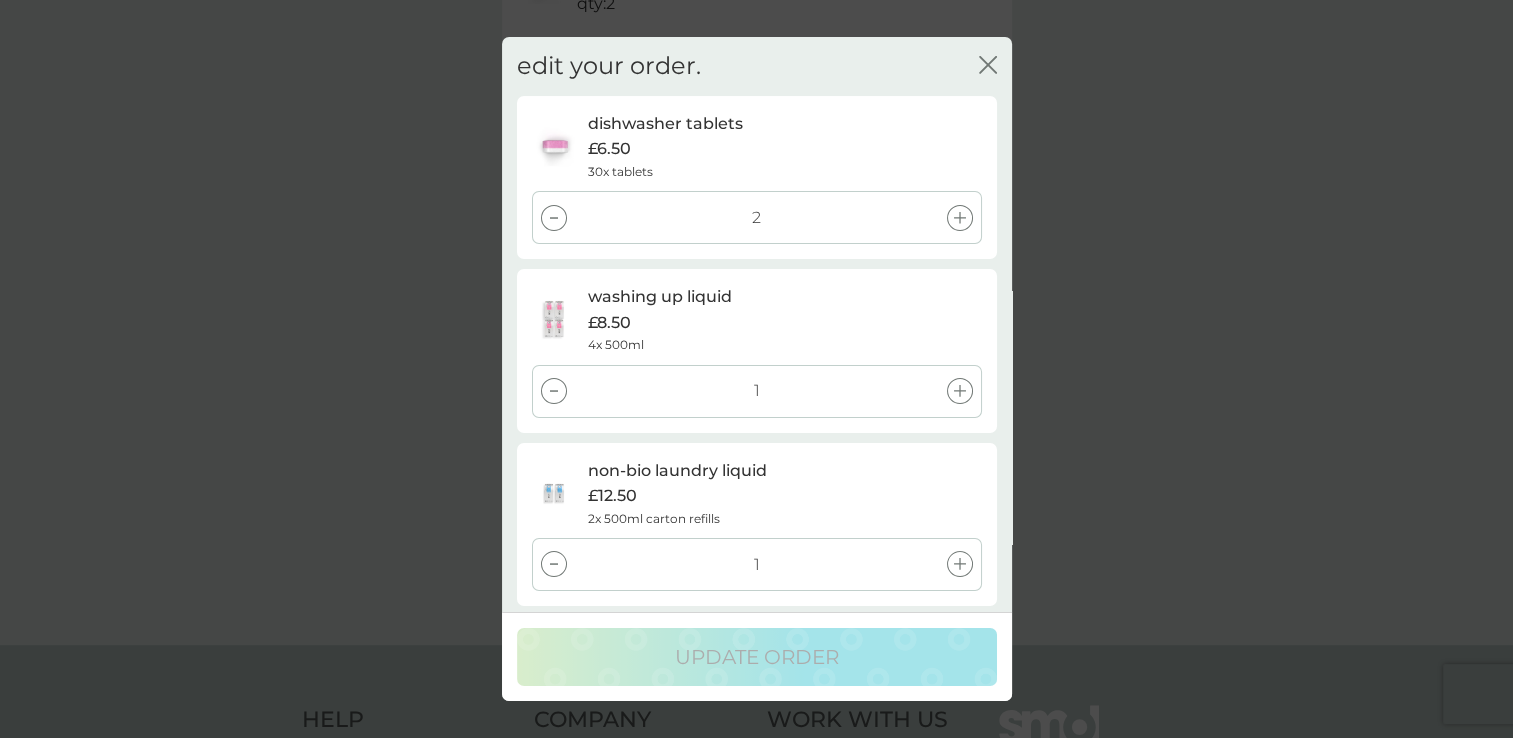 click 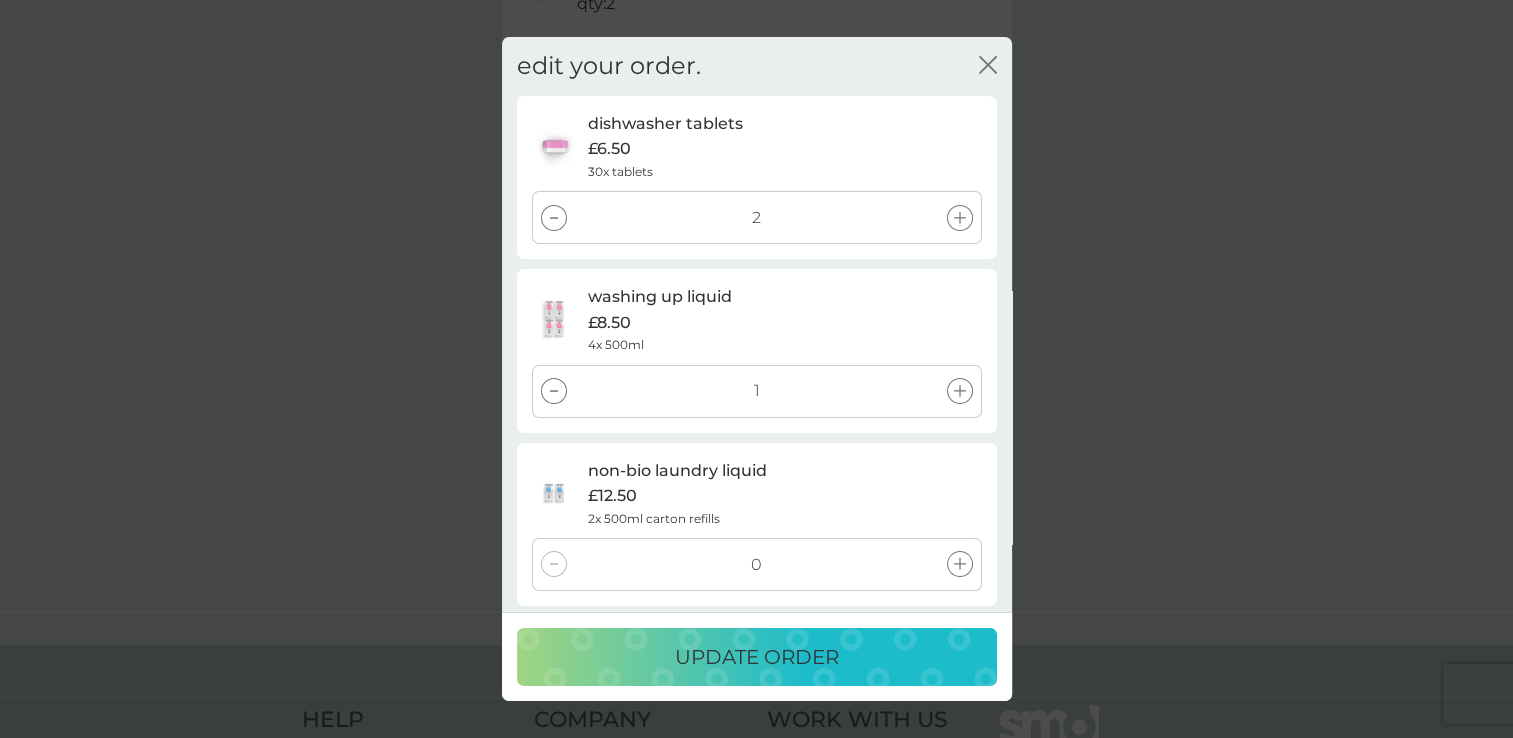 click on "close" 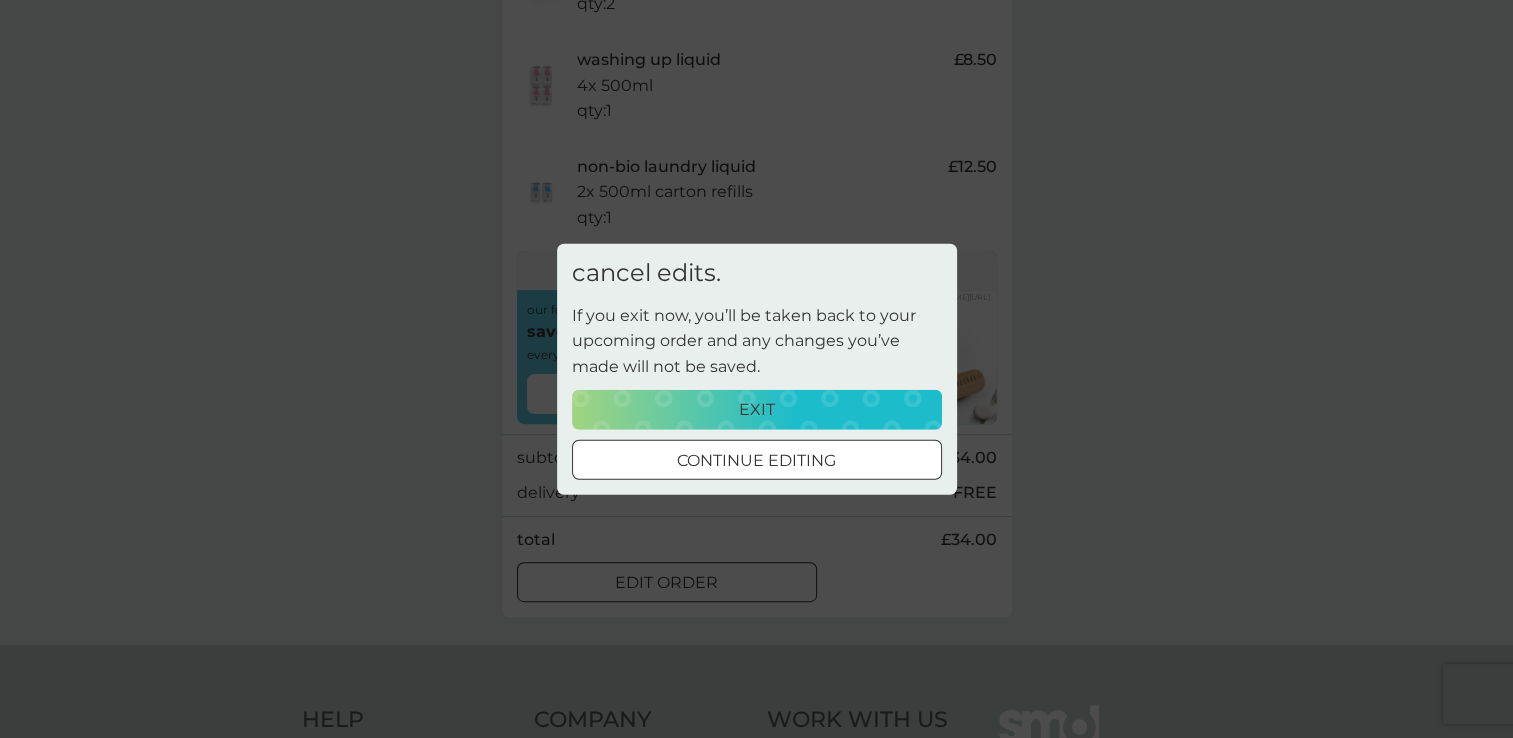 click on "exit" at bounding box center [757, 409] 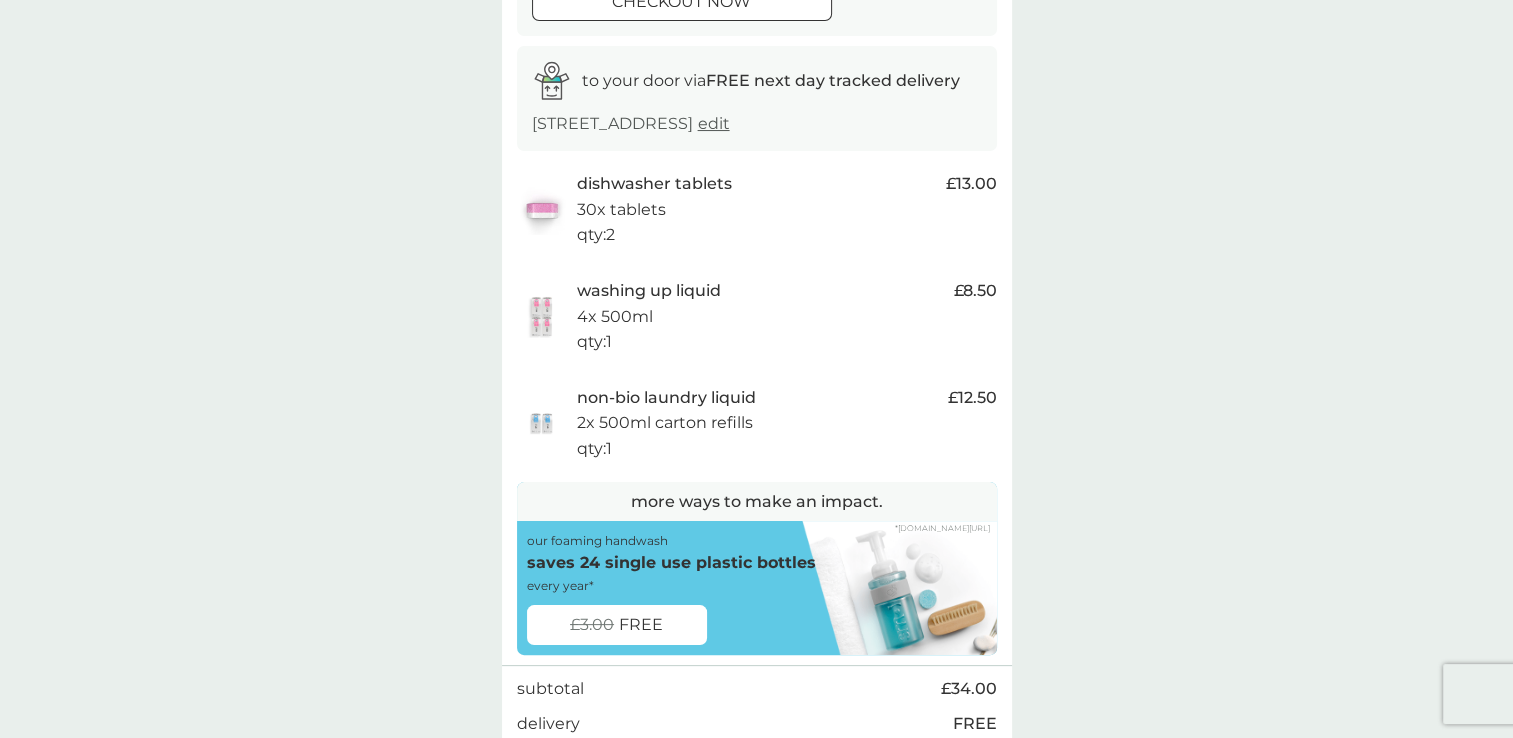 scroll, scrollTop: 0, scrollLeft: 0, axis: both 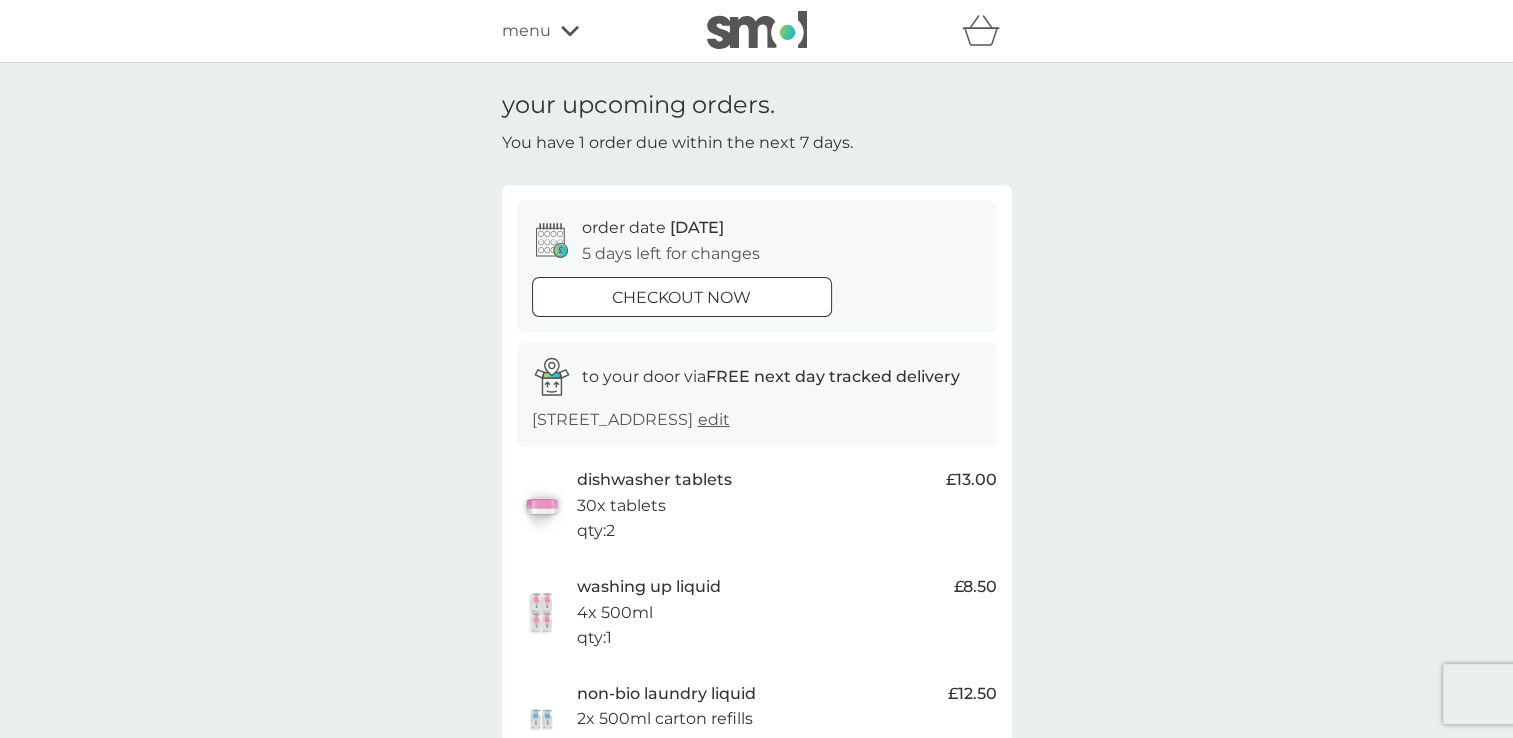 click on "menu" at bounding box center [587, 31] 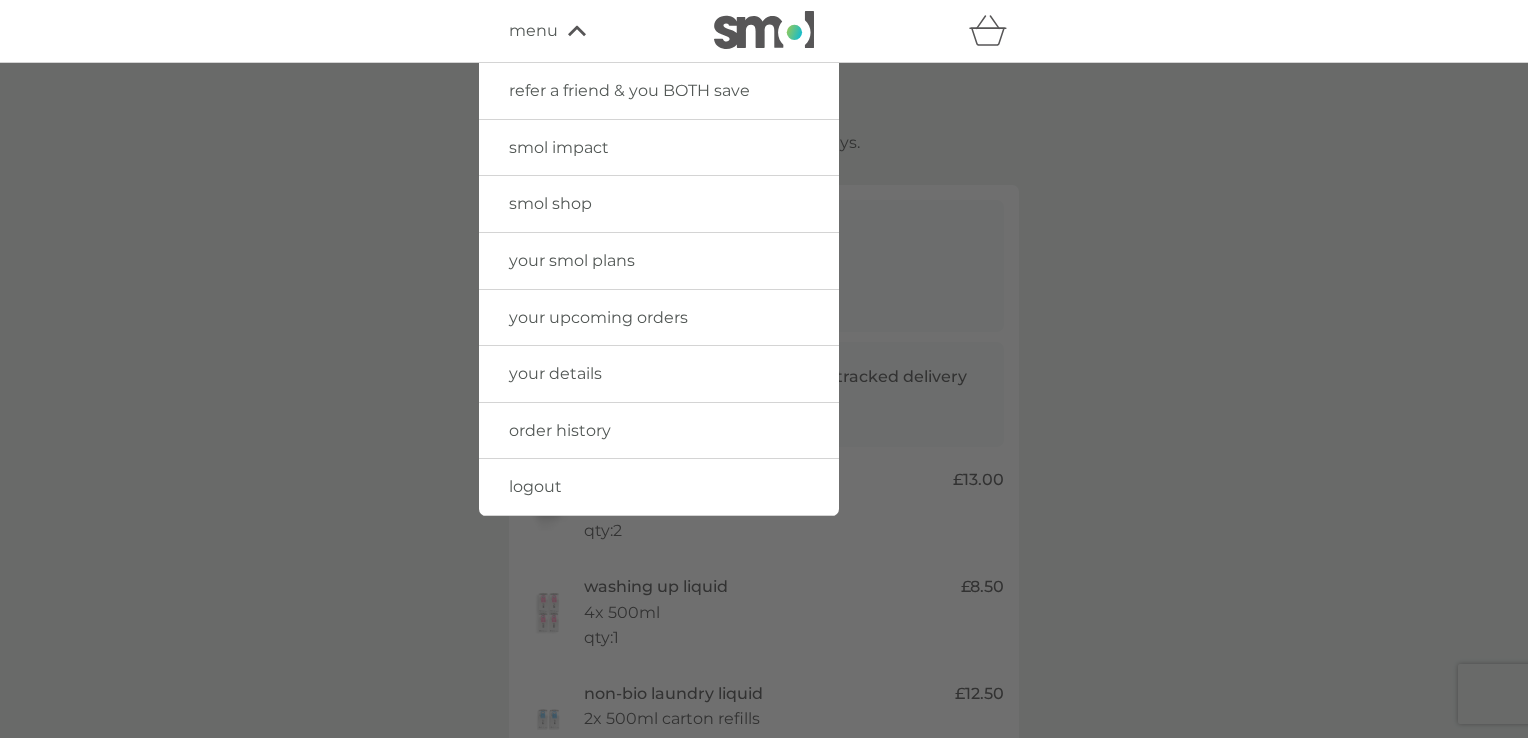 click on "your smol plans" at bounding box center [572, 260] 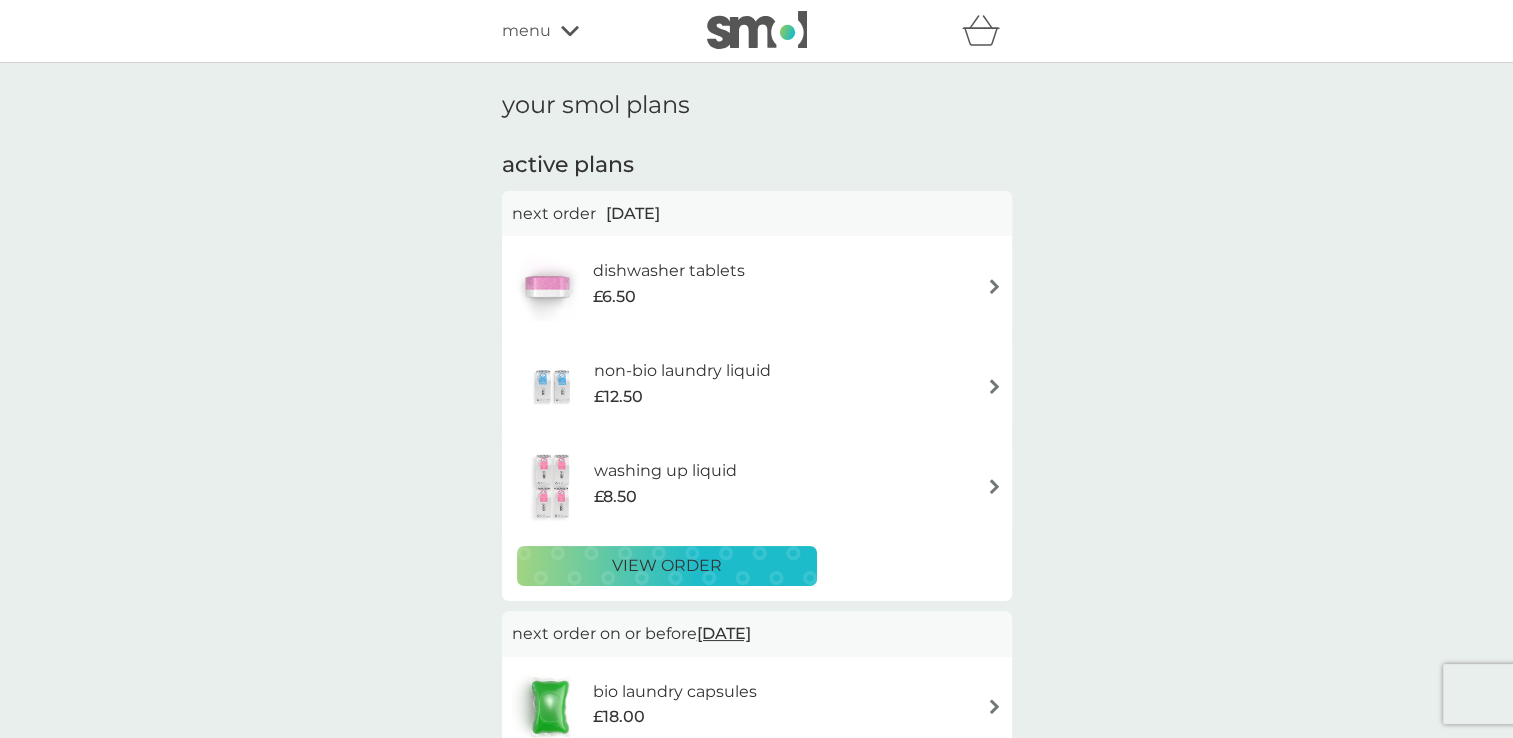 click on "dishwasher tablets £6.50" at bounding box center [757, 286] 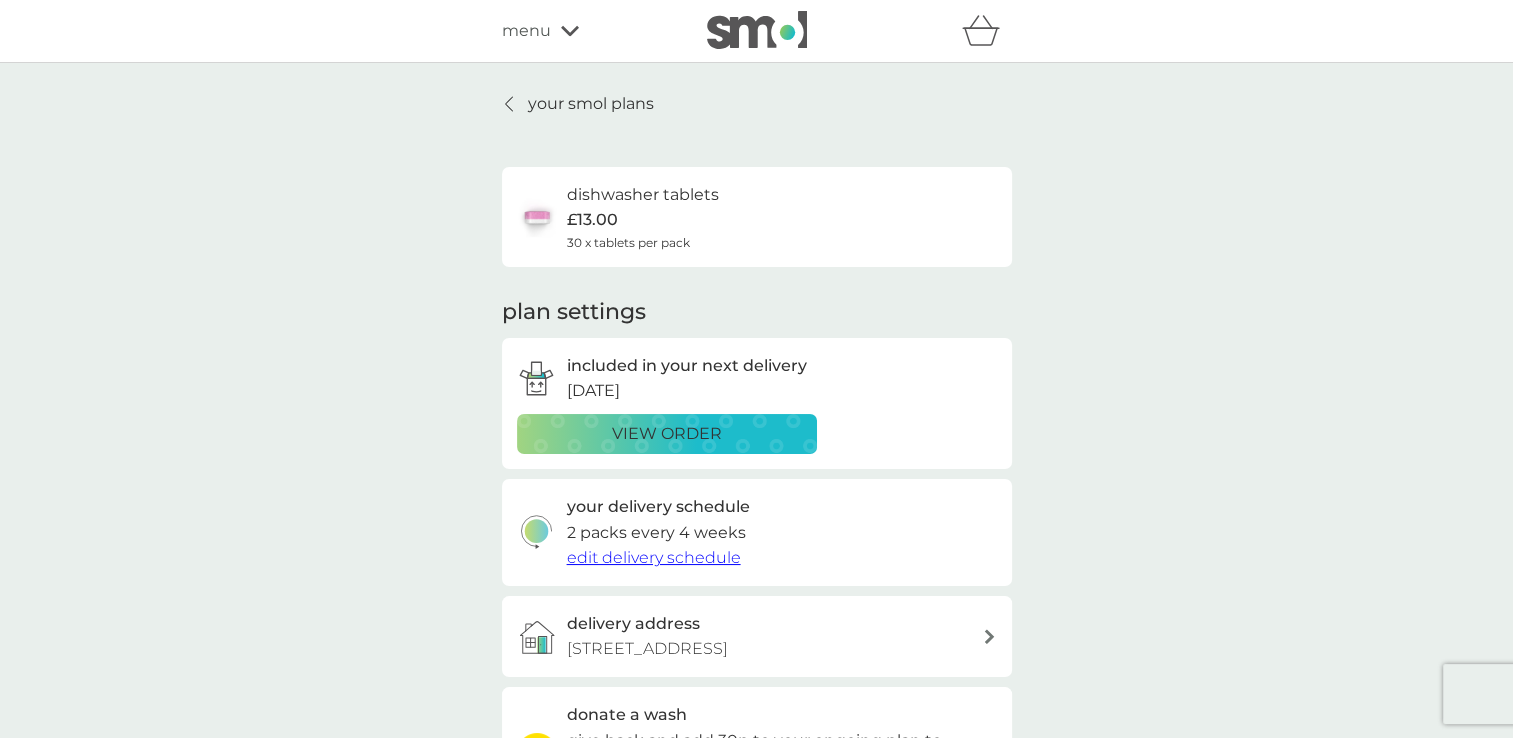 scroll, scrollTop: 72, scrollLeft: 0, axis: vertical 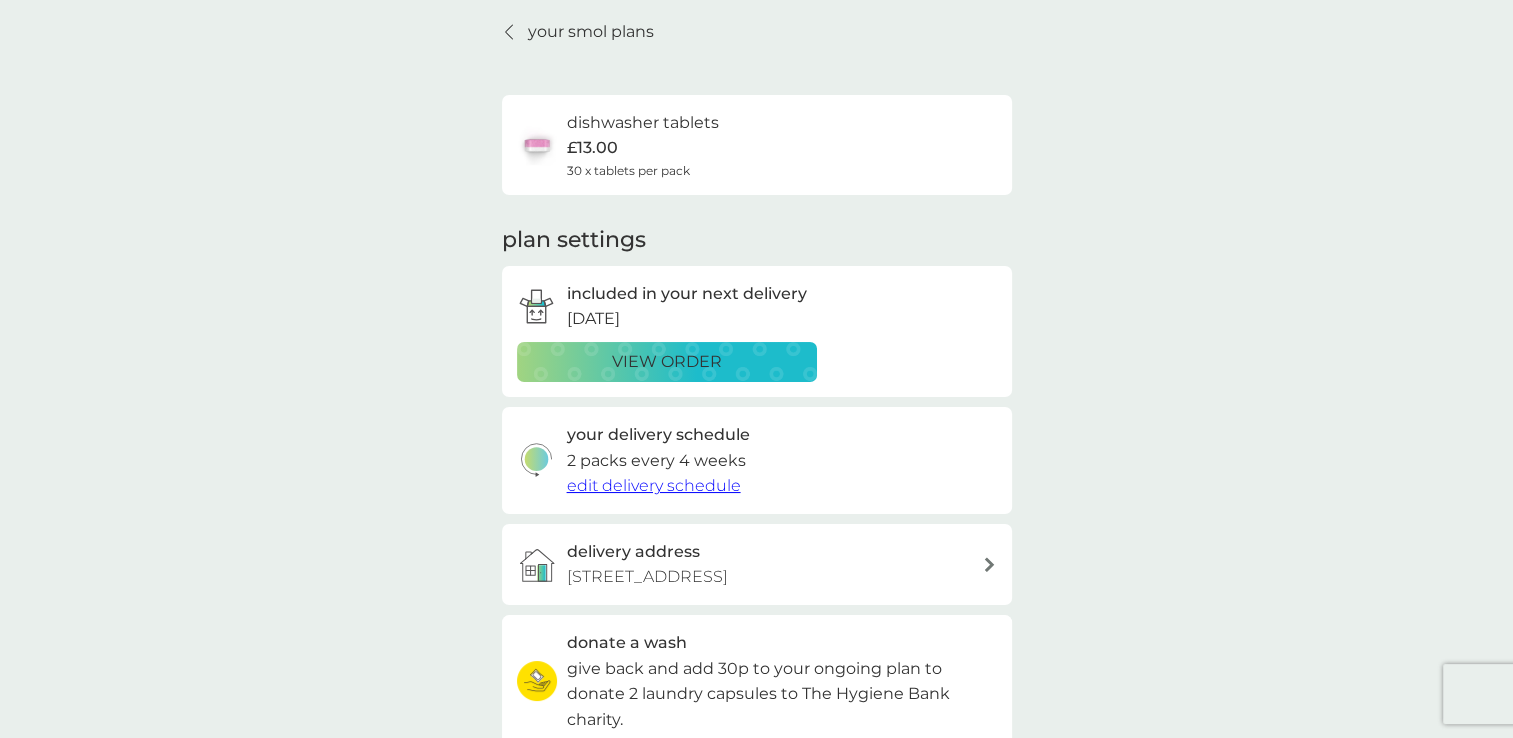 click on "edit delivery schedule" at bounding box center (654, 485) 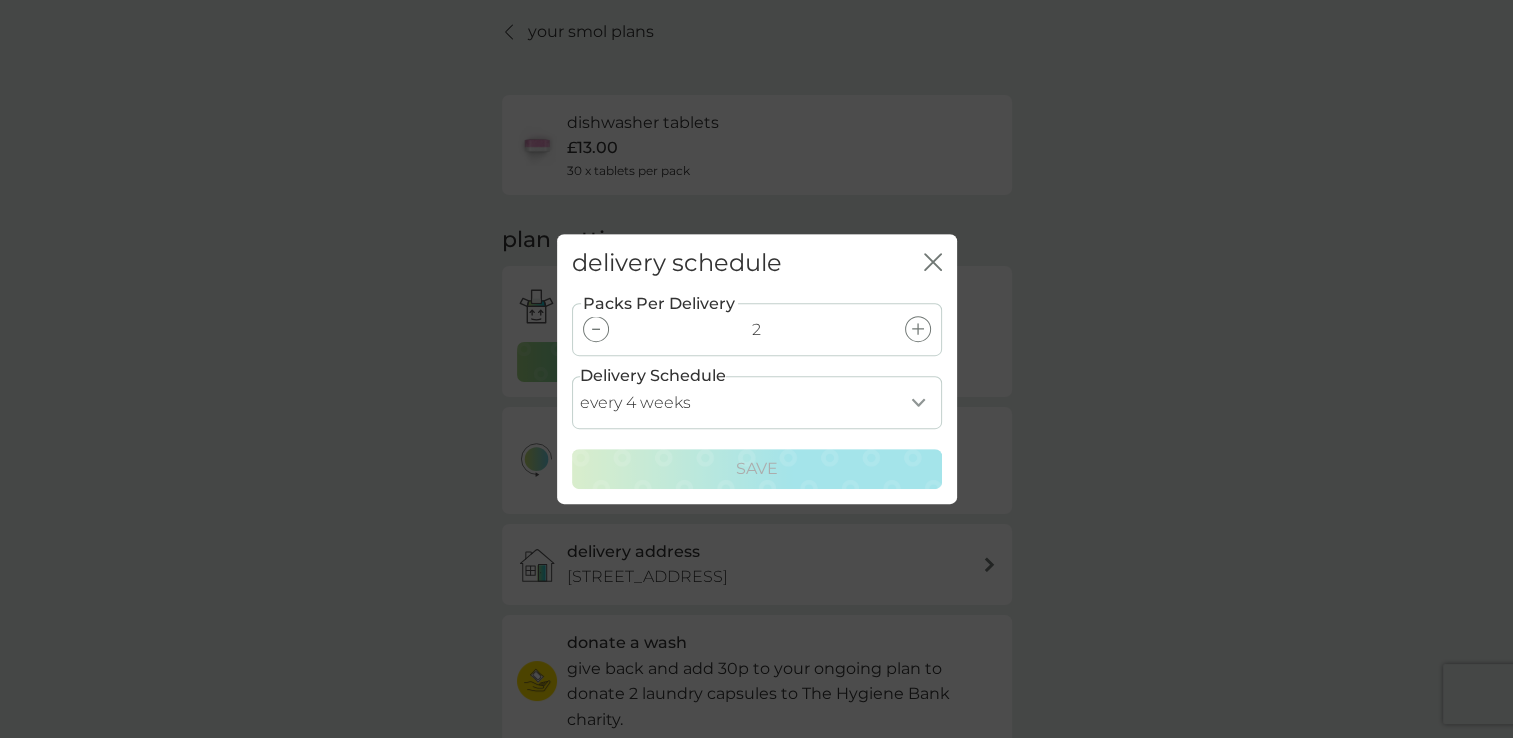 click on "every 1 week every 2 weeks every 3 weeks every 4 weeks every 5 weeks every 6 weeks every 7 weeks every 8 weeks every 9 weeks every 10 weeks every 11 weeks every 12 weeks every 13 weeks every 14 weeks every 15 weeks every 16 weeks every 17 weeks" at bounding box center [757, 402] 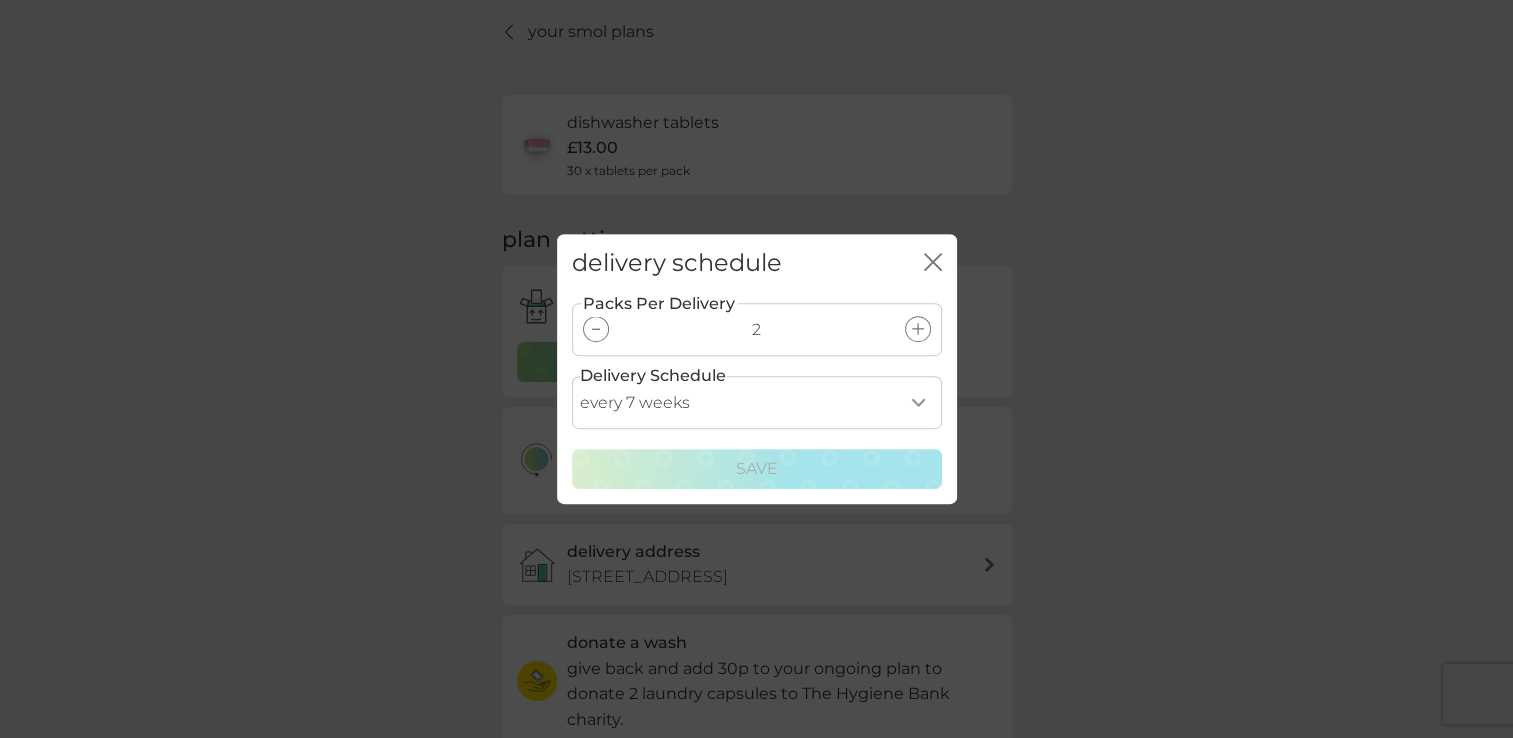 click on "every 1 week every 2 weeks every 3 weeks every 4 weeks every 5 weeks every 6 weeks every 7 weeks every 8 weeks every 9 weeks every 10 weeks every 11 weeks every 12 weeks every 13 weeks every 14 weeks every 15 weeks every 16 weeks every 17 weeks" at bounding box center [757, 402] 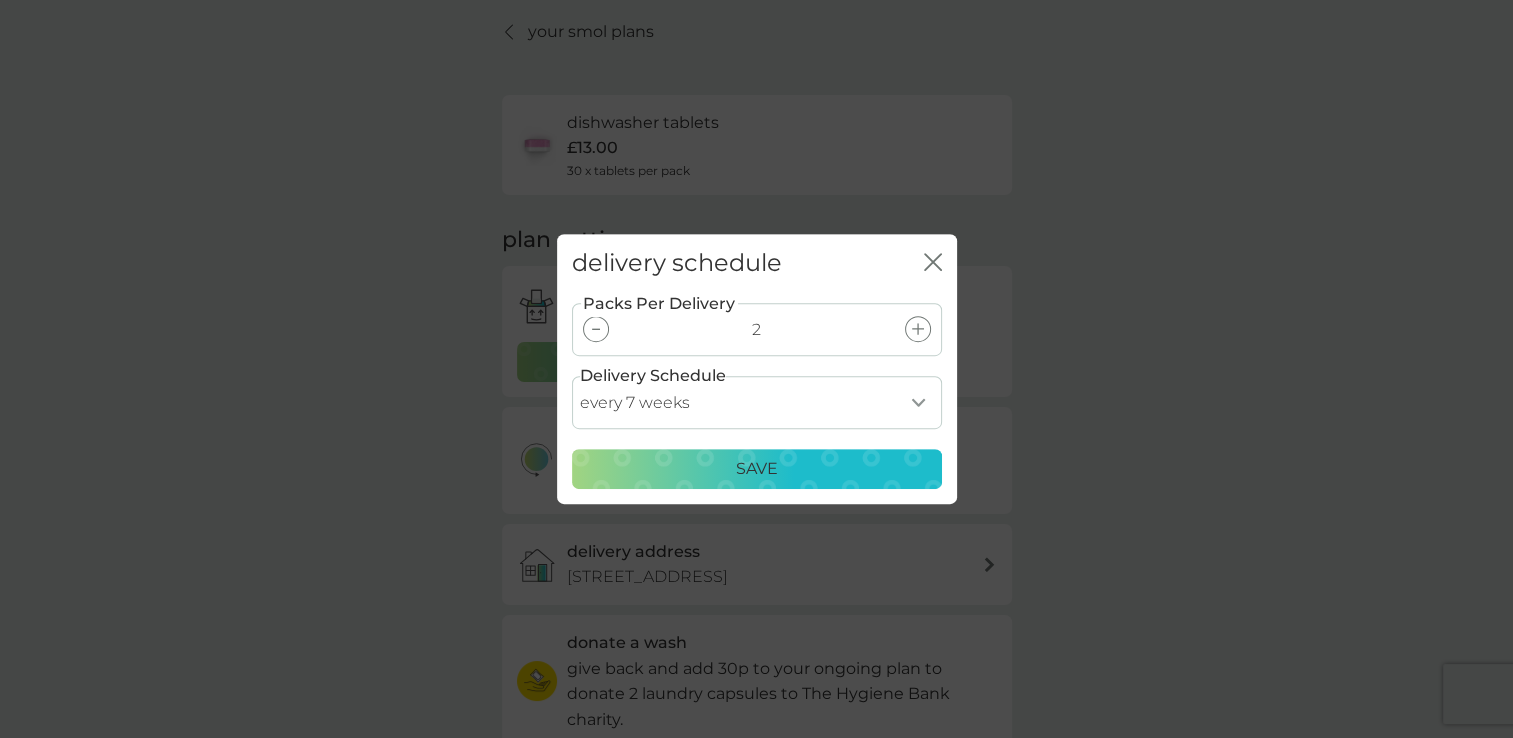 click on "Save" at bounding box center (757, 469) 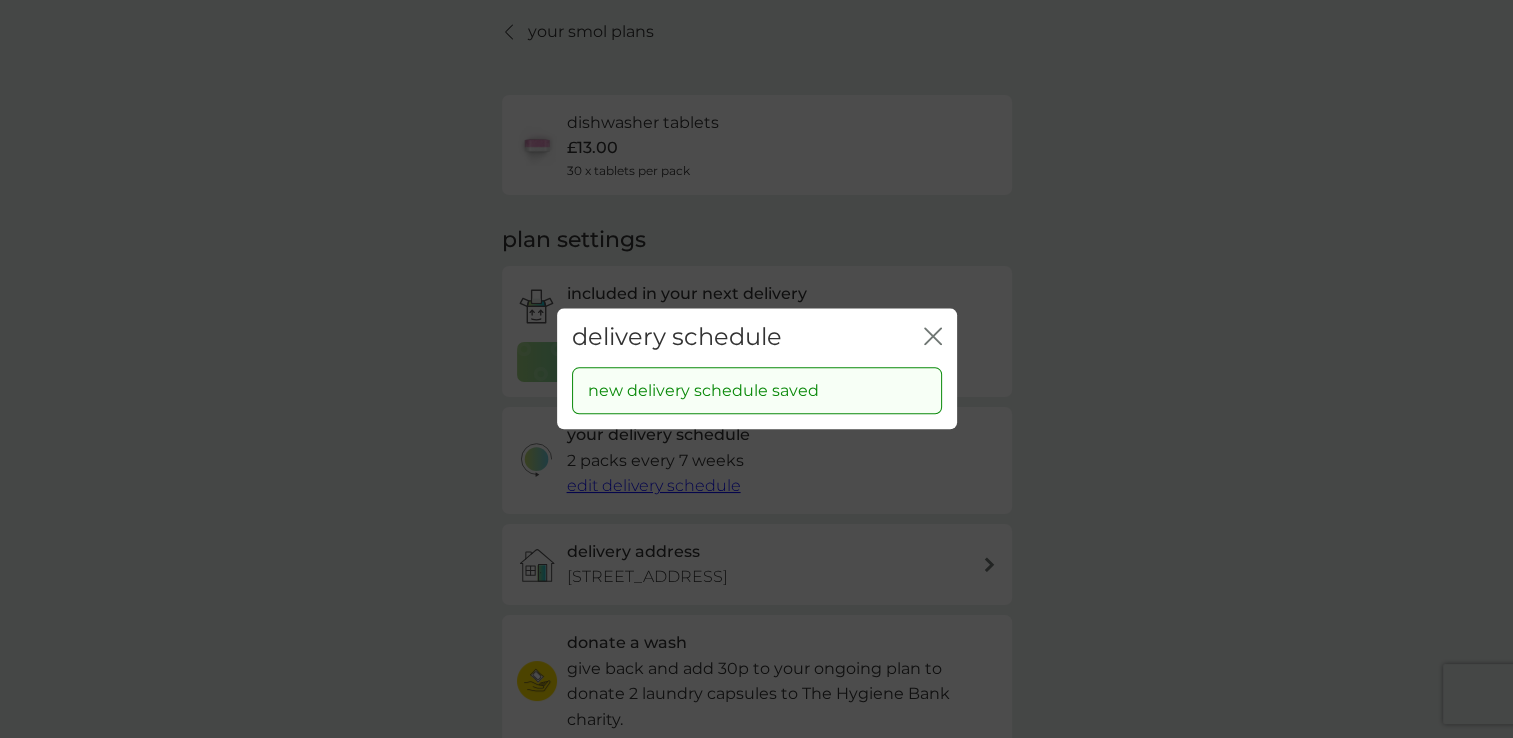 click on "close" 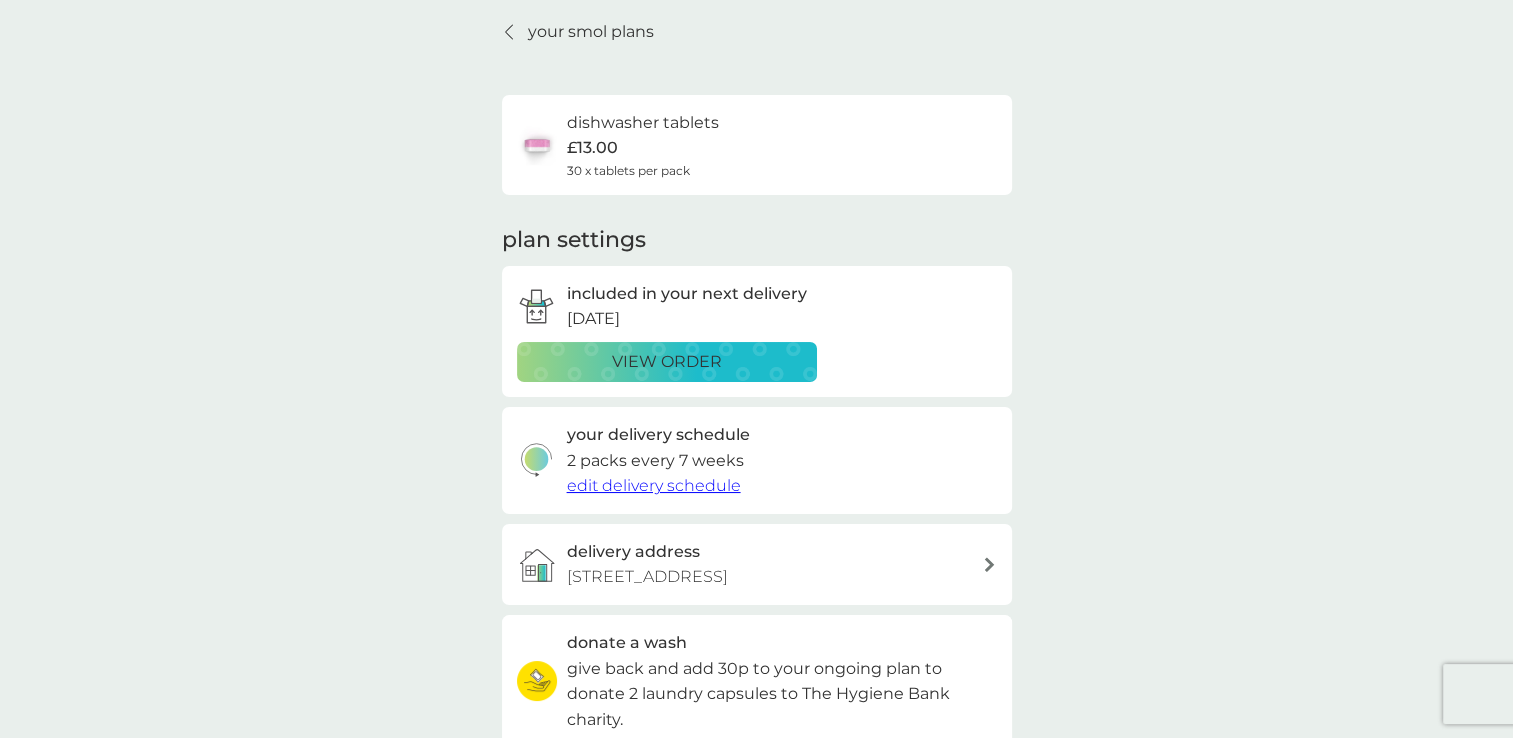 click on "view order" at bounding box center (667, 362) 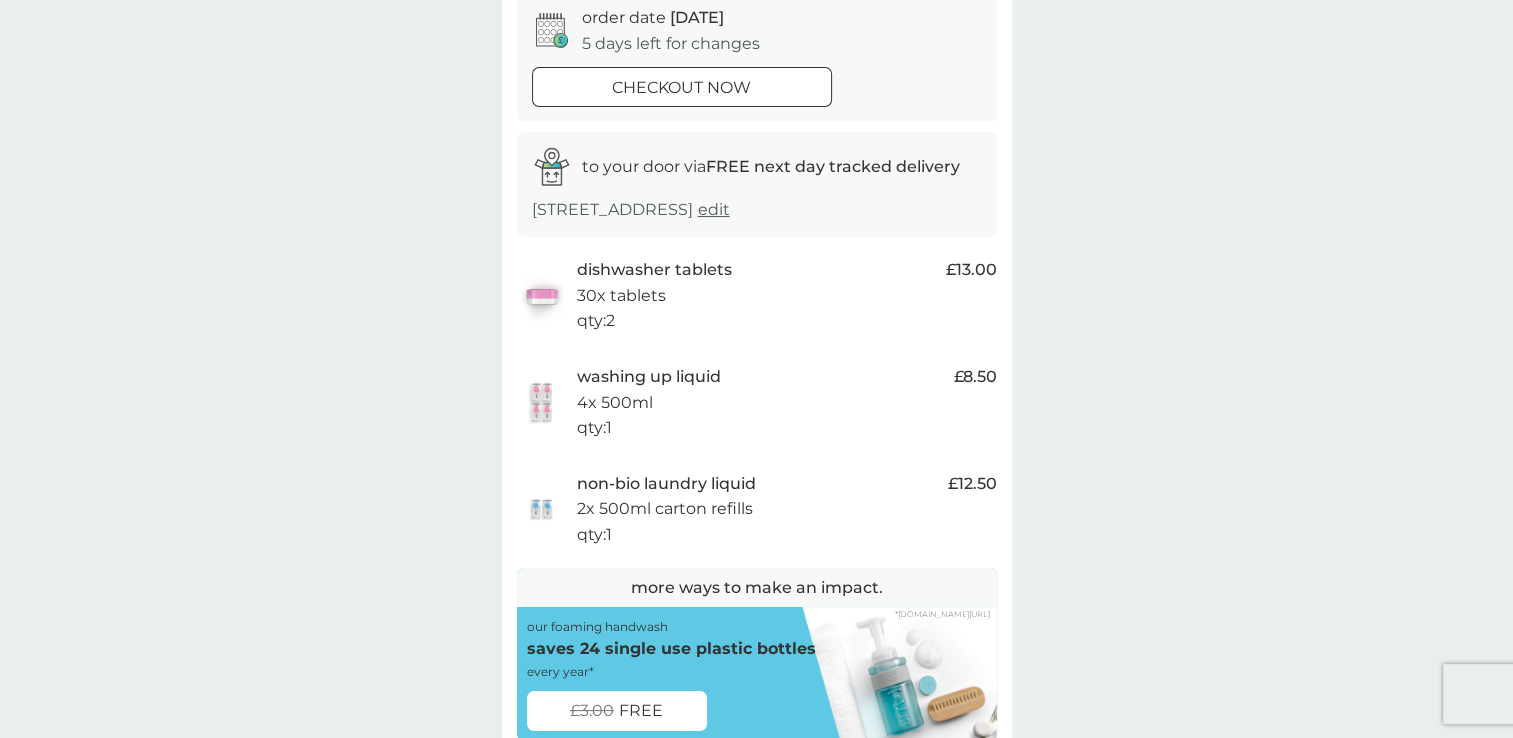 scroll, scrollTop: 151, scrollLeft: 0, axis: vertical 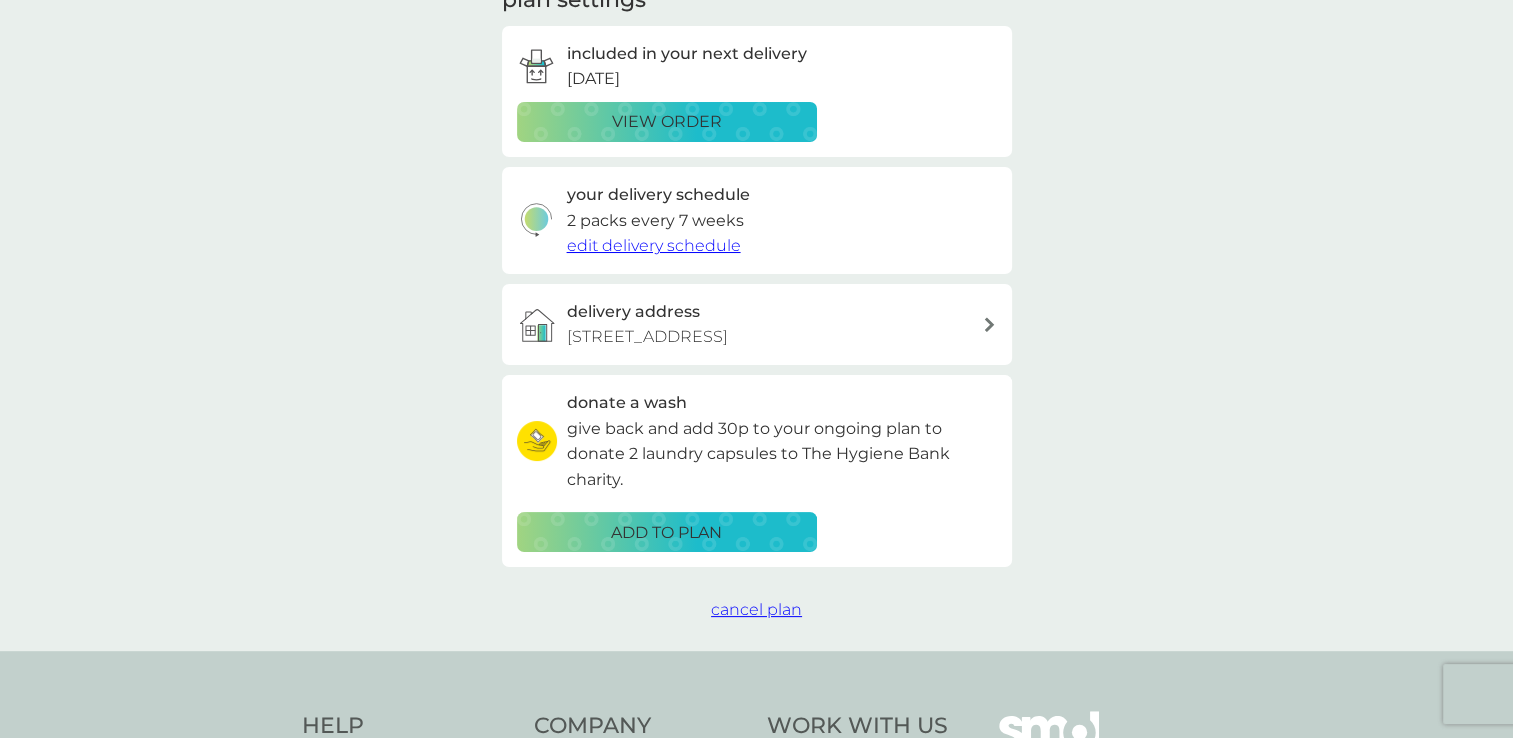 click on "2 packs every 7 weeks" at bounding box center (655, 221) 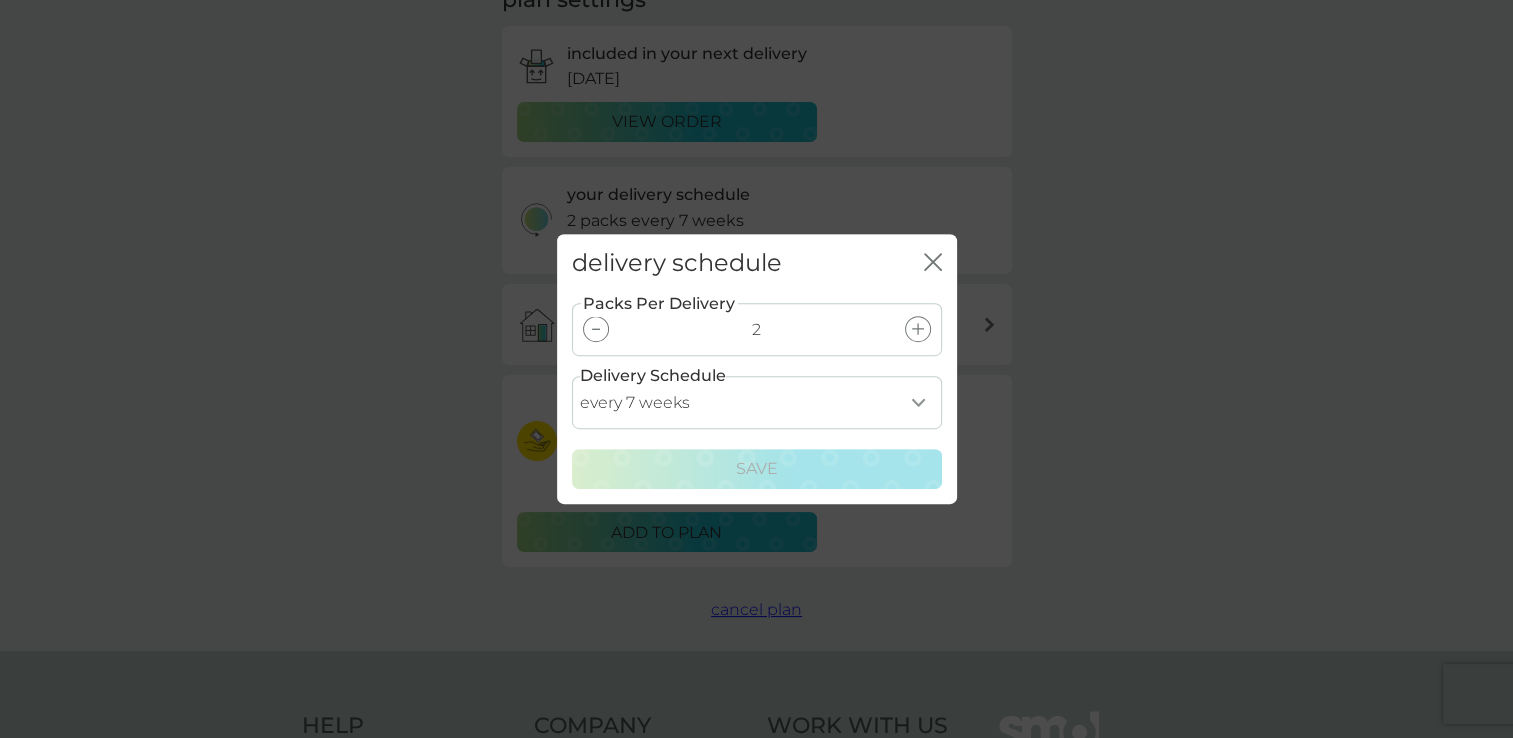 click on "delivery schedule close Packs Per Delivery 2 Delivery Schedule every 1 week every 2 weeks every 3 weeks every 4 weeks every 5 weeks every 6 weeks every 7 weeks every 8 weeks every 9 weeks every 10 weeks every 11 weeks every 12 weeks every 13 weeks every 14 weeks every 15 weeks every 16 weeks every 17 weeks Save" at bounding box center [756, 369] 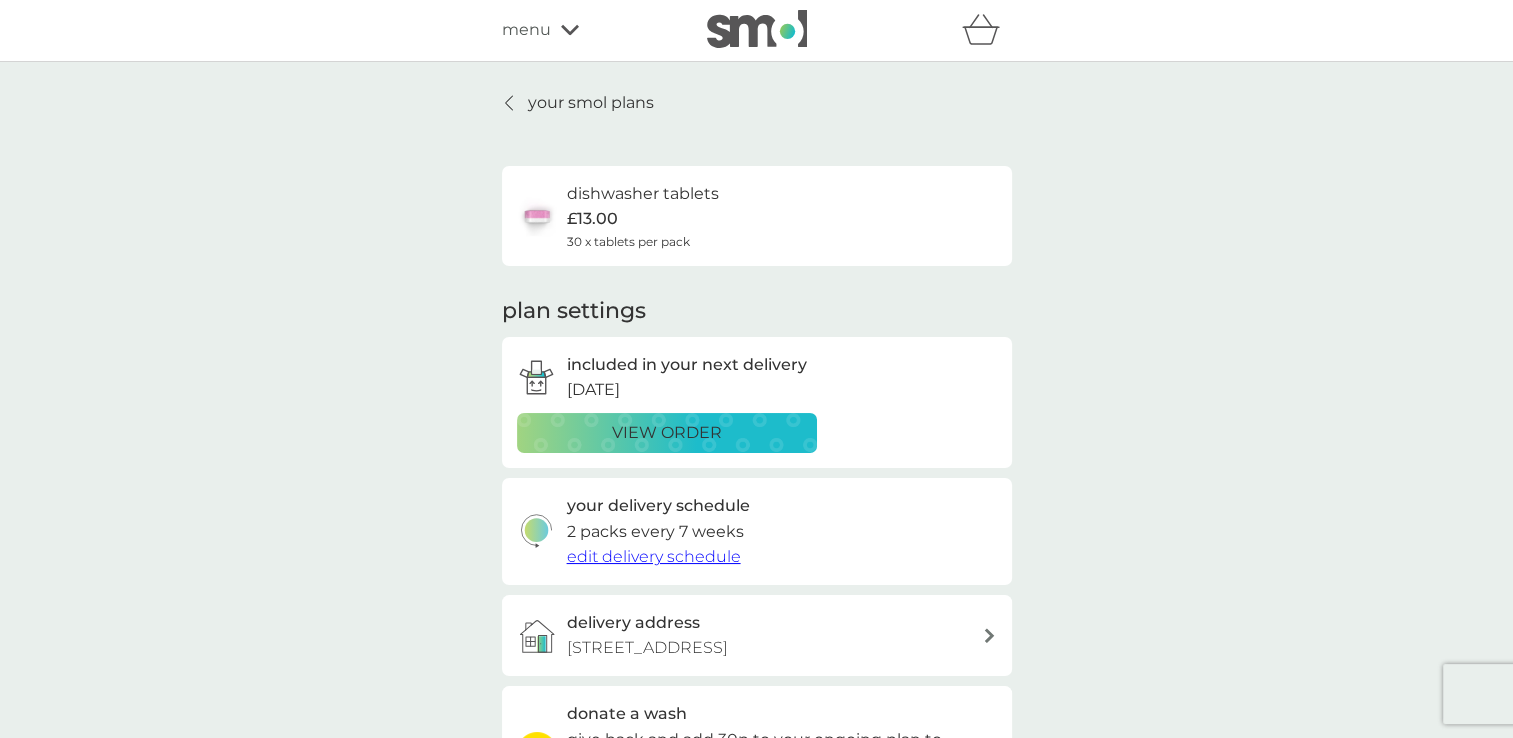 scroll, scrollTop: 0, scrollLeft: 0, axis: both 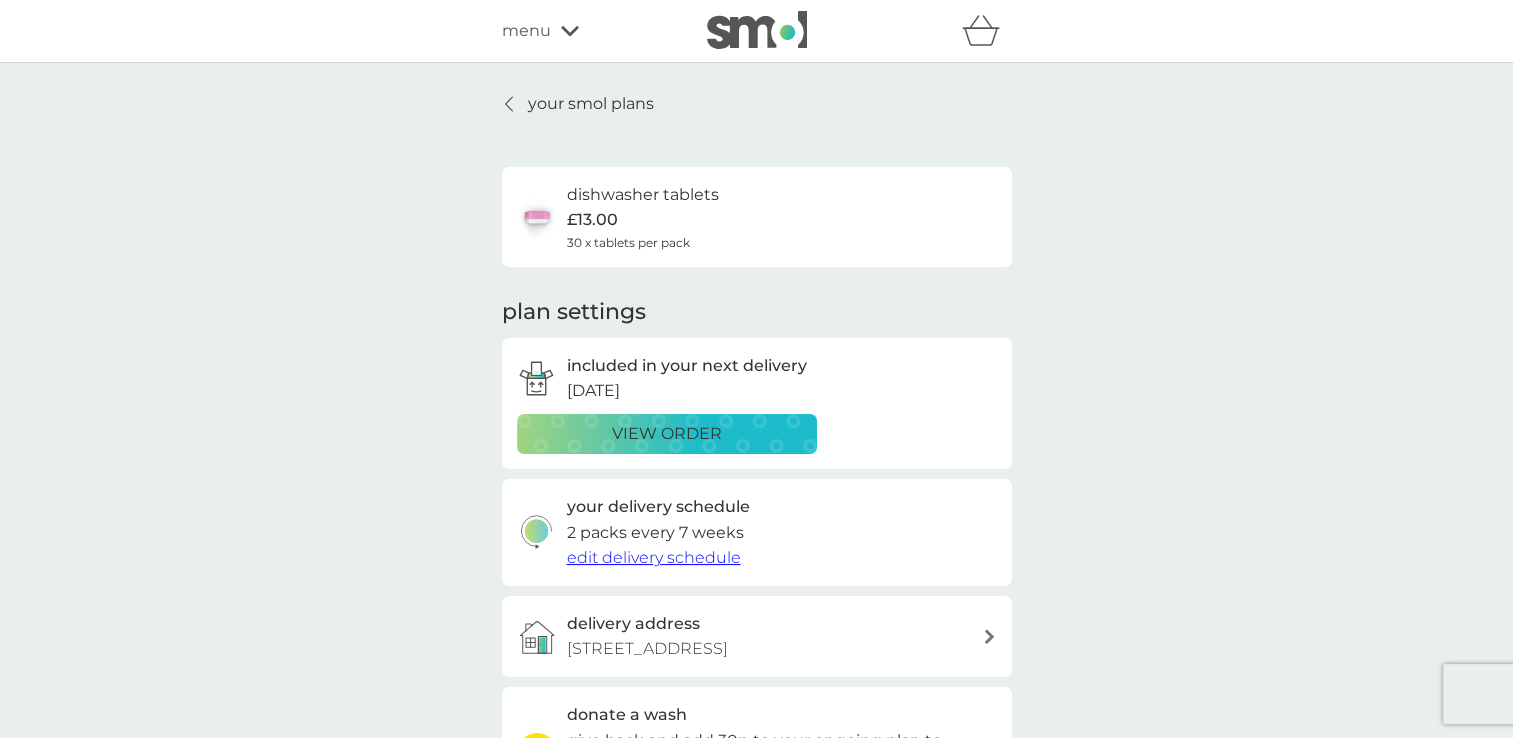 click on "dishwasher tablets £13.00 30 x tablets per pack" at bounding box center [643, 217] 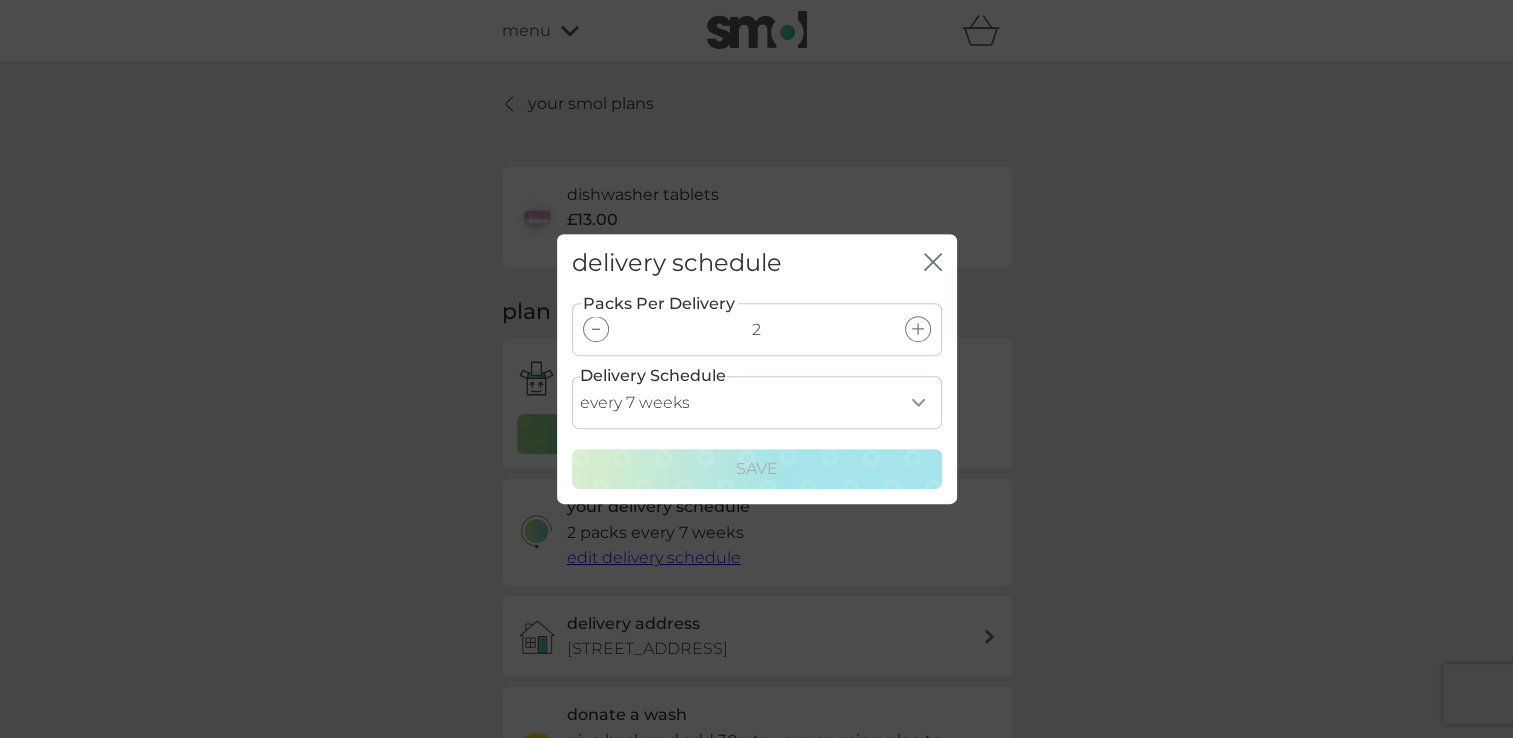 click on "delivery schedule close Packs Per Delivery 2 Delivery Schedule every 1 week every 2 weeks every 3 weeks every 4 weeks every 5 weeks every 6 weeks every 7 weeks every 8 weeks every 9 weeks every 10 weeks every 11 weeks every 12 weeks every 13 weeks every 14 weeks every 15 weeks every 16 weeks every 17 weeks Save" at bounding box center (756, 369) 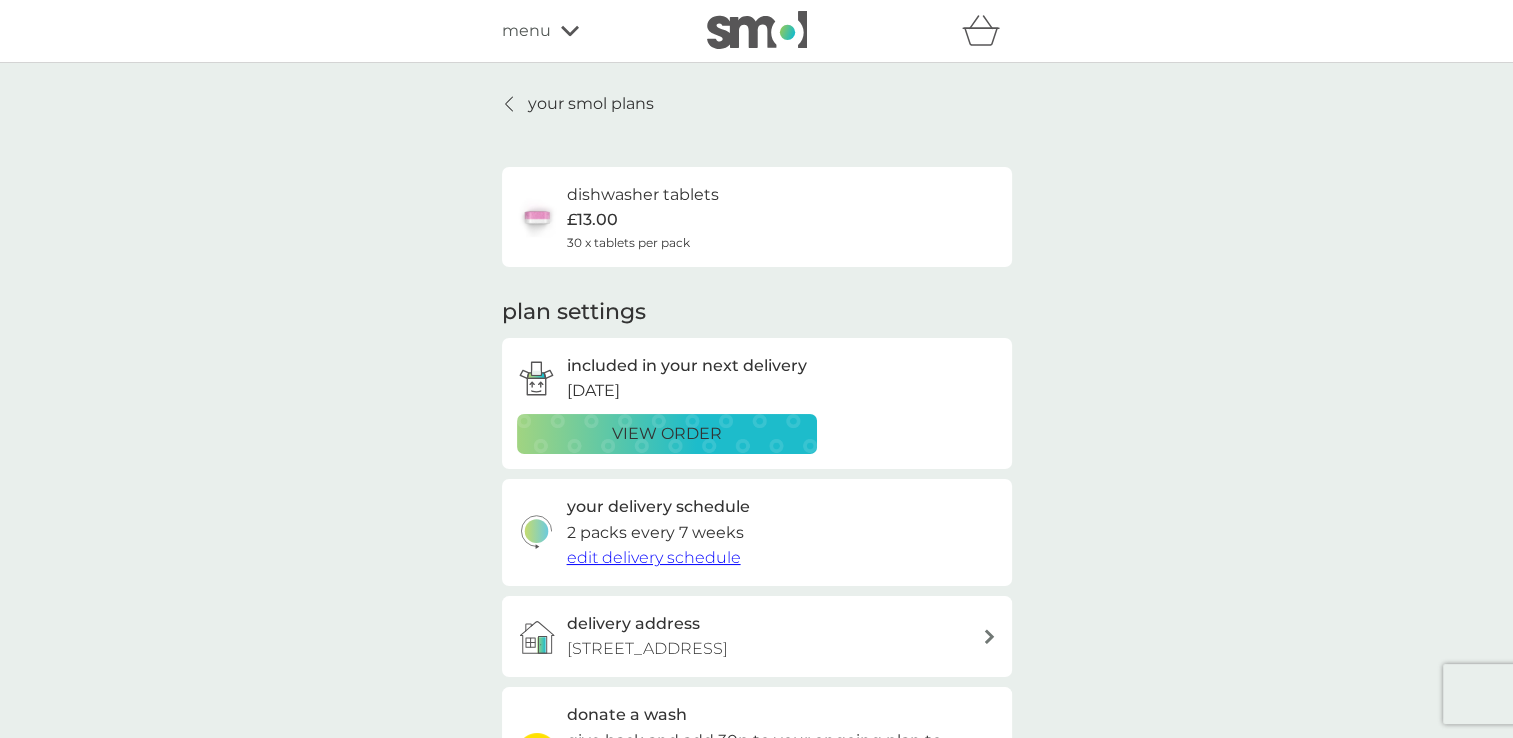 click 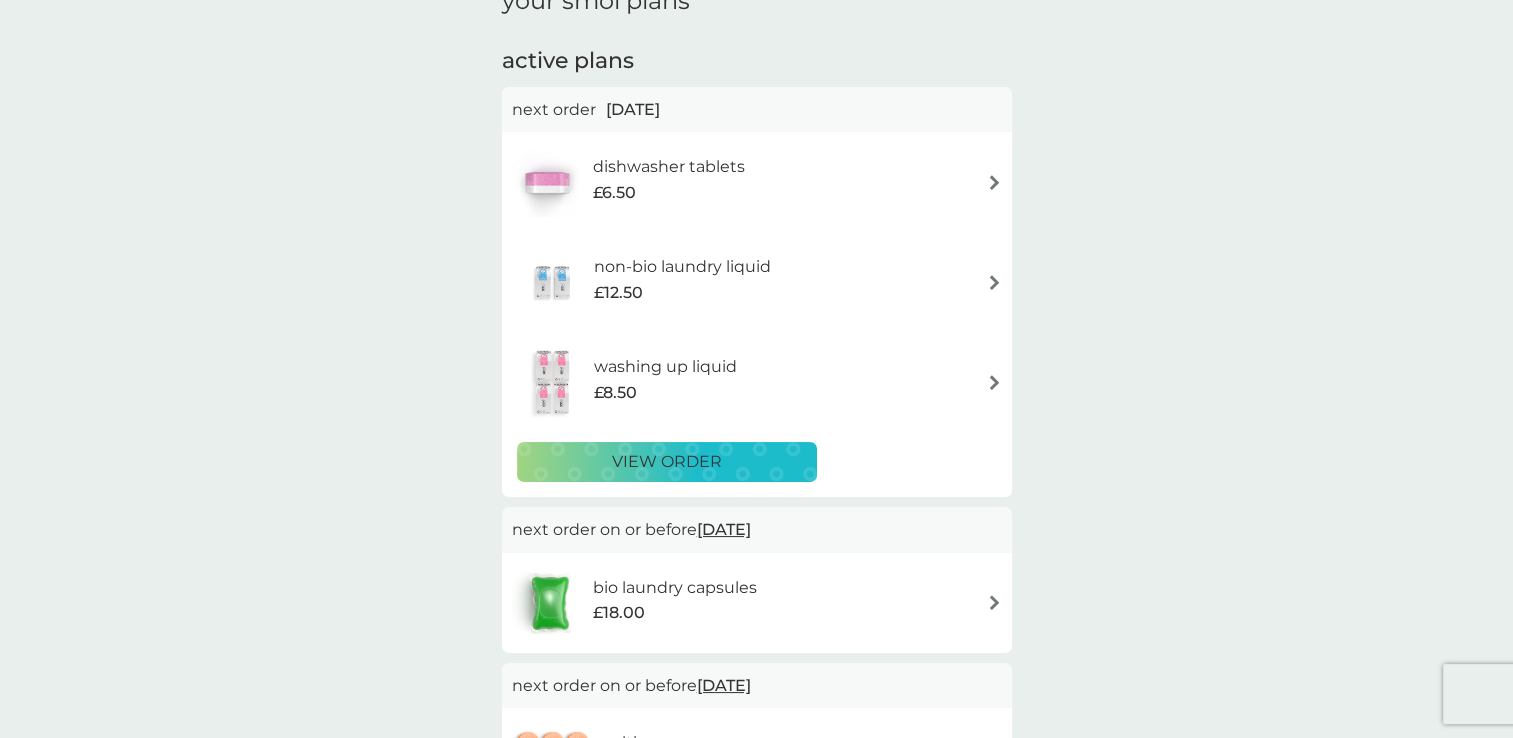 scroll, scrollTop: 108, scrollLeft: 0, axis: vertical 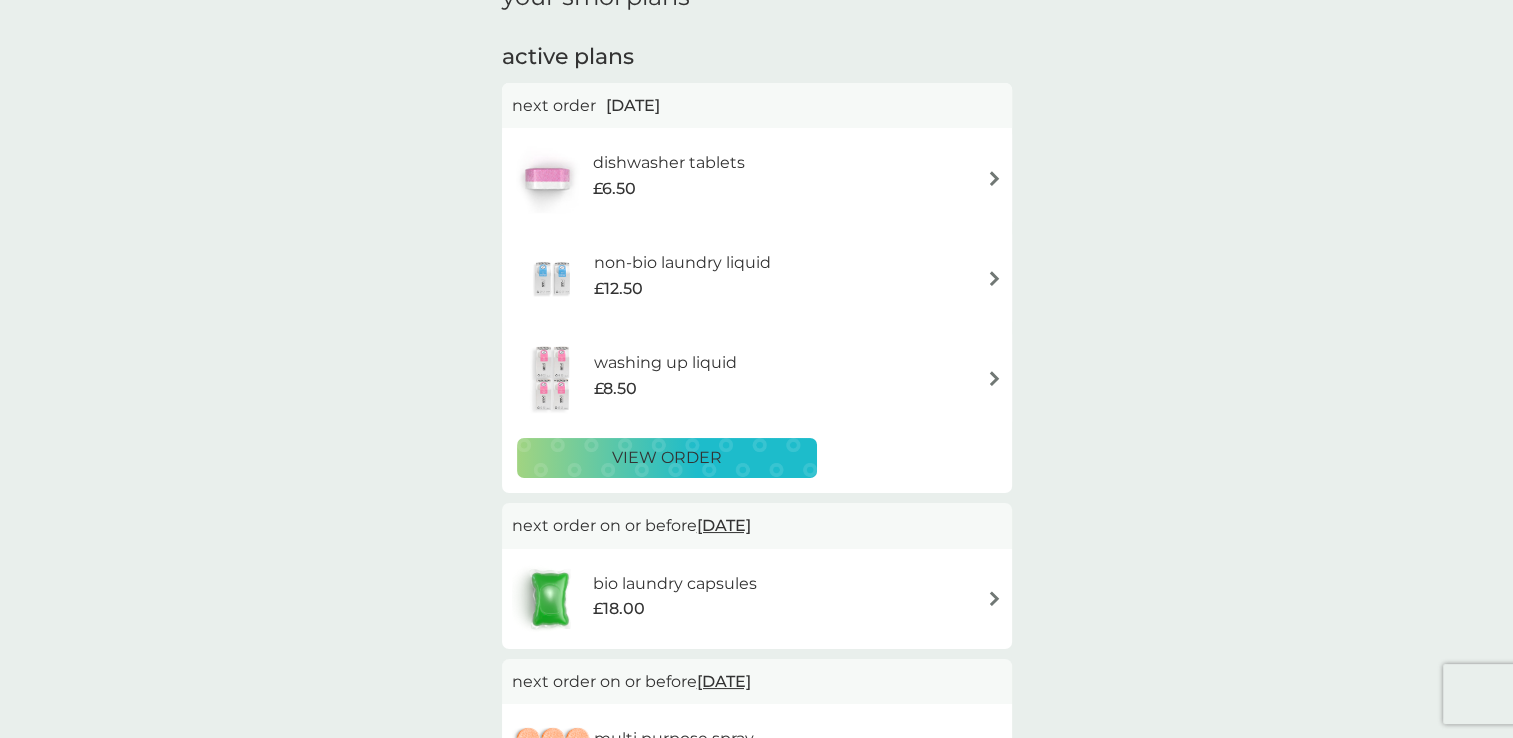 click on "non-bio laundry liquid £12.50" at bounding box center (692, 278) 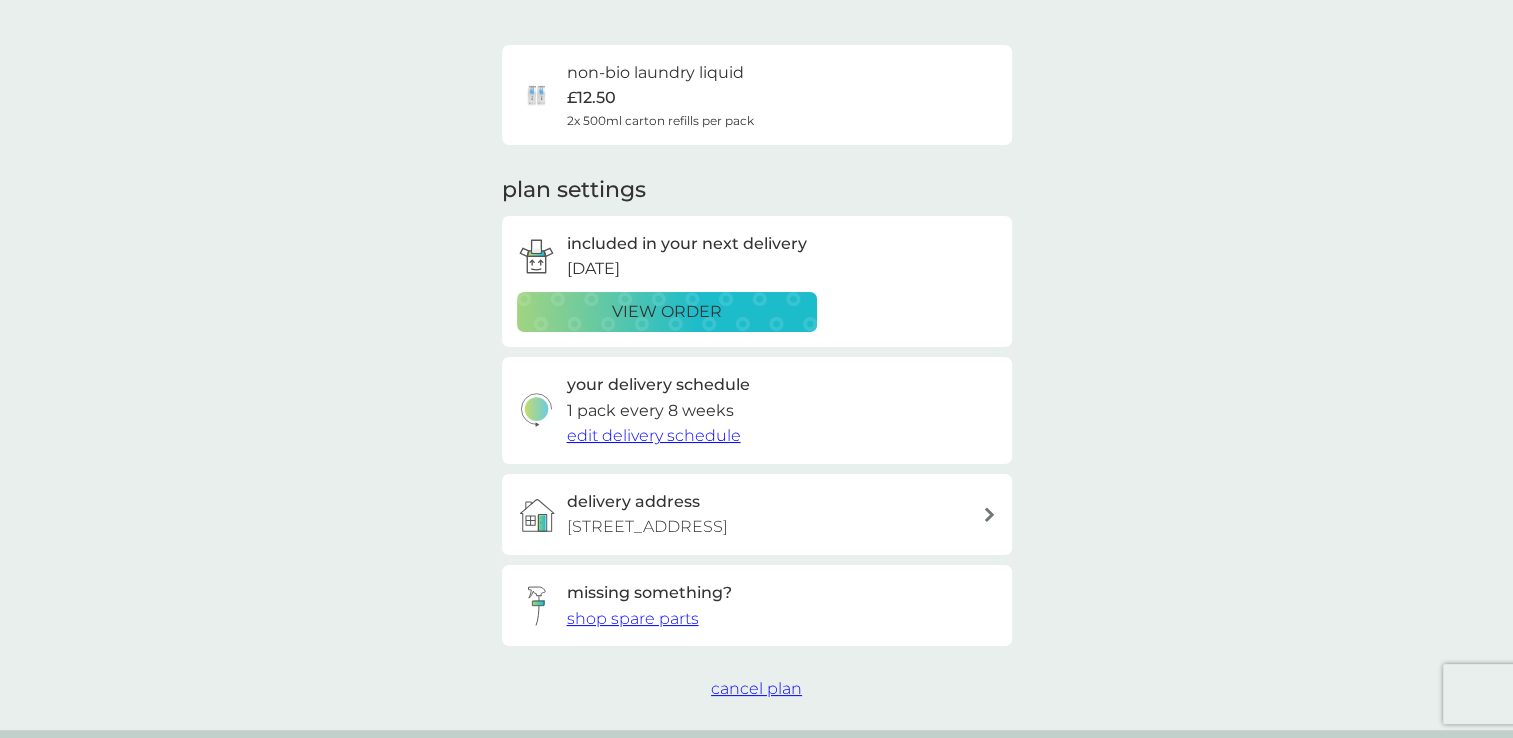 scroll, scrollTop: 124, scrollLeft: 0, axis: vertical 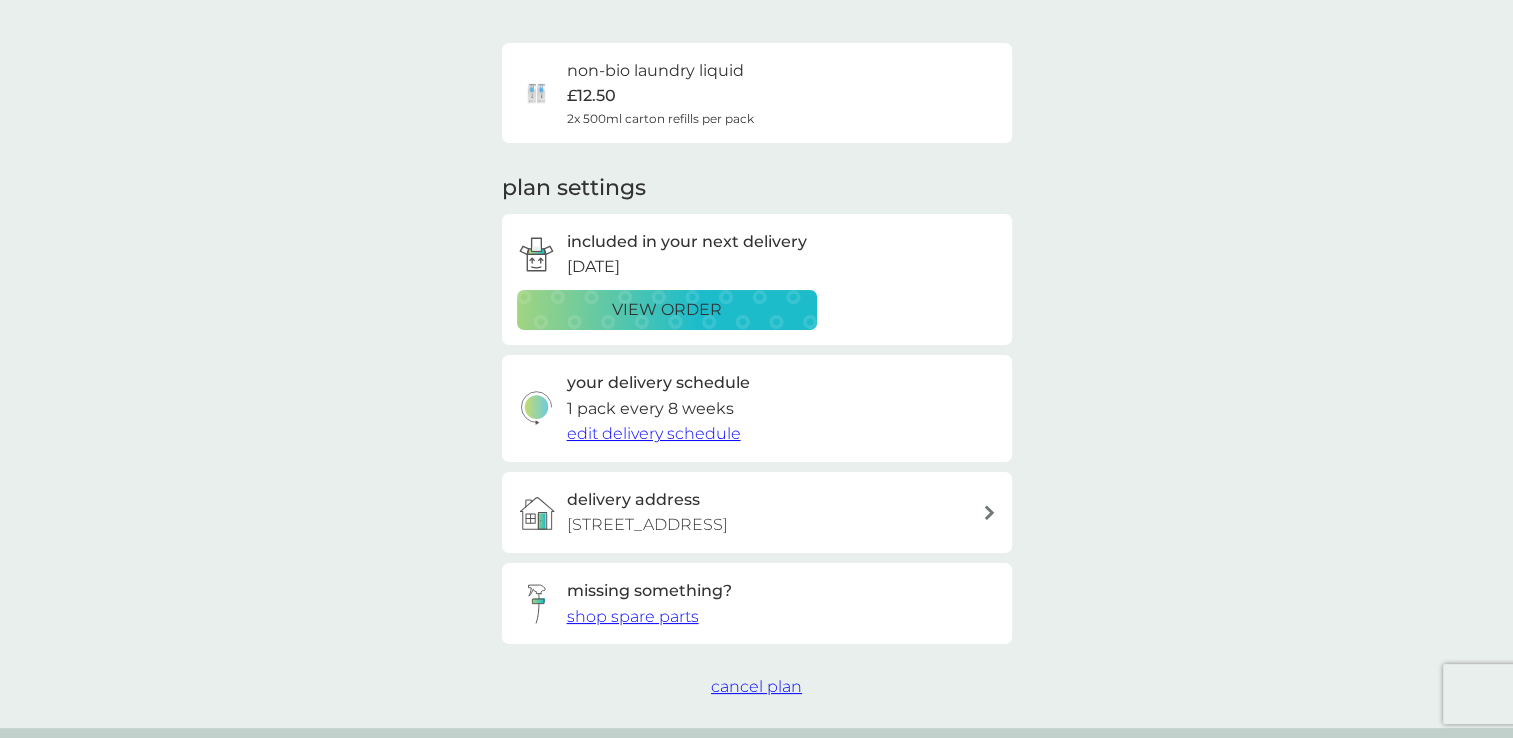 click on "edit delivery schedule" at bounding box center (654, 434) 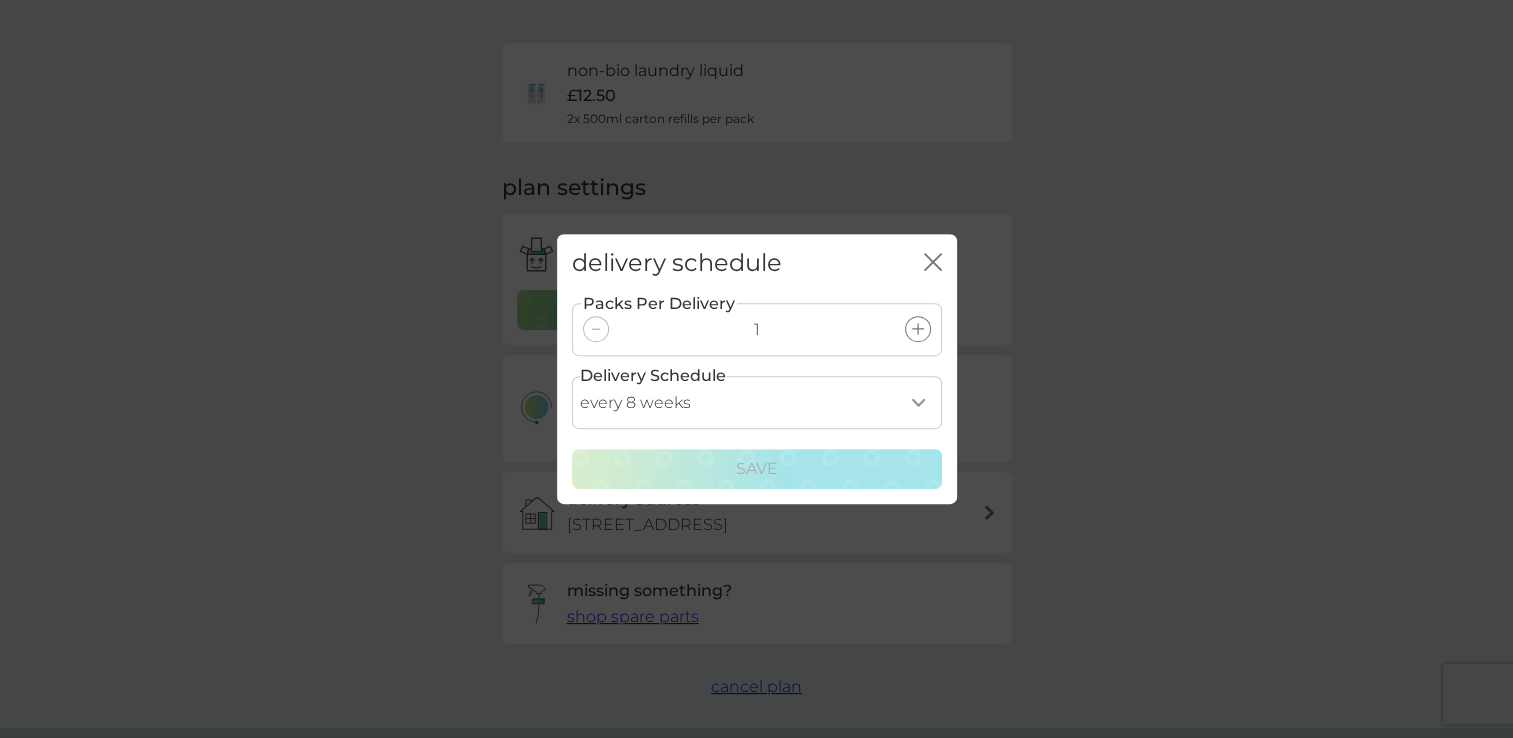 click on "every 1 week every 2 weeks every 3 weeks every 4 weeks every 5 weeks every 6 weeks every 7 weeks every 8 weeks every 9 weeks every 10 weeks every 11 weeks every 12 weeks every 13 weeks every 14 weeks every 15 weeks every 16 weeks every 17 weeks every 18 weeks every 19 weeks every 20 weeks every 21 weeks every 22 weeks every 23 weeks every 24 weeks every 25 weeks every 26 weeks" at bounding box center (757, 402) 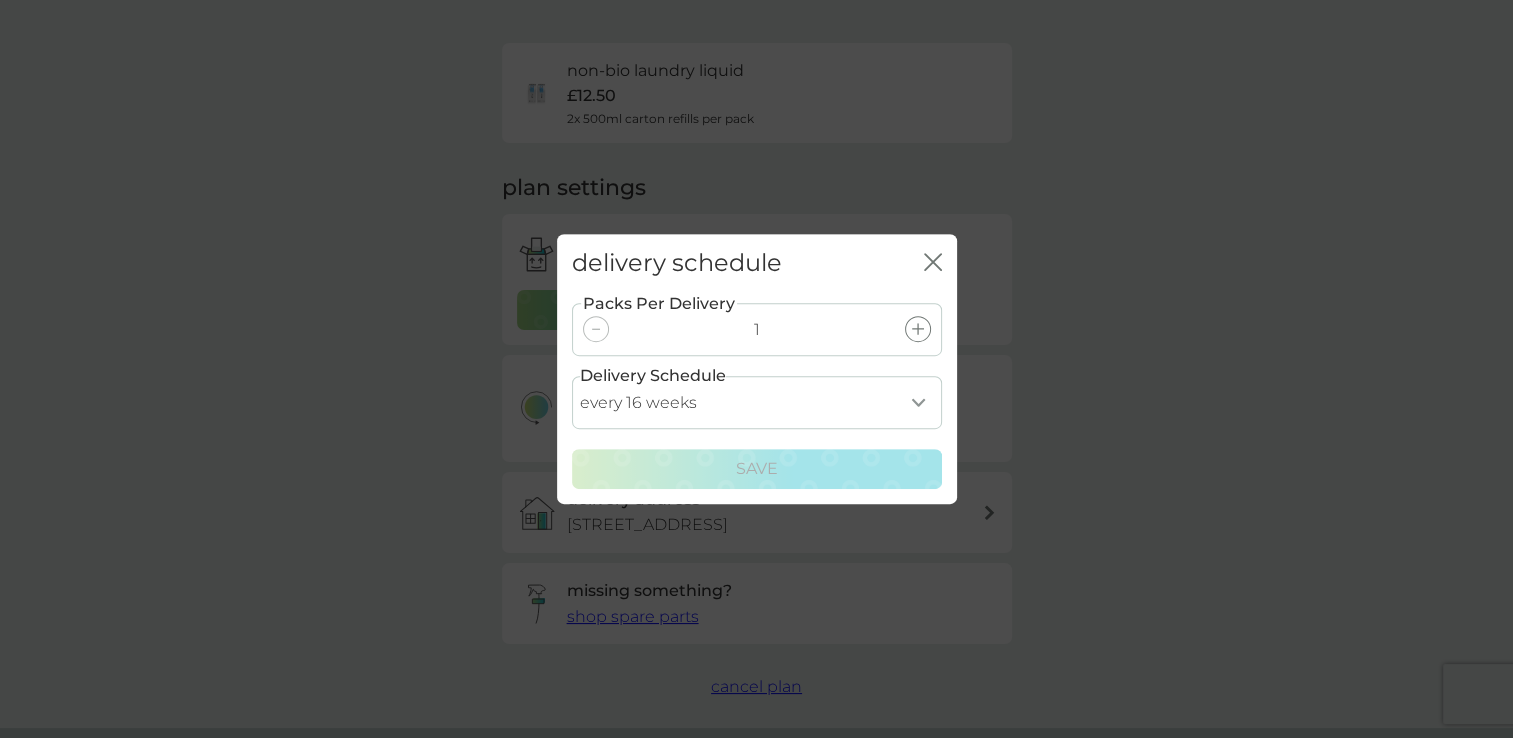 click on "every 1 week every 2 weeks every 3 weeks every 4 weeks every 5 weeks every 6 weeks every 7 weeks every 8 weeks every 9 weeks every 10 weeks every 11 weeks every 12 weeks every 13 weeks every 14 weeks every 15 weeks every 16 weeks every 17 weeks every 18 weeks every 19 weeks every 20 weeks every 21 weeks every 22 weeks every 23 weeks every 24 weeks every 25 weeks every 26 weeks" at bounding box center [757, 402] 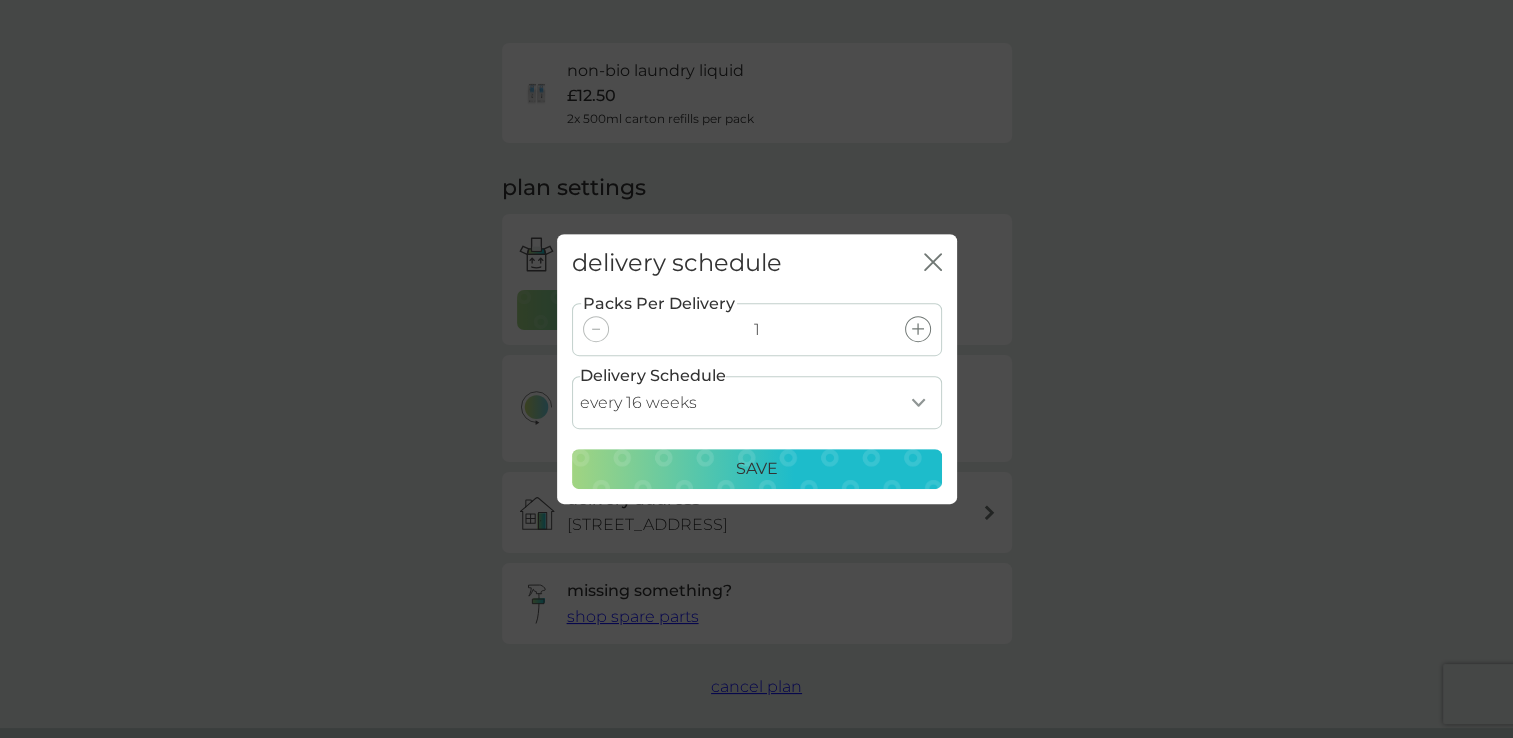 click on "Save" at bounding box center (757, 469) 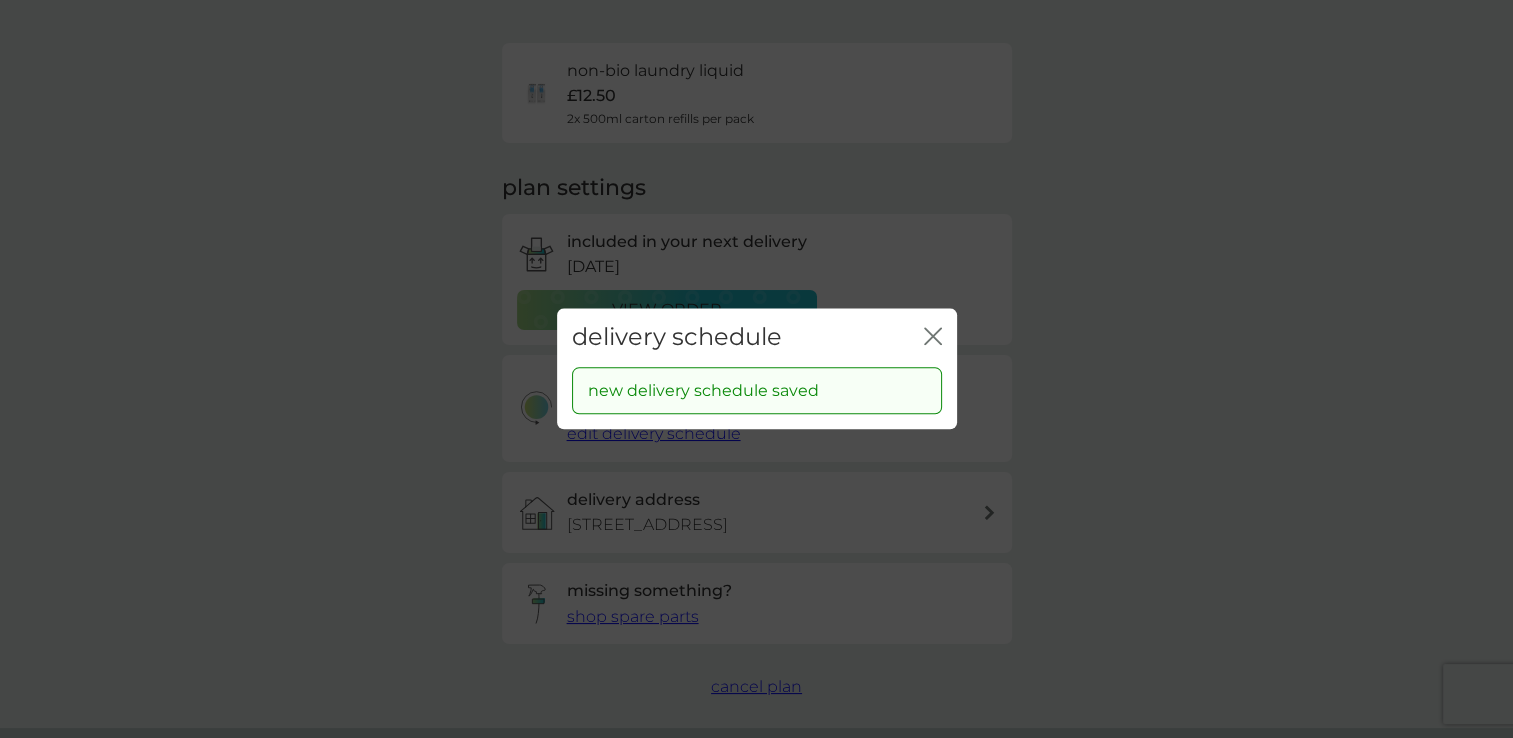 click on "close" 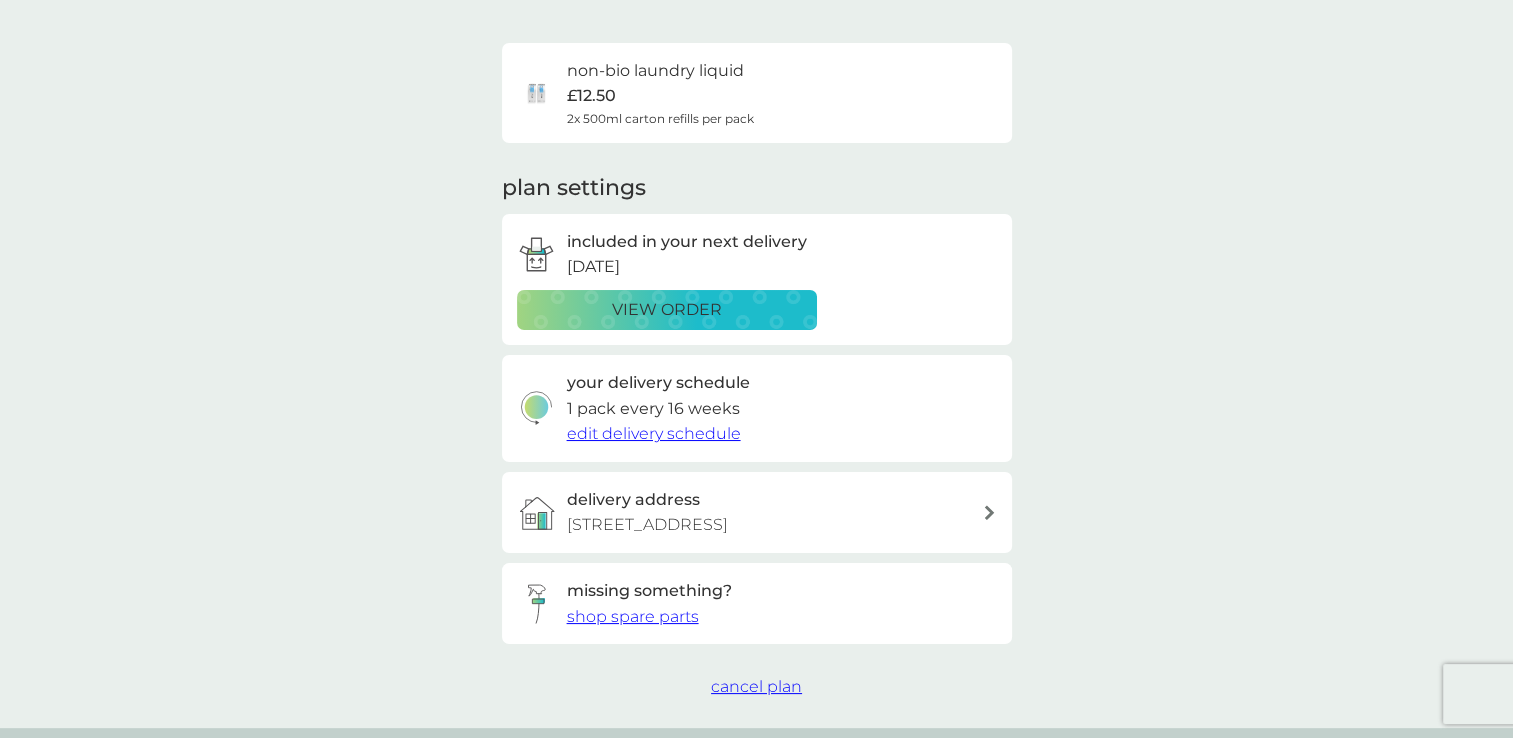 click on "shop spare parts" at bounding box center [633, 616] 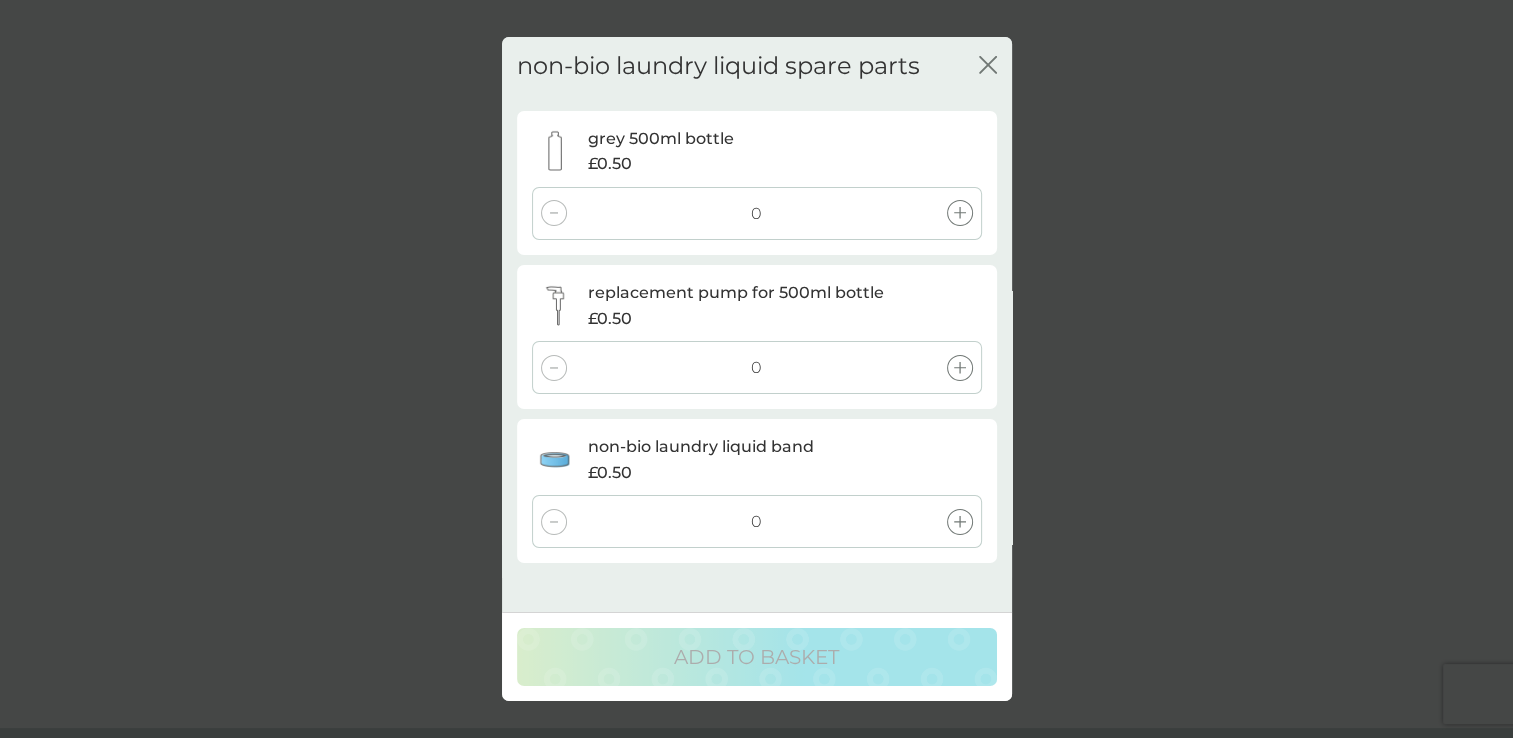 click 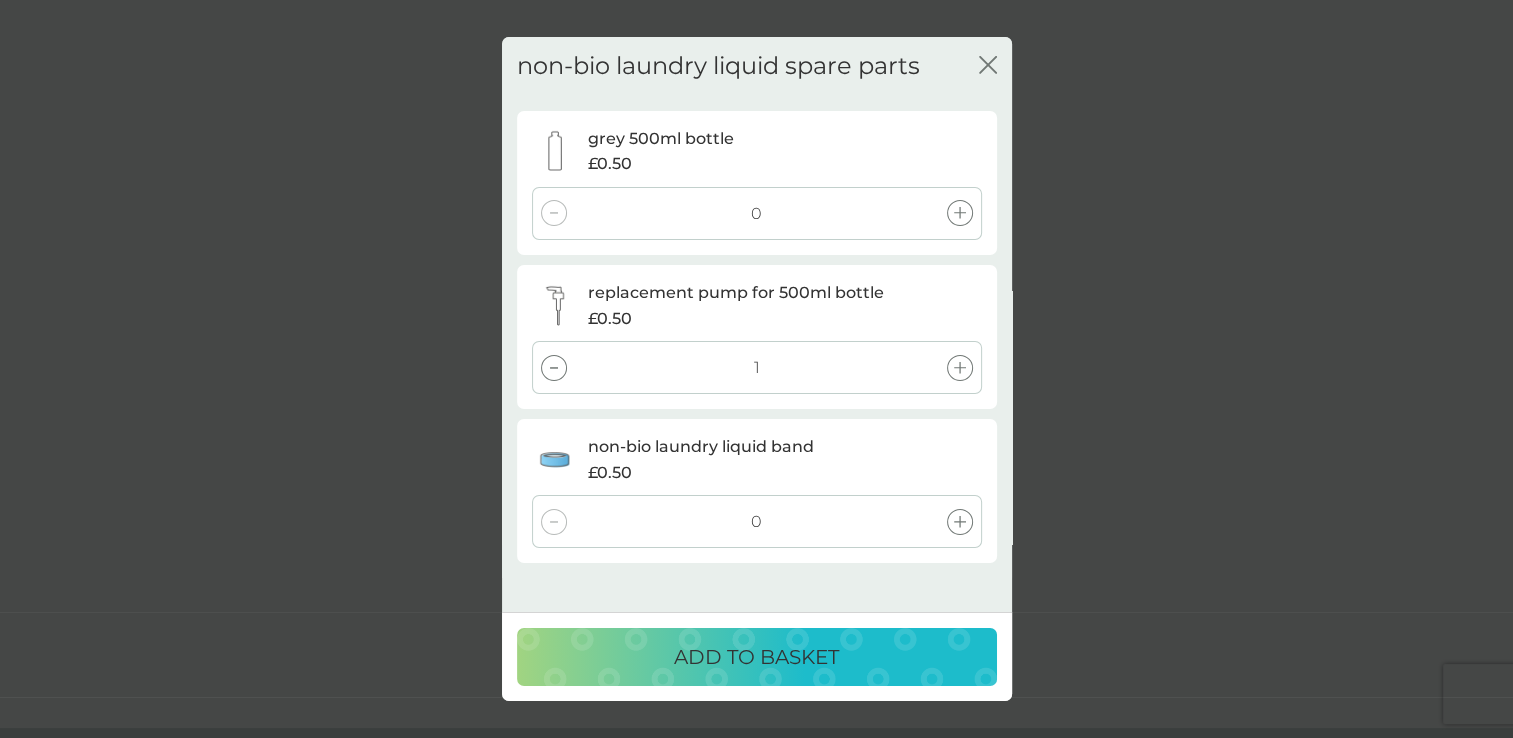 click on "ADD TO BASKET" at bounding box center (756, 657) 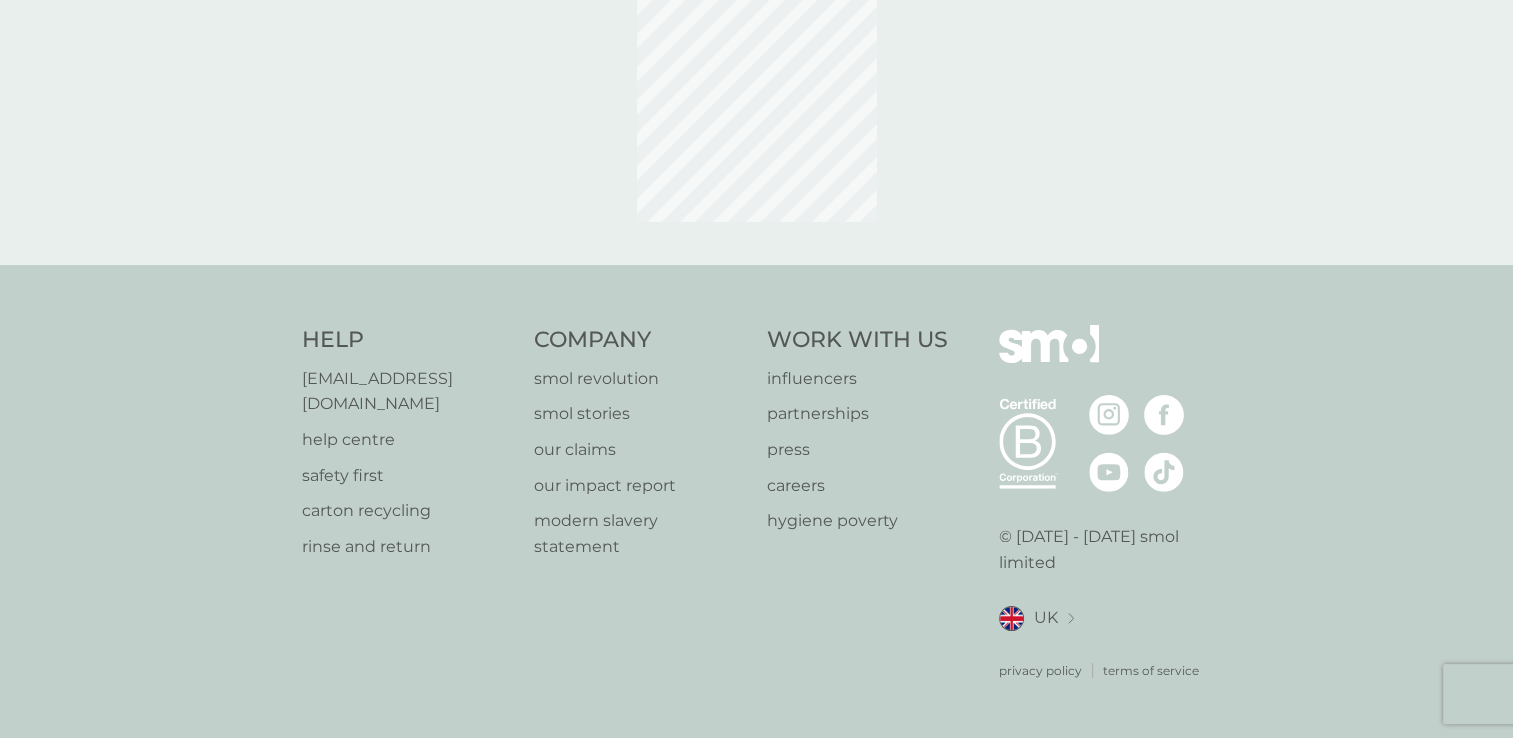 scroll, scrollTop: 0, scrollLeft: 0, axis: both 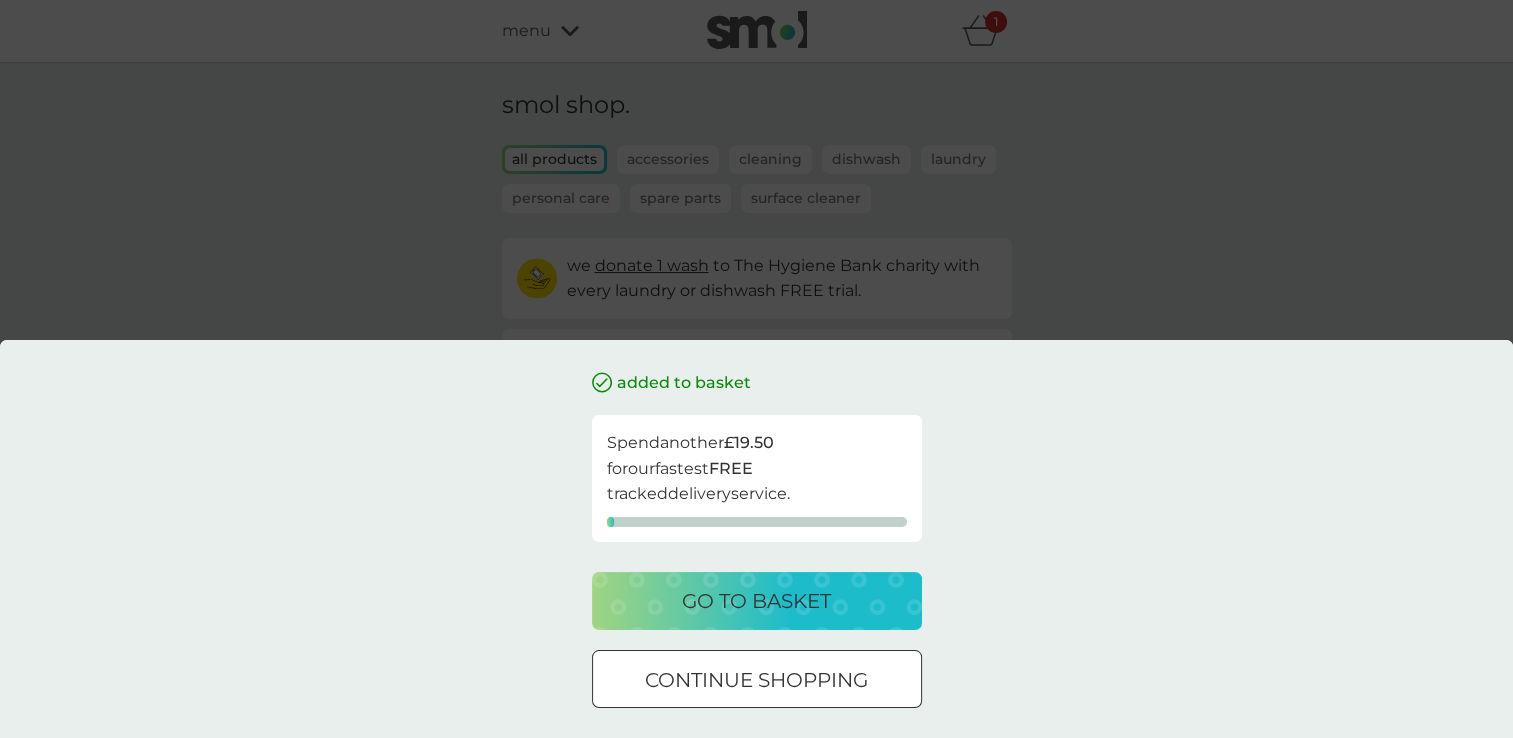 click on "added to basket Spend  another  £19.50   for  our  fastest  FREE   tracked  delivery  service.  go to basket continue shopping" at bounding box center [756, 369] 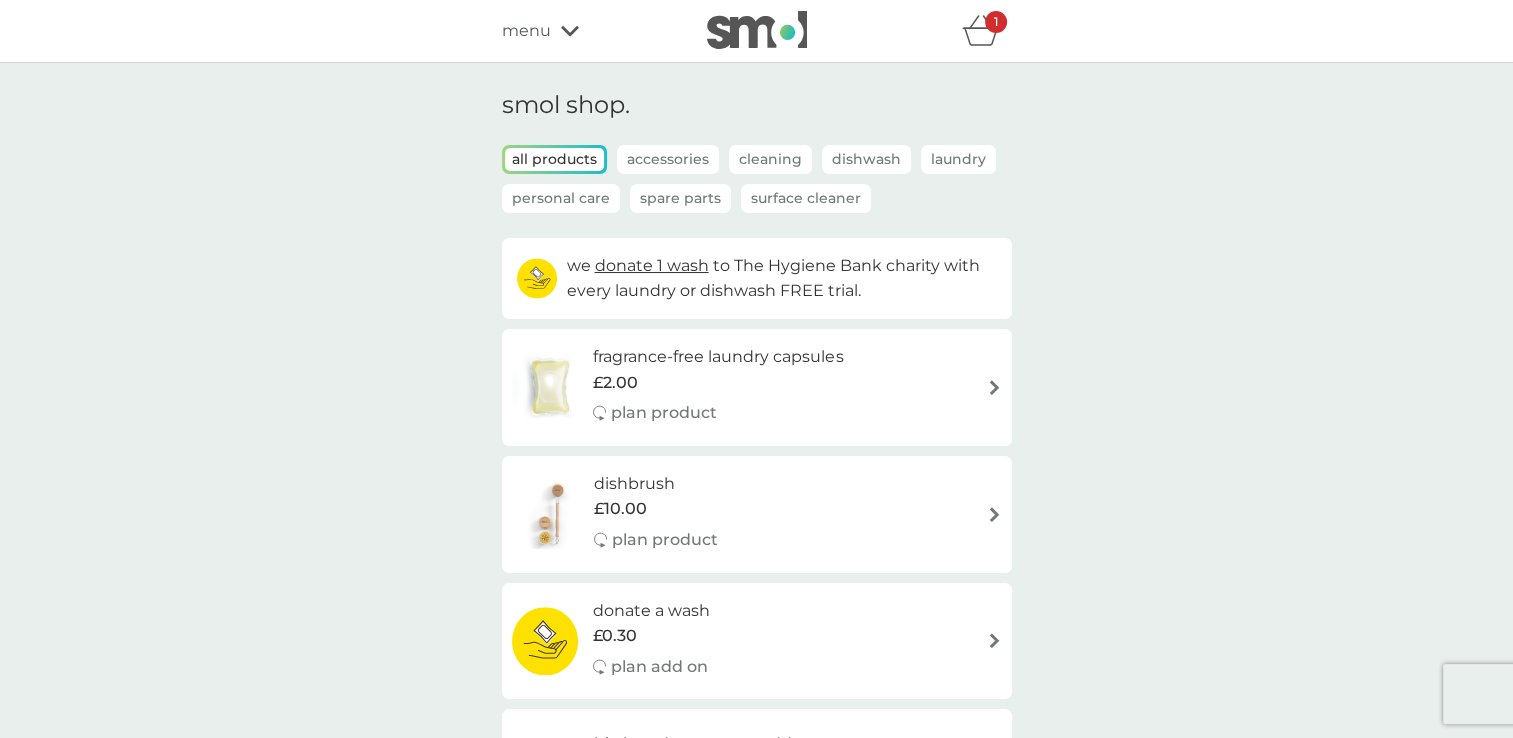 click on "menu" at bounding box center [526, 31] 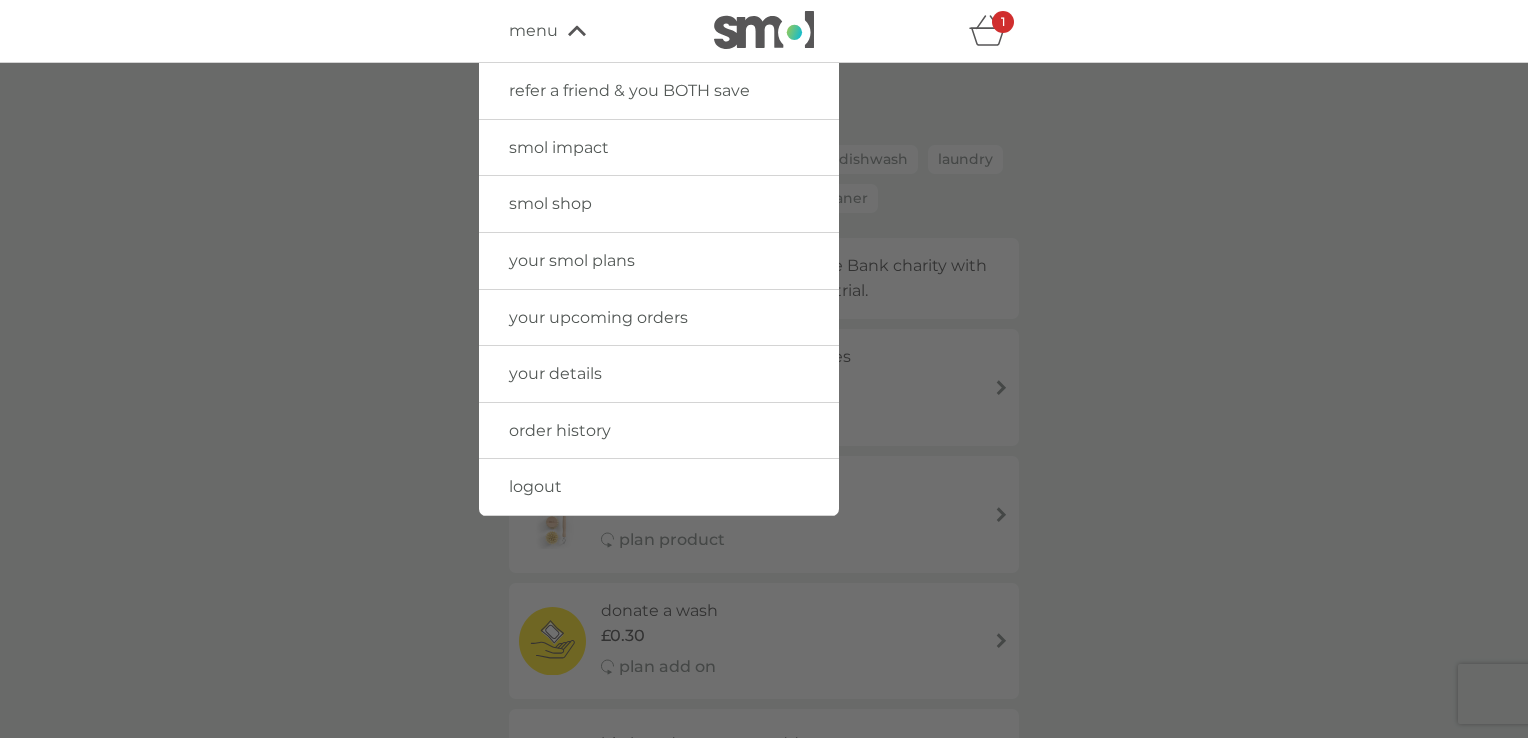 click on "your smol plans" at bounding box center (572, 260) 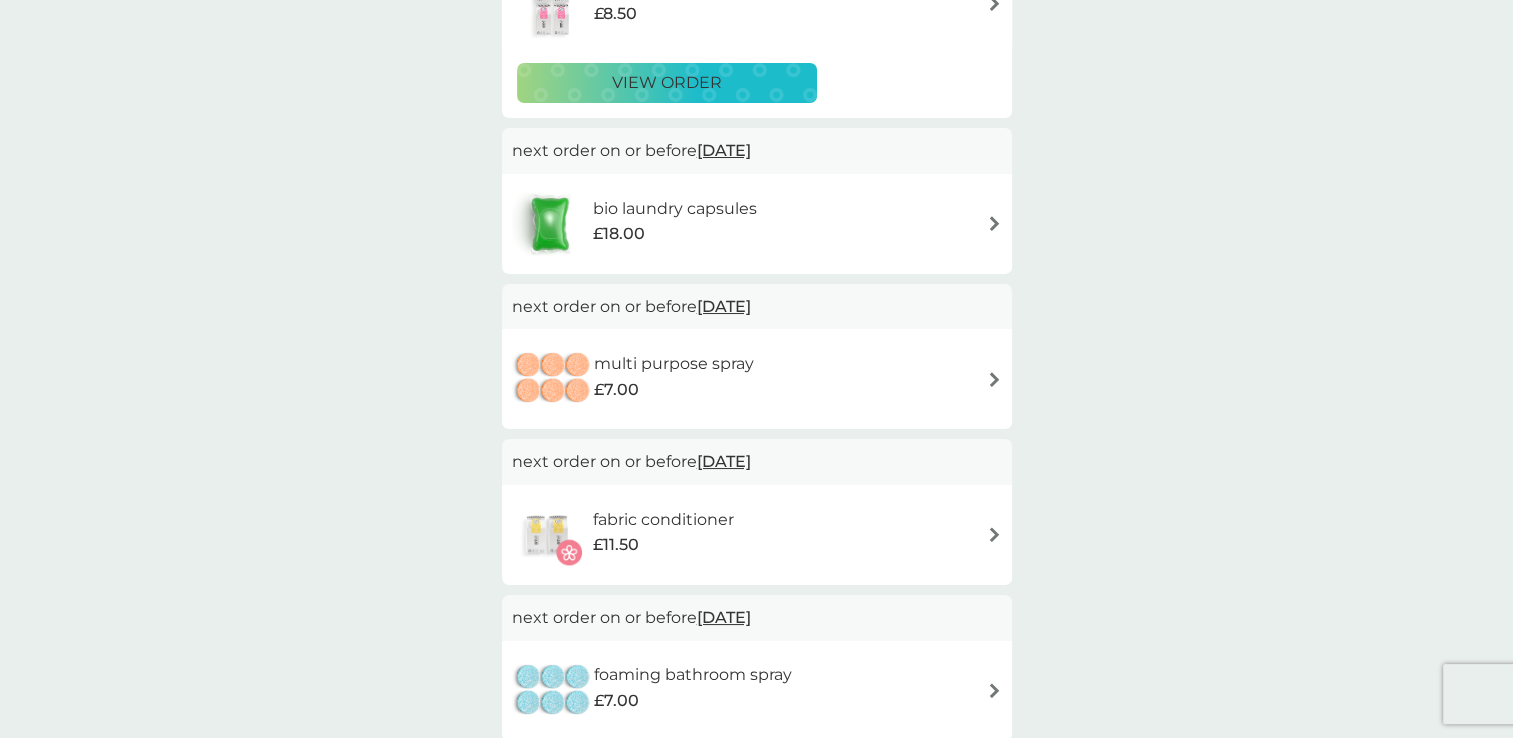 scroll, scrollTop: 477, scrollLeft: 0, axis: vertical 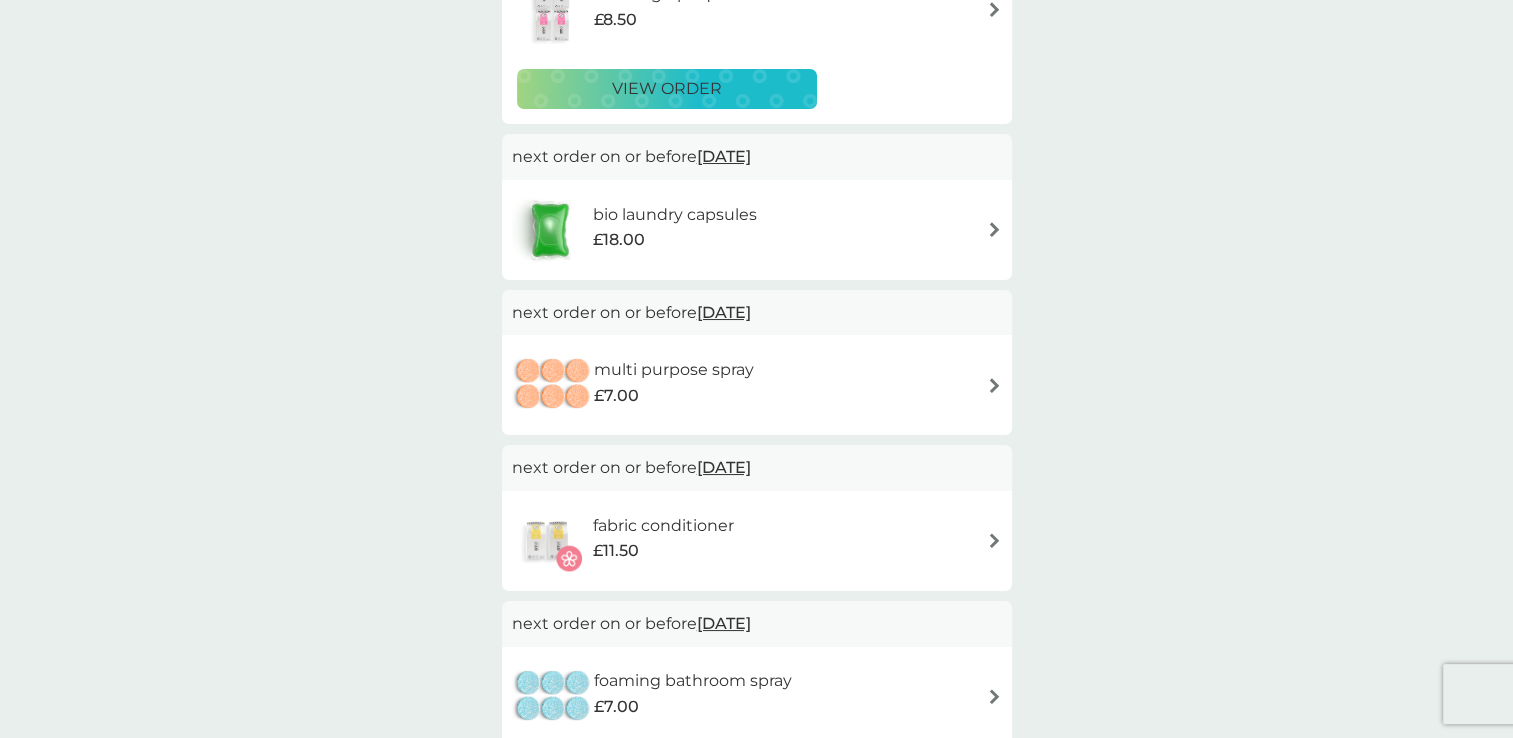 click at bounding box center [994, 229] 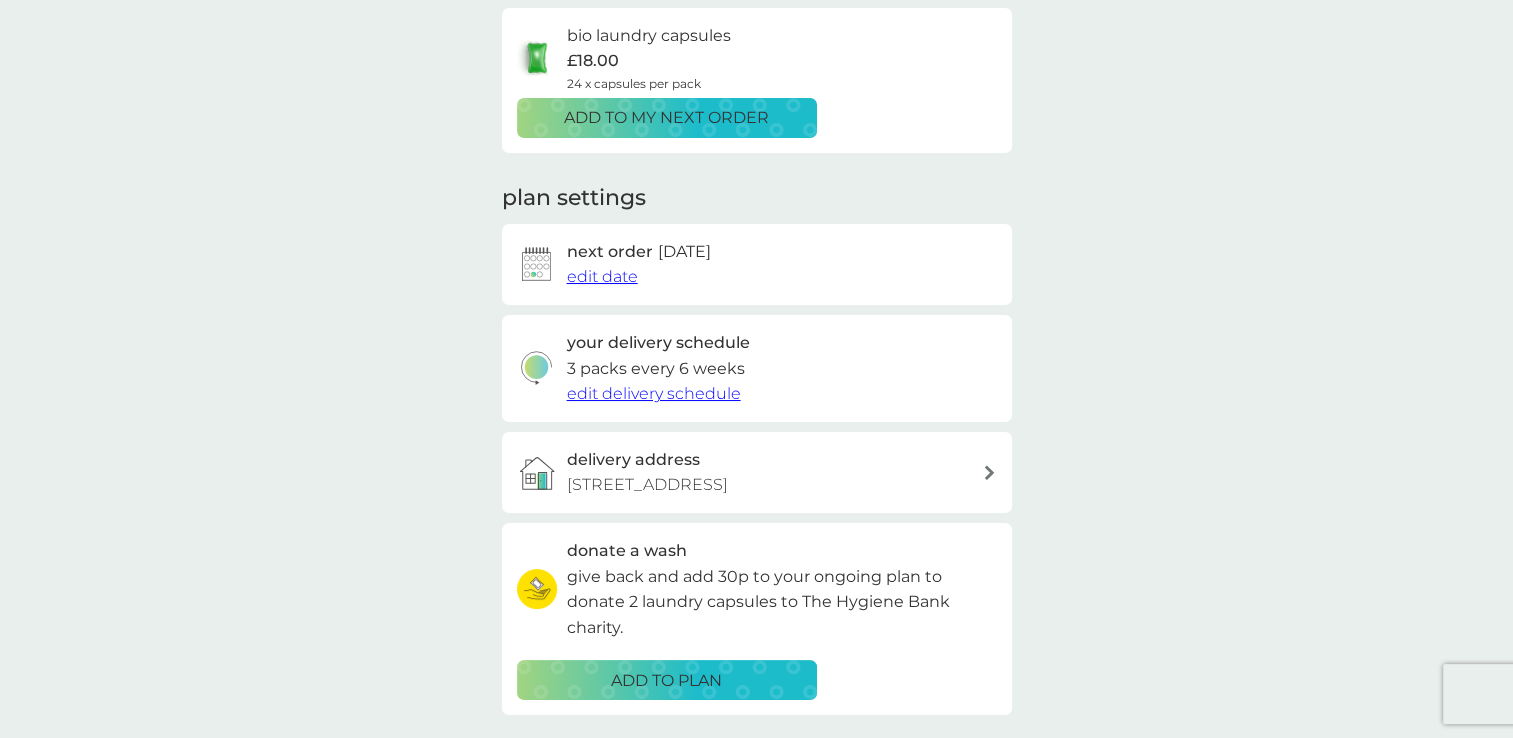 scroll, scrollTop: 178, scrollLeft: 0, axis: vertical 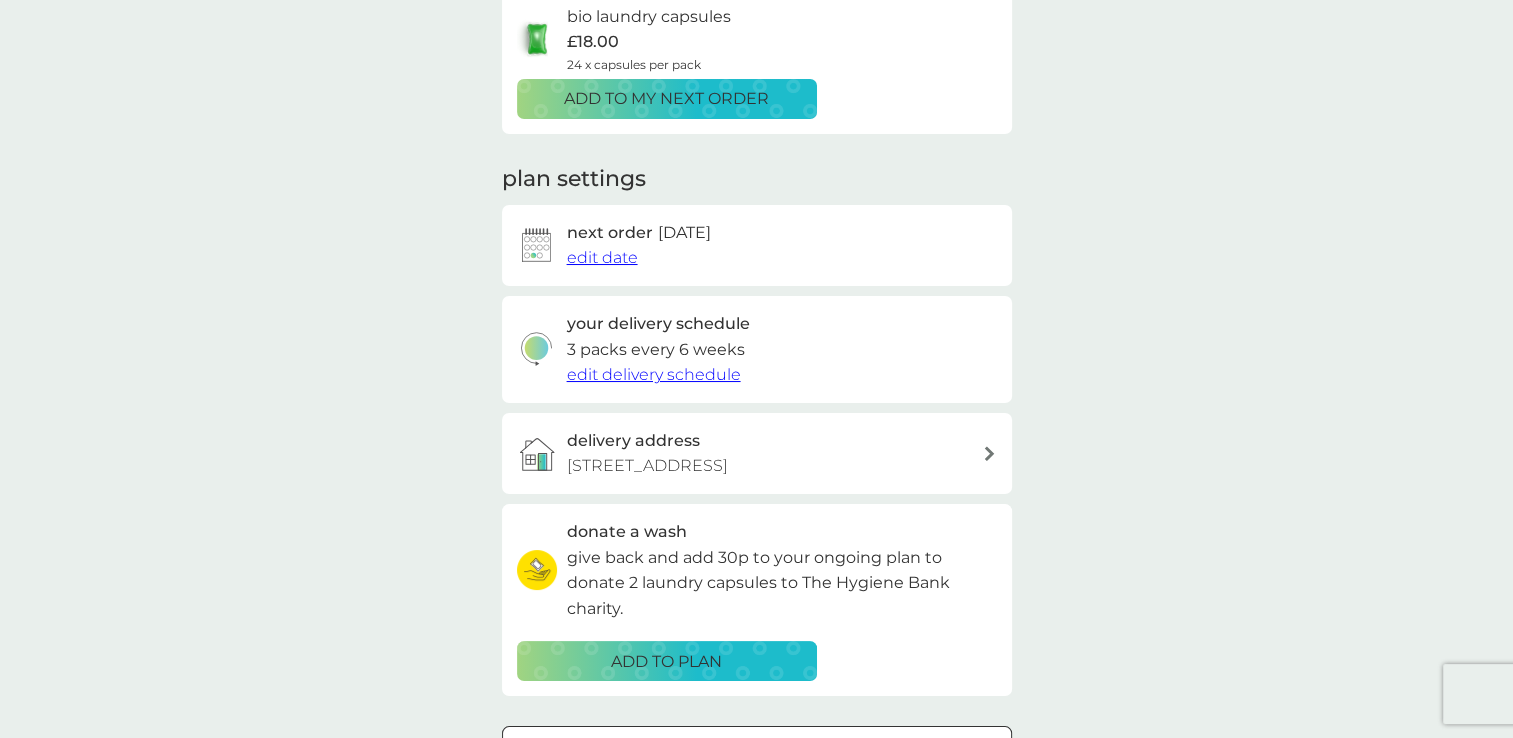 click on "edit delivery schedule" at bounding box center [654, 374] 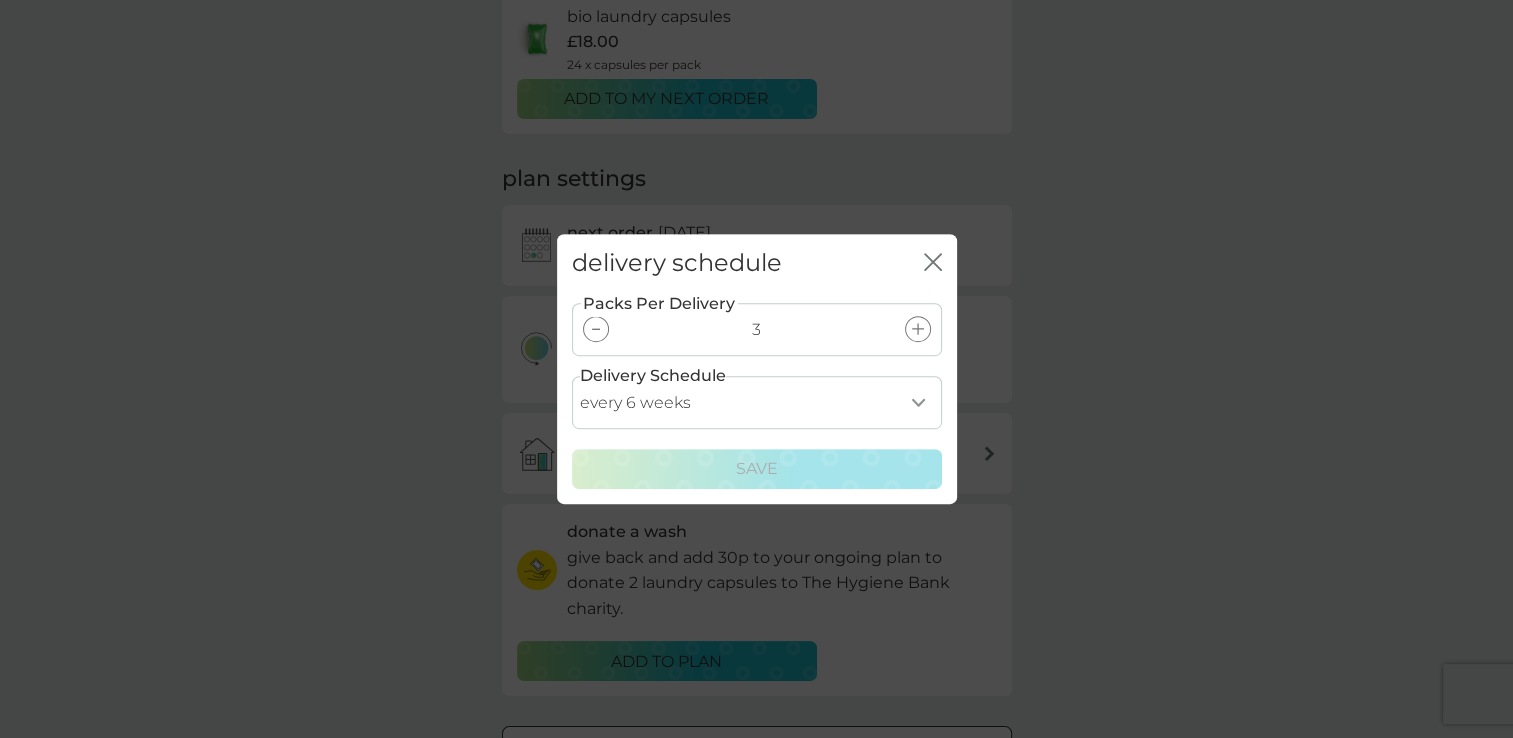 click on "every 1 week every 2 weeks every 3 weeks every 4 weeks every 5 weeks every 6 weeks every 7 weeks every 8 weeks every 9 weeks every 10 weeks every 11 weeks every 12 weeks every 13 weeks every 14 weeks every 15 weeks every 16 weeks every 17 weeks" at bounding box center (757, 402) 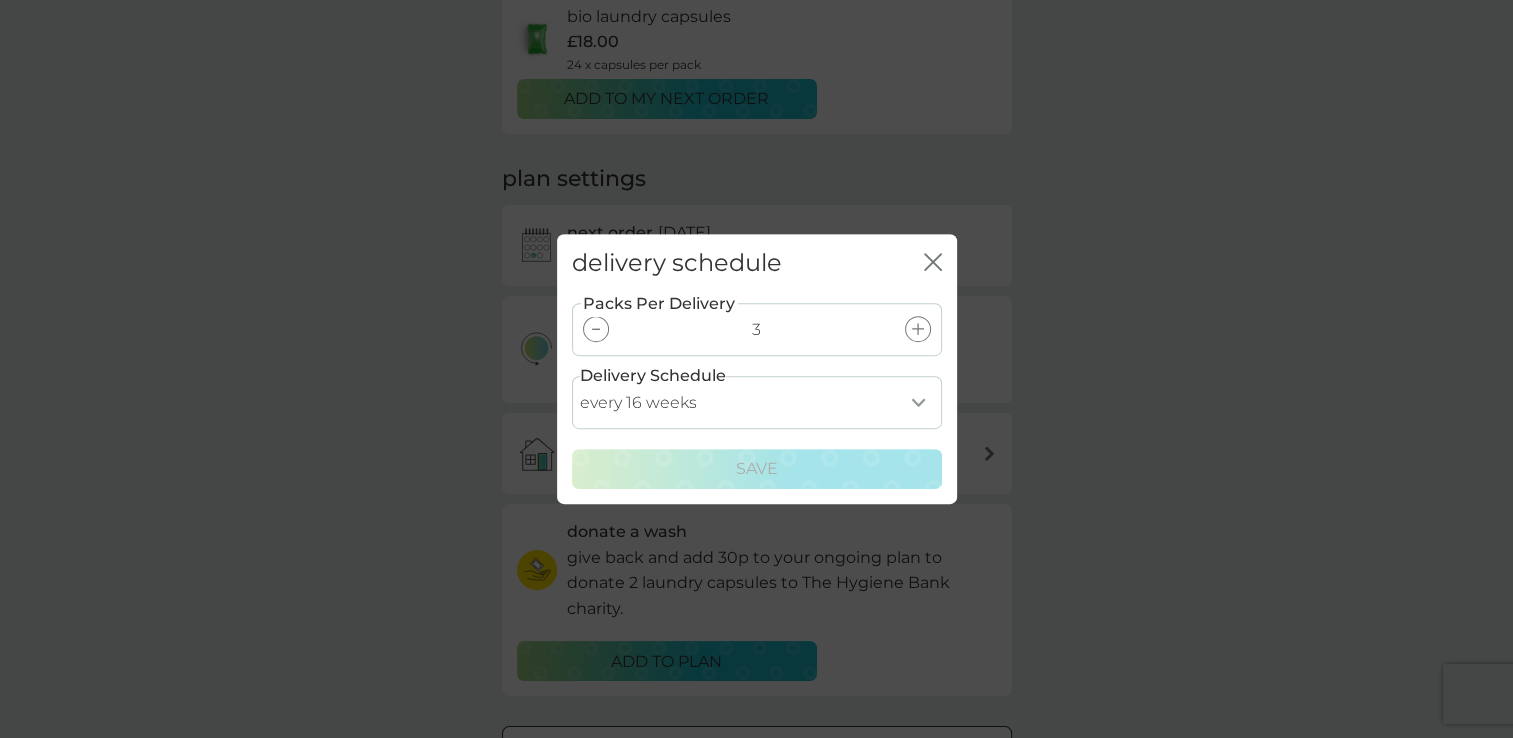 click on "every 1 week every 2 weeks every 3 weeks every 4 weeks every 5 weeks every 6 weeks every 7 weeks every 8 weeks every 9 weeks every 10 weeks every 11 weeks every 12 weeks every 13 weeks every 14 weeks every 15 weeks every 16 weeks every 17 weeks" at bounding box center [757, 402] 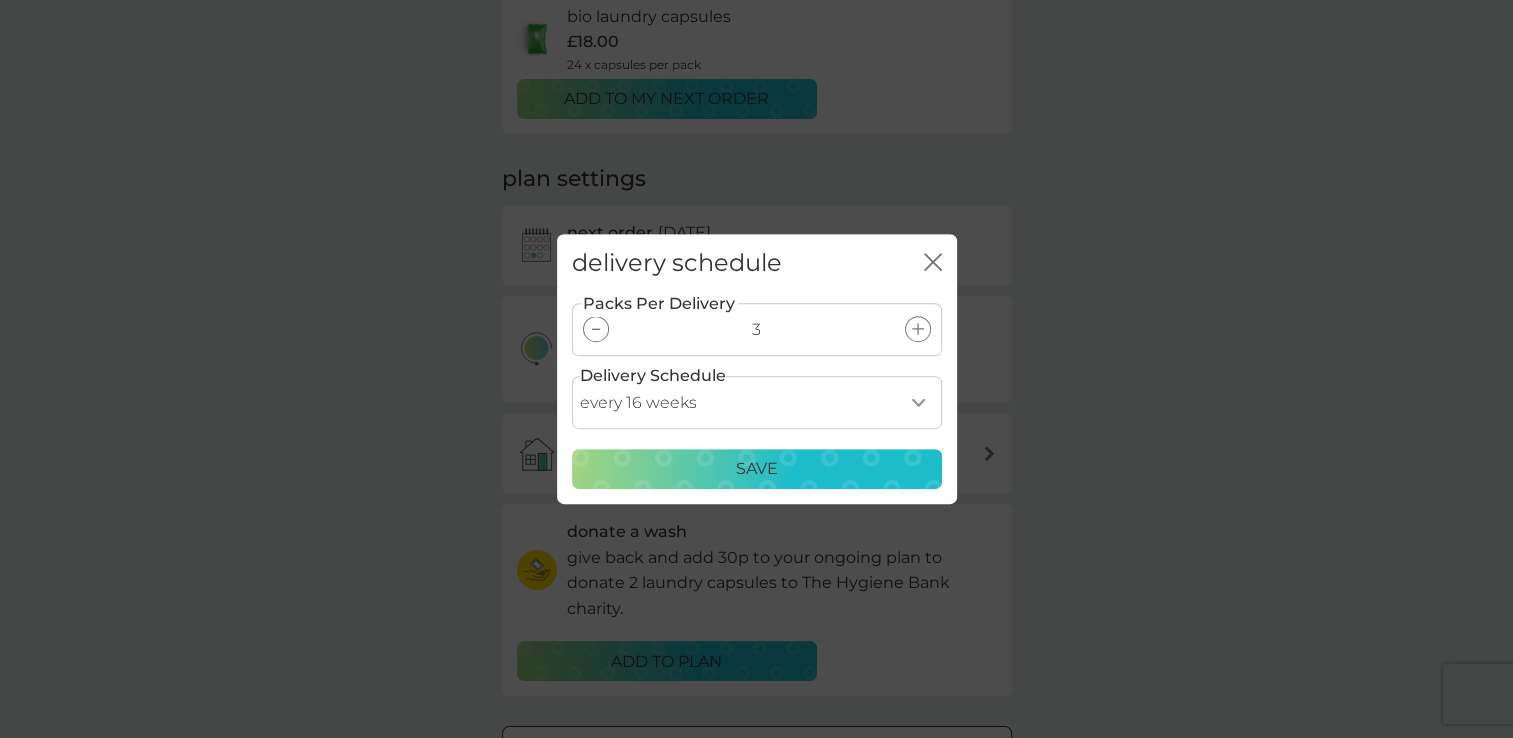 click at bounding box center [596, 329] 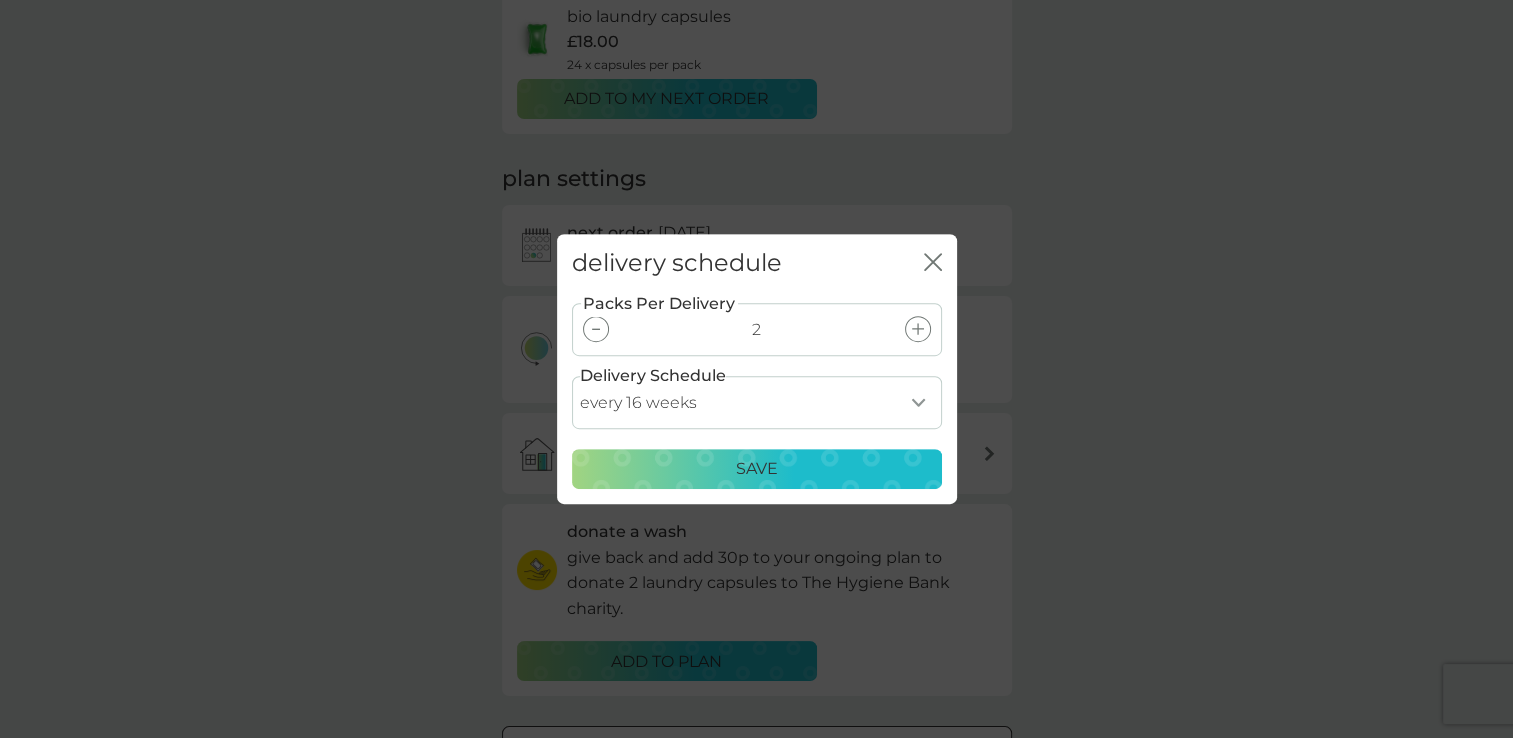 click at bounding box center (596, 329) 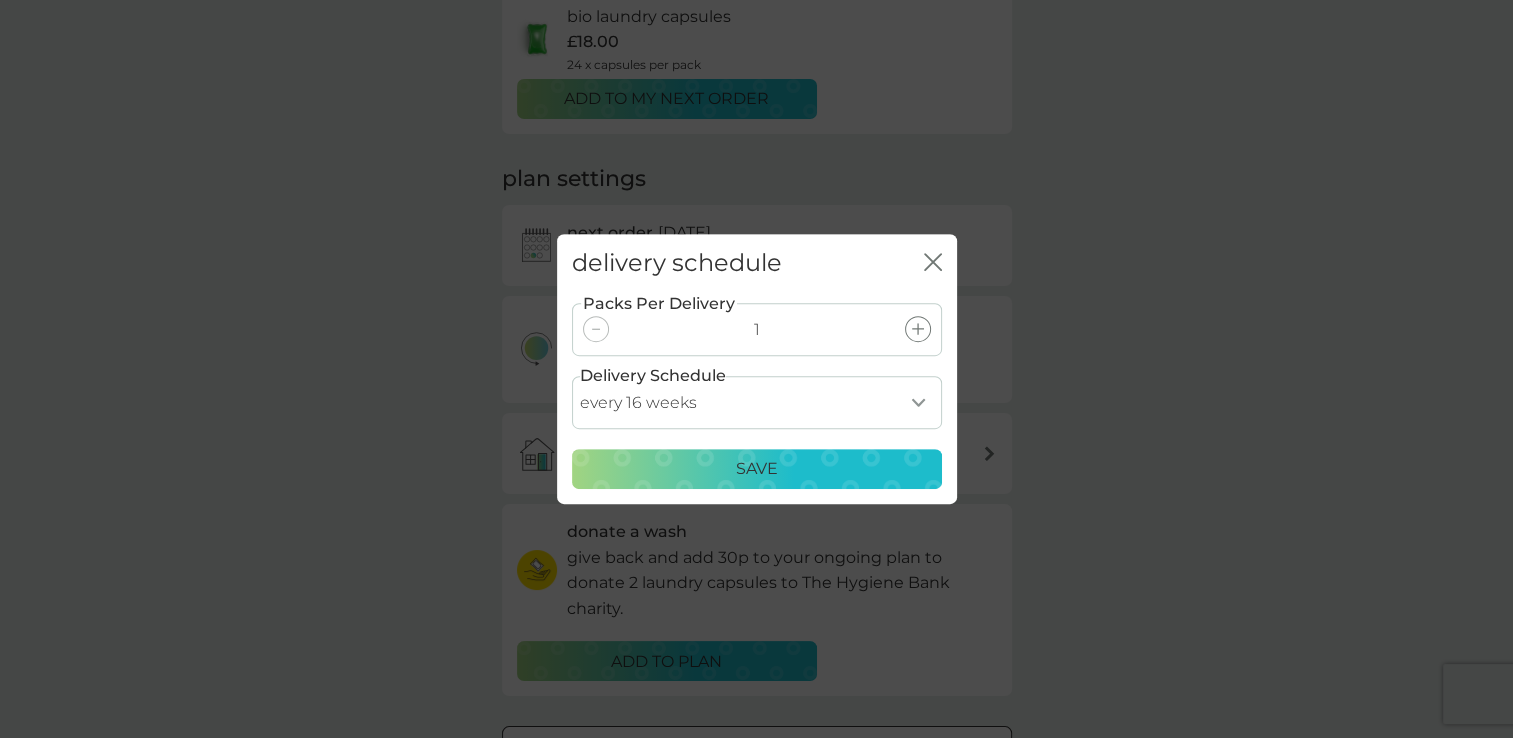 click on "Save" at bounding box center [757, 469] 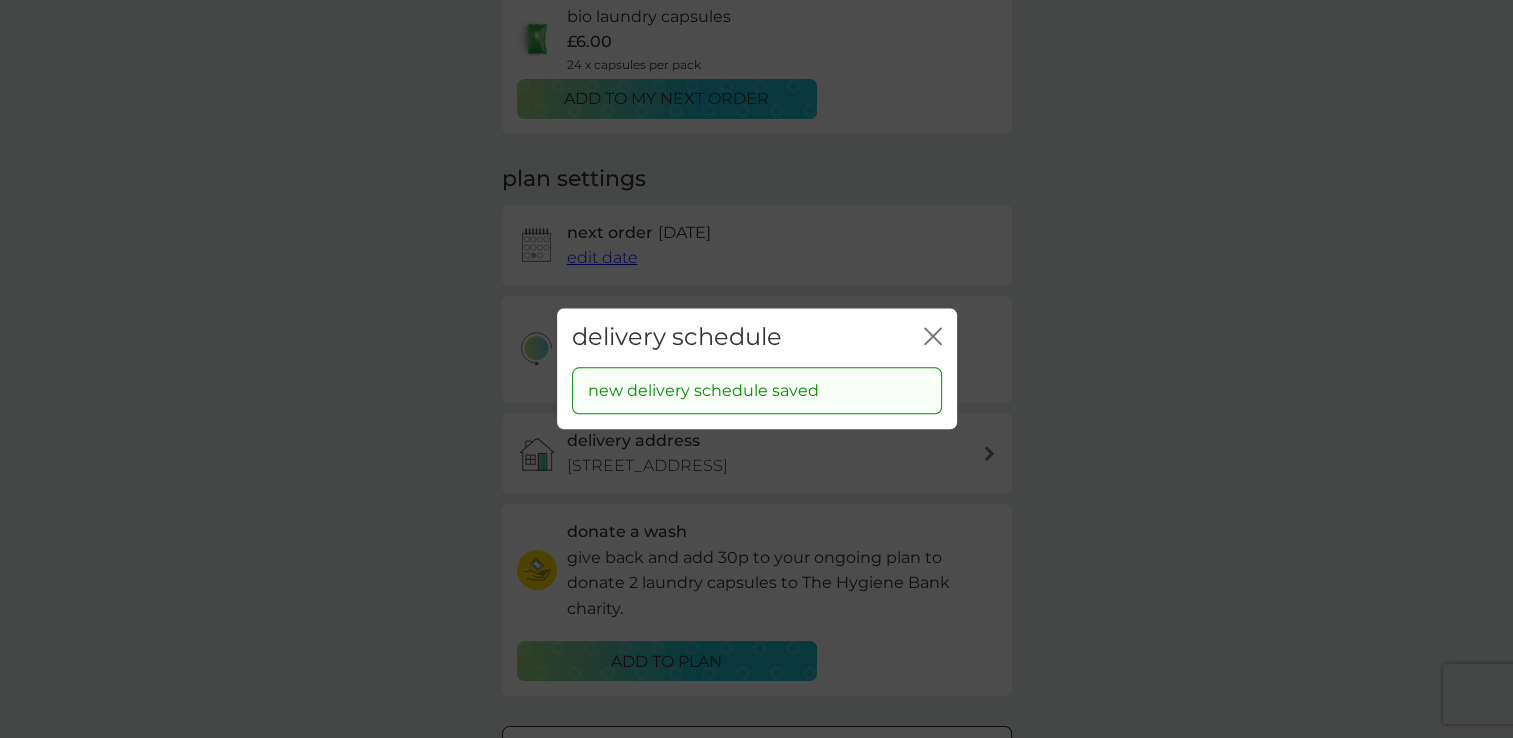 click on "delivery schedule close new delivery schedule saved" at bounding box center [756, 369] 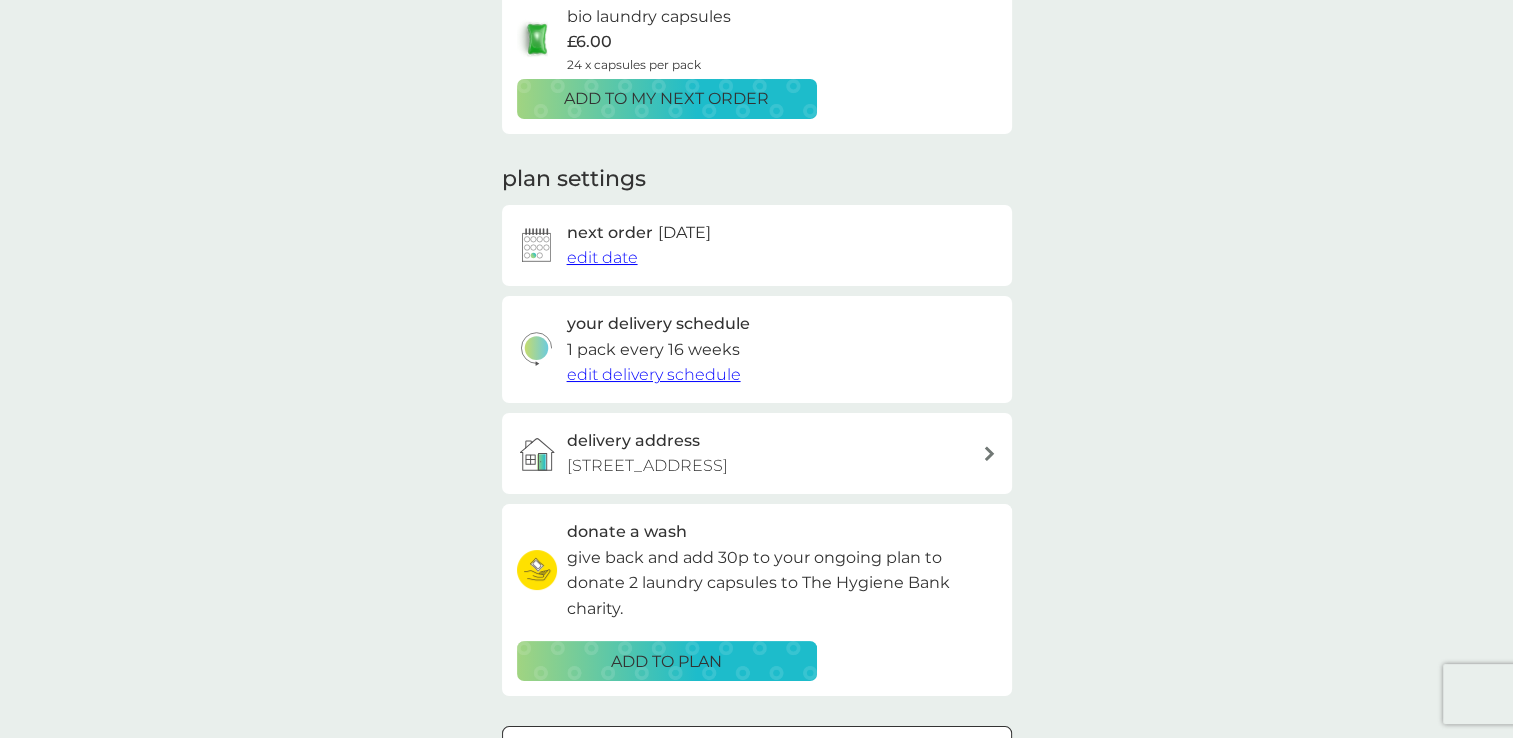 click on "edit date" at bounding box center [602, 257] 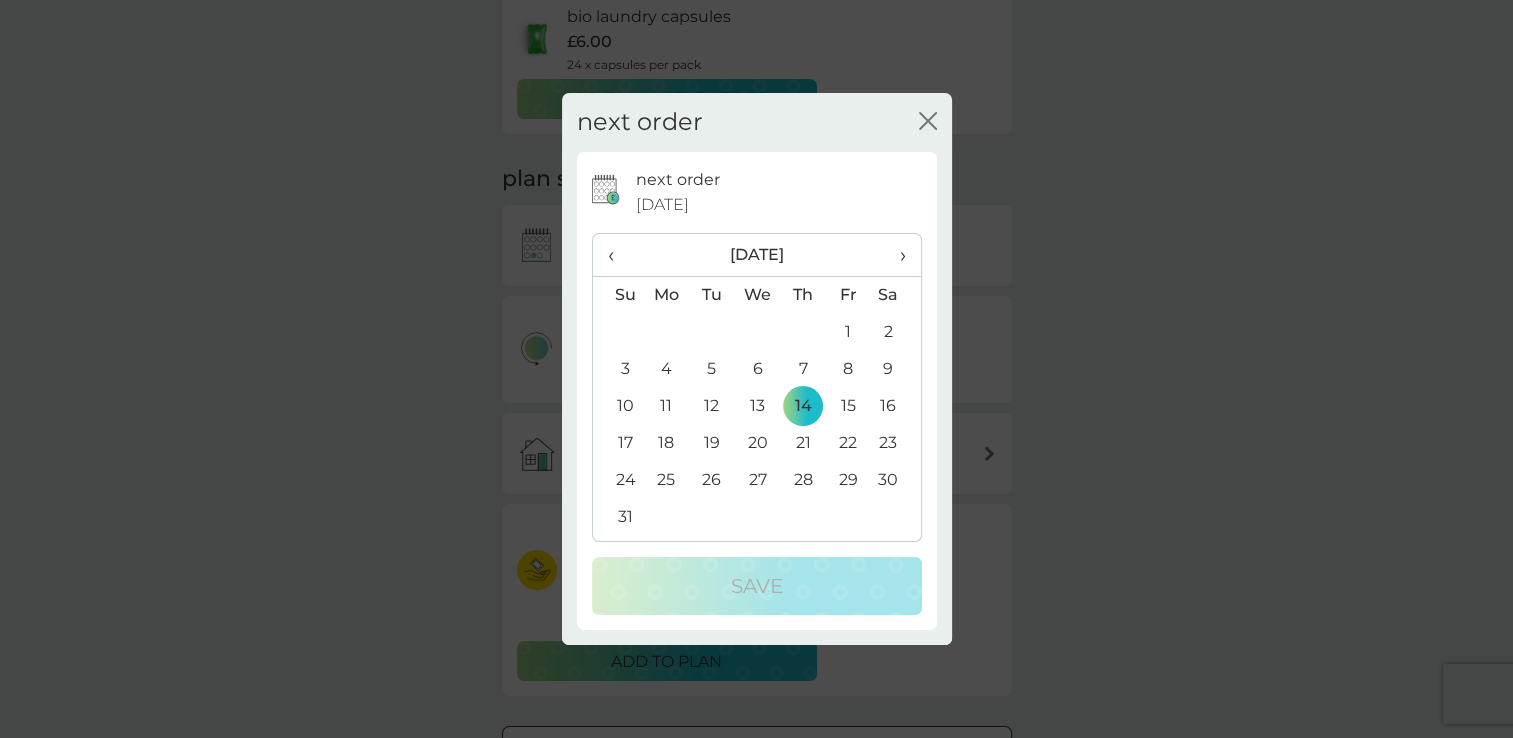 click on "30" at bounding box center [895, 480] 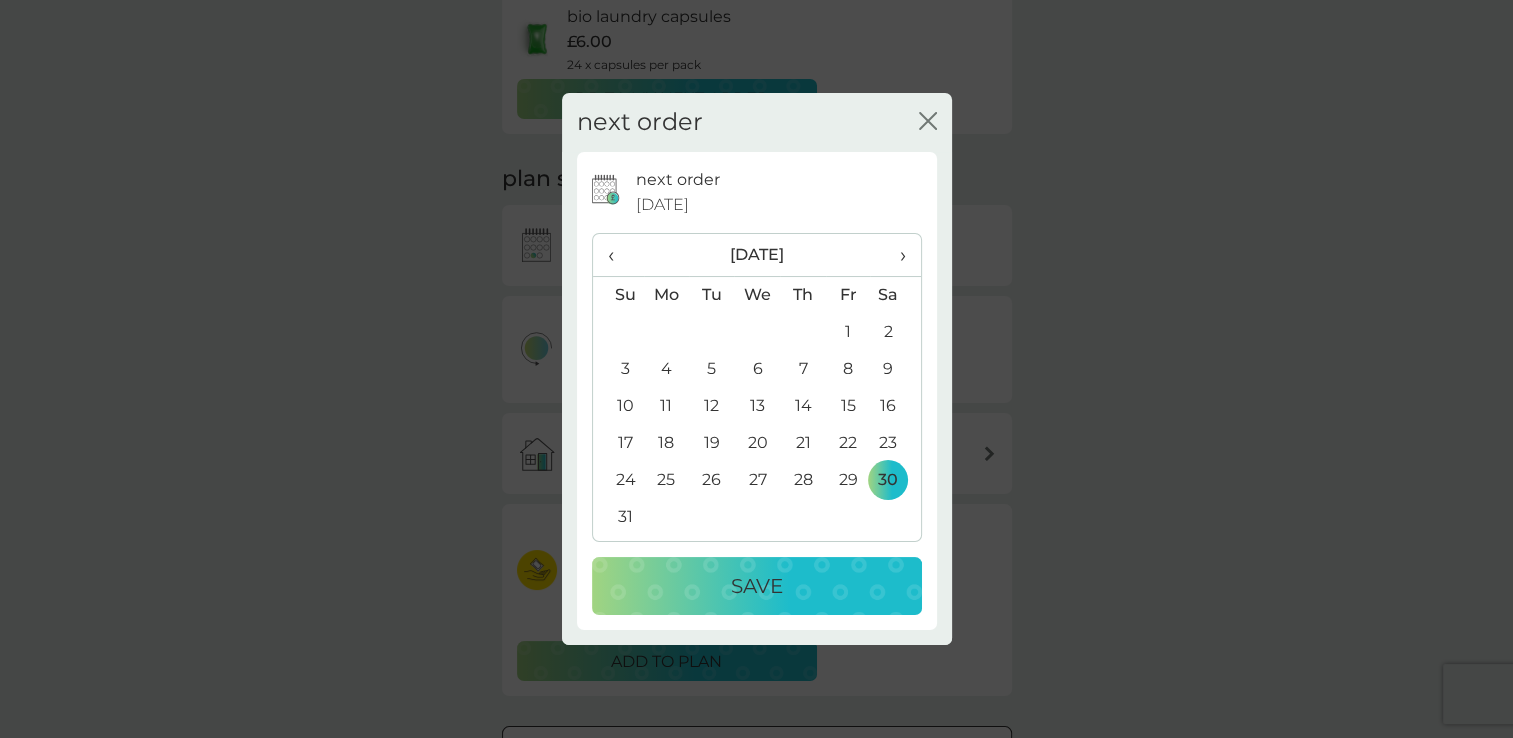 click on "Save" at bounding box center (757, 586) 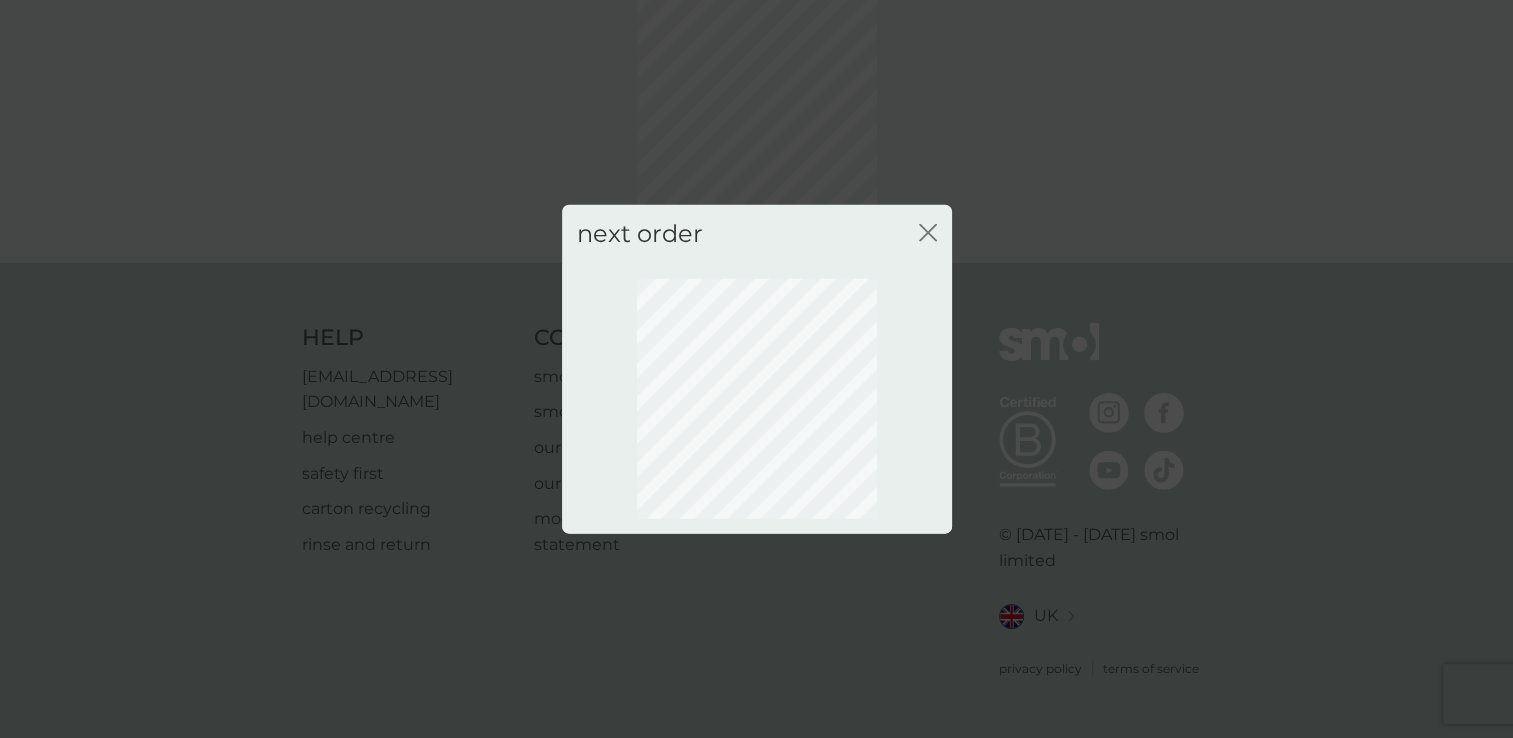 scroll, scrollTop: 100, scrollLeft: 0, axis: vertical 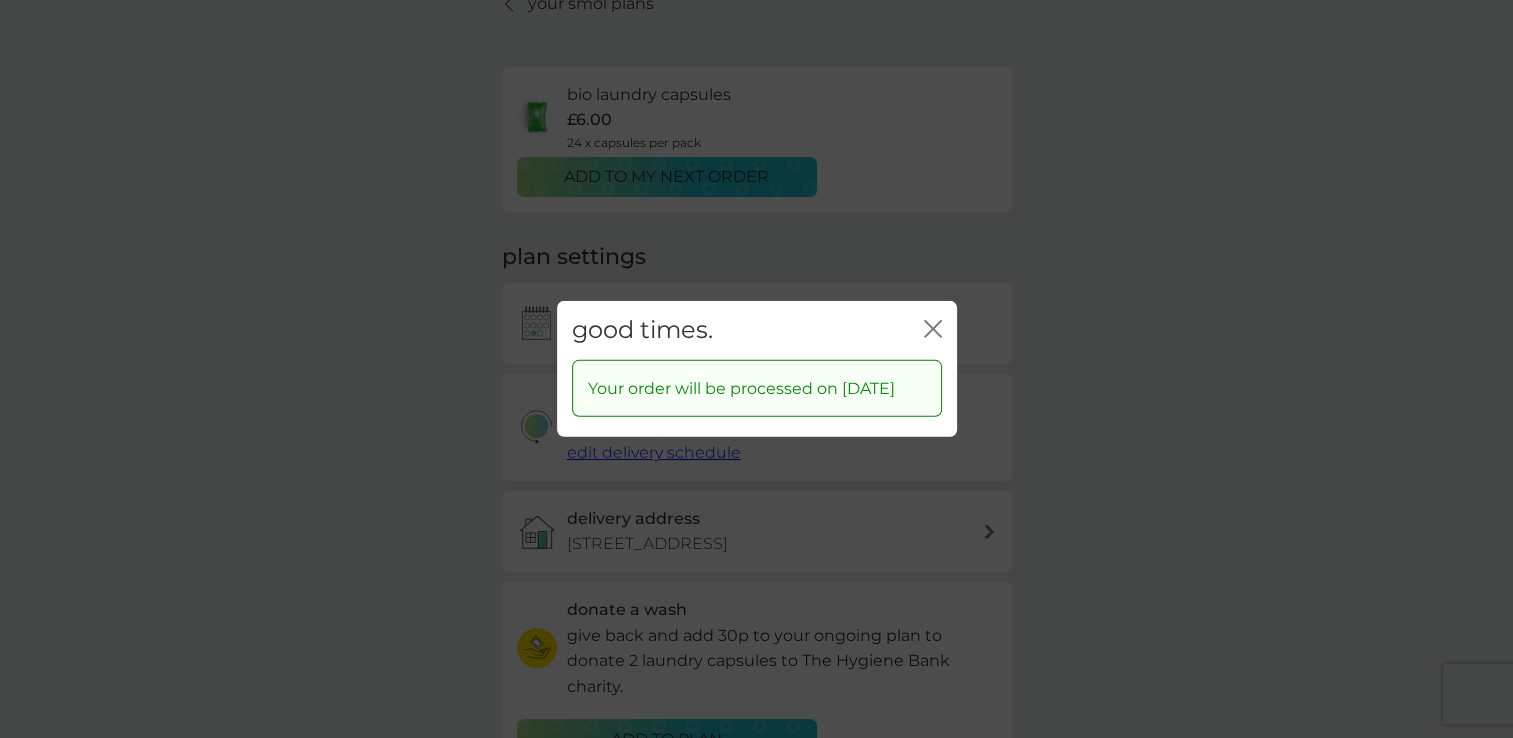 click on "close" 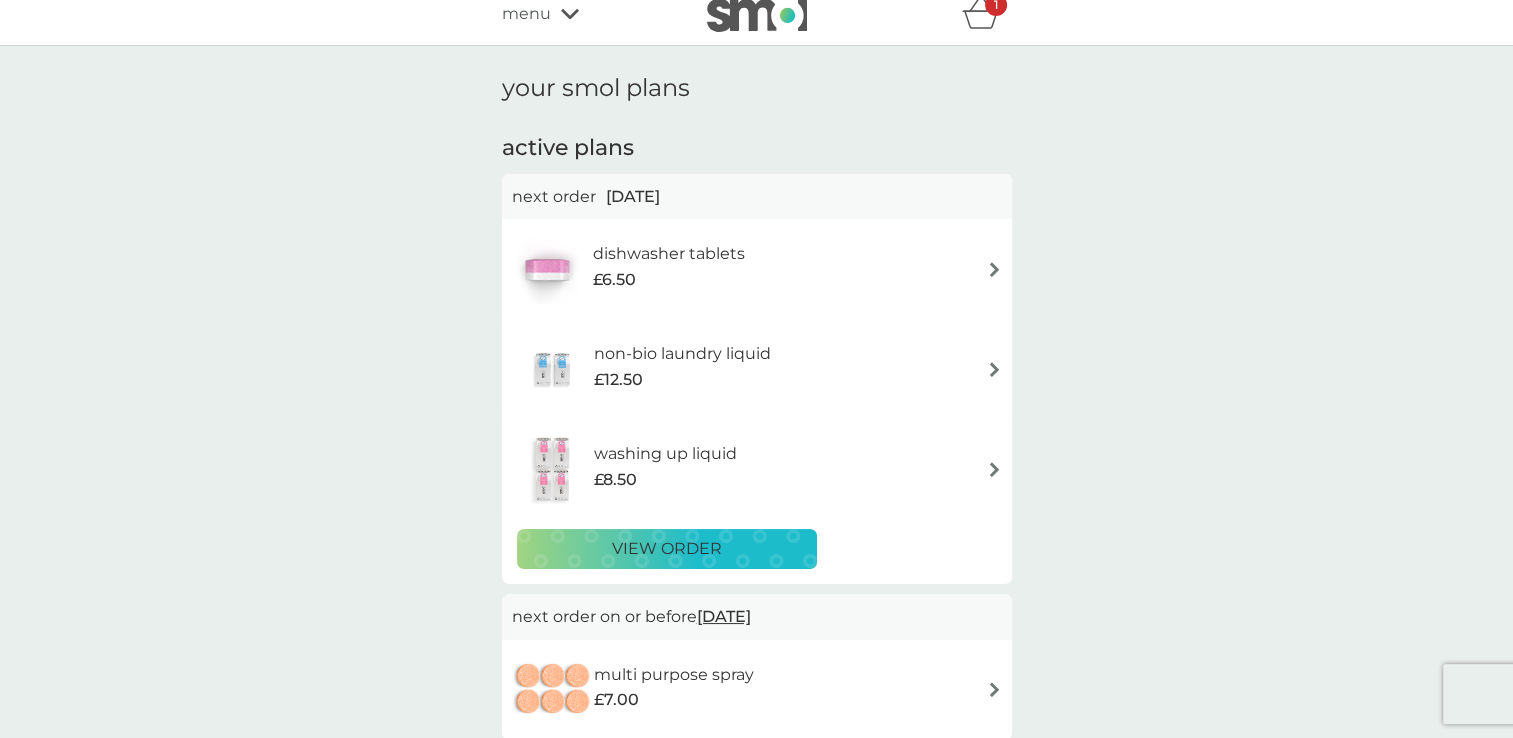 scroll, scrollTop: 11, scrollLeft: 0, axis: vertical 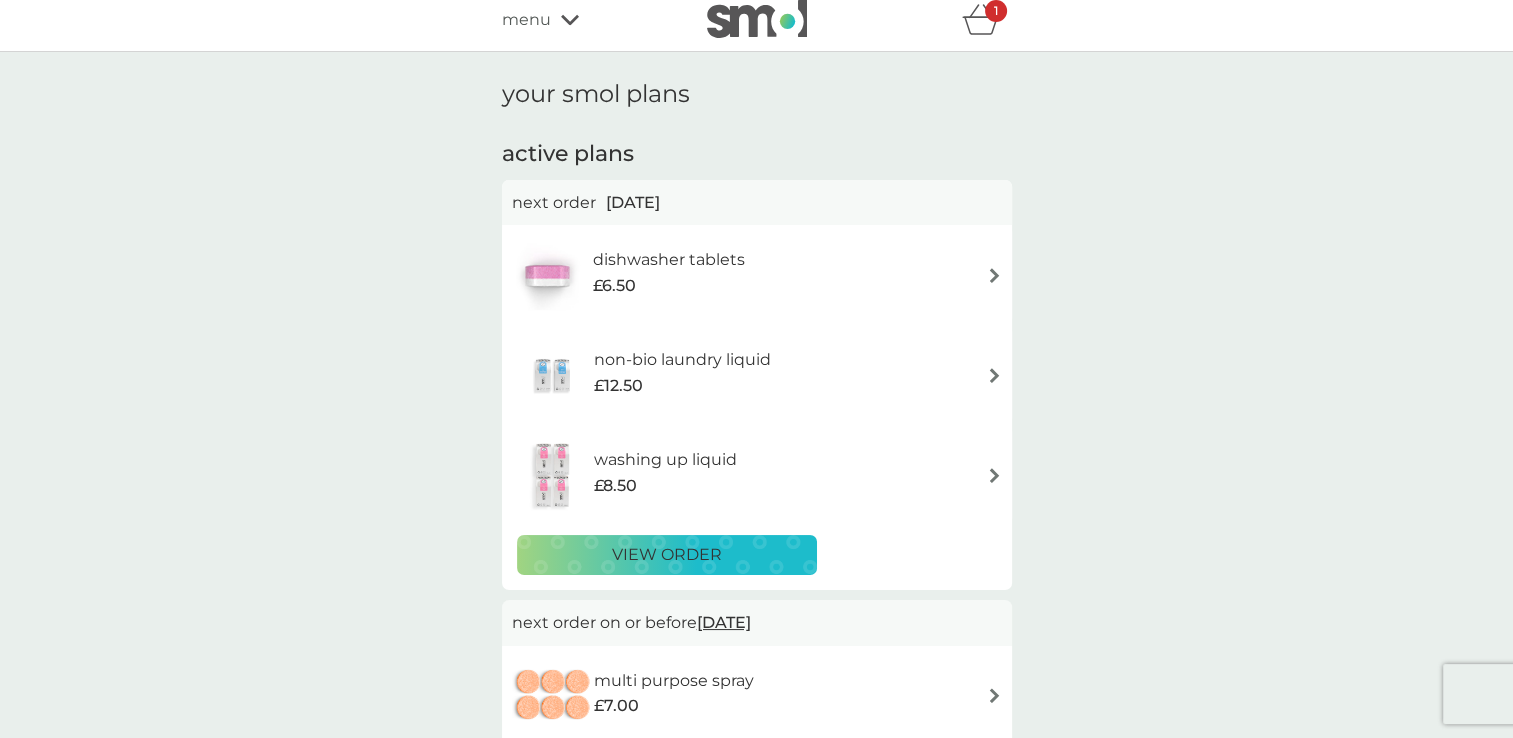 click on "view order" at bounding box center (667, 555) 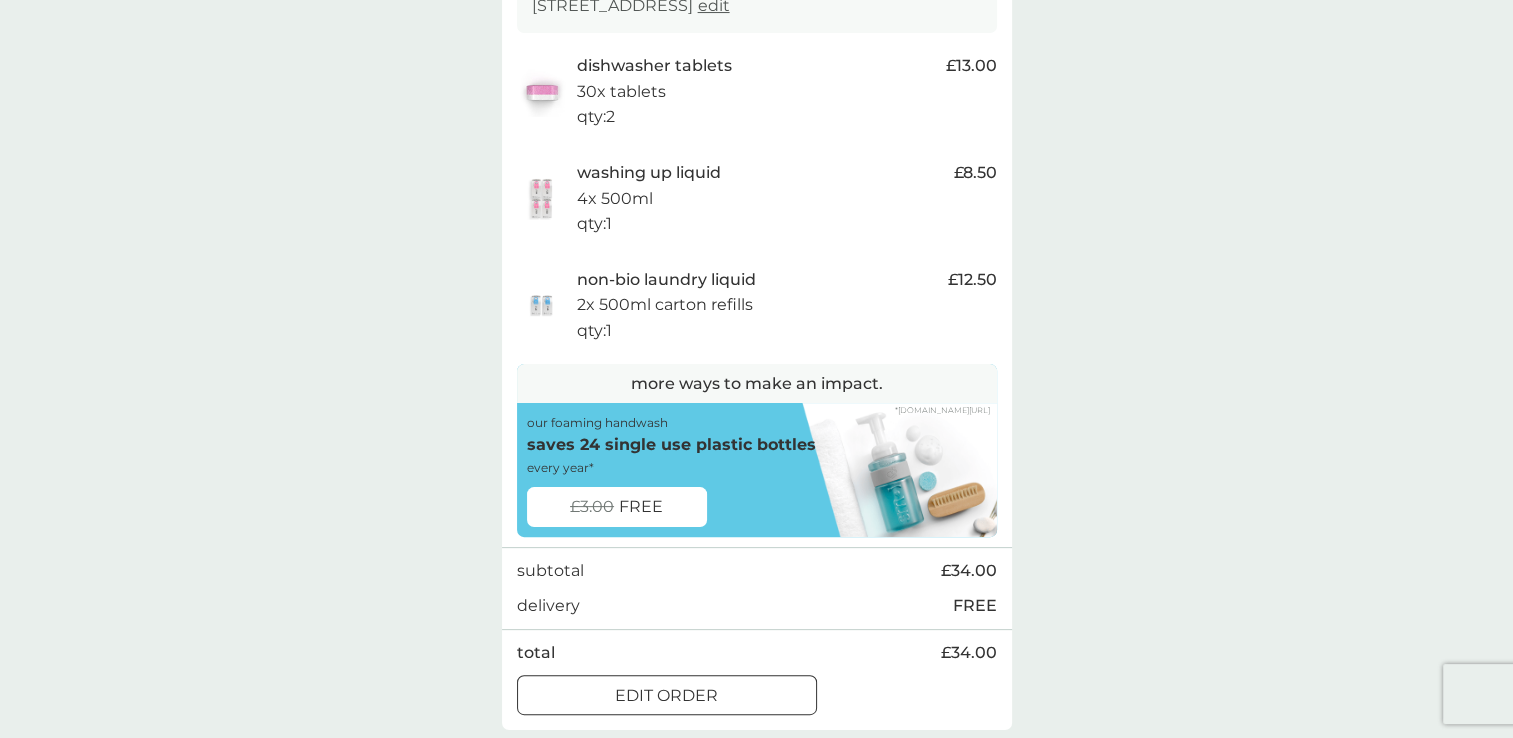 scroll, scrollTop: 417, scrollLeft: 0, axis: vertical 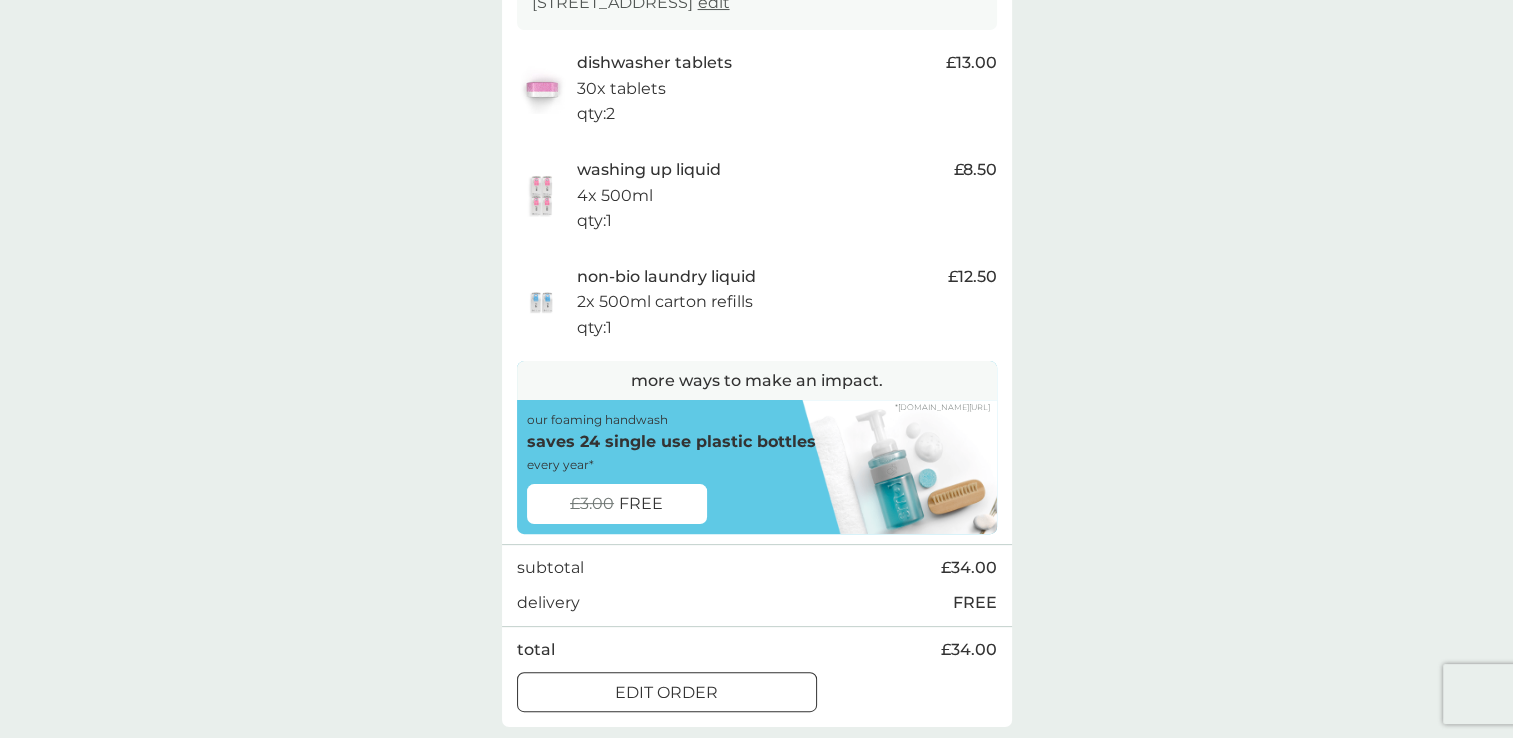 click on "edit order" at bounding box center (666, 693) 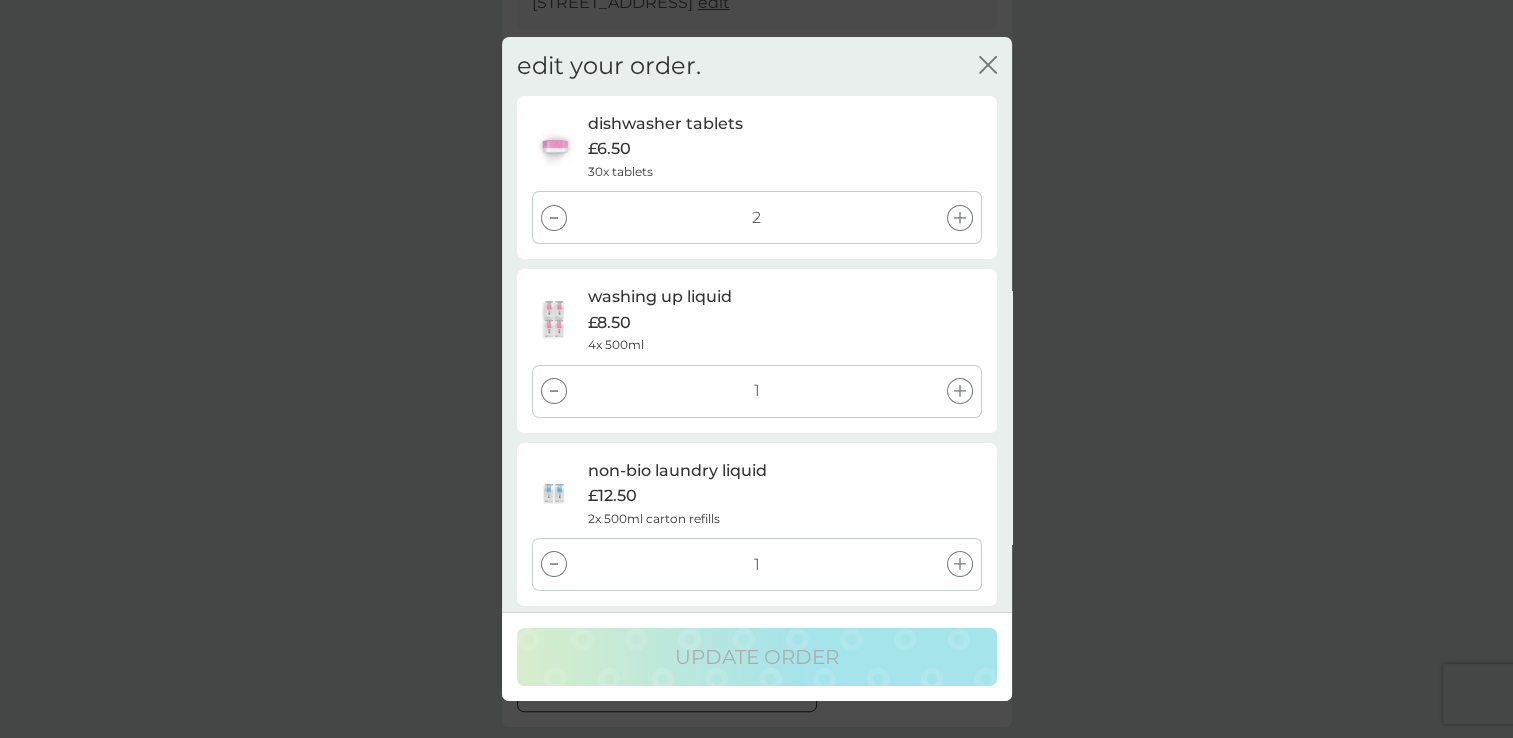 click at bounding box center (554, 218) 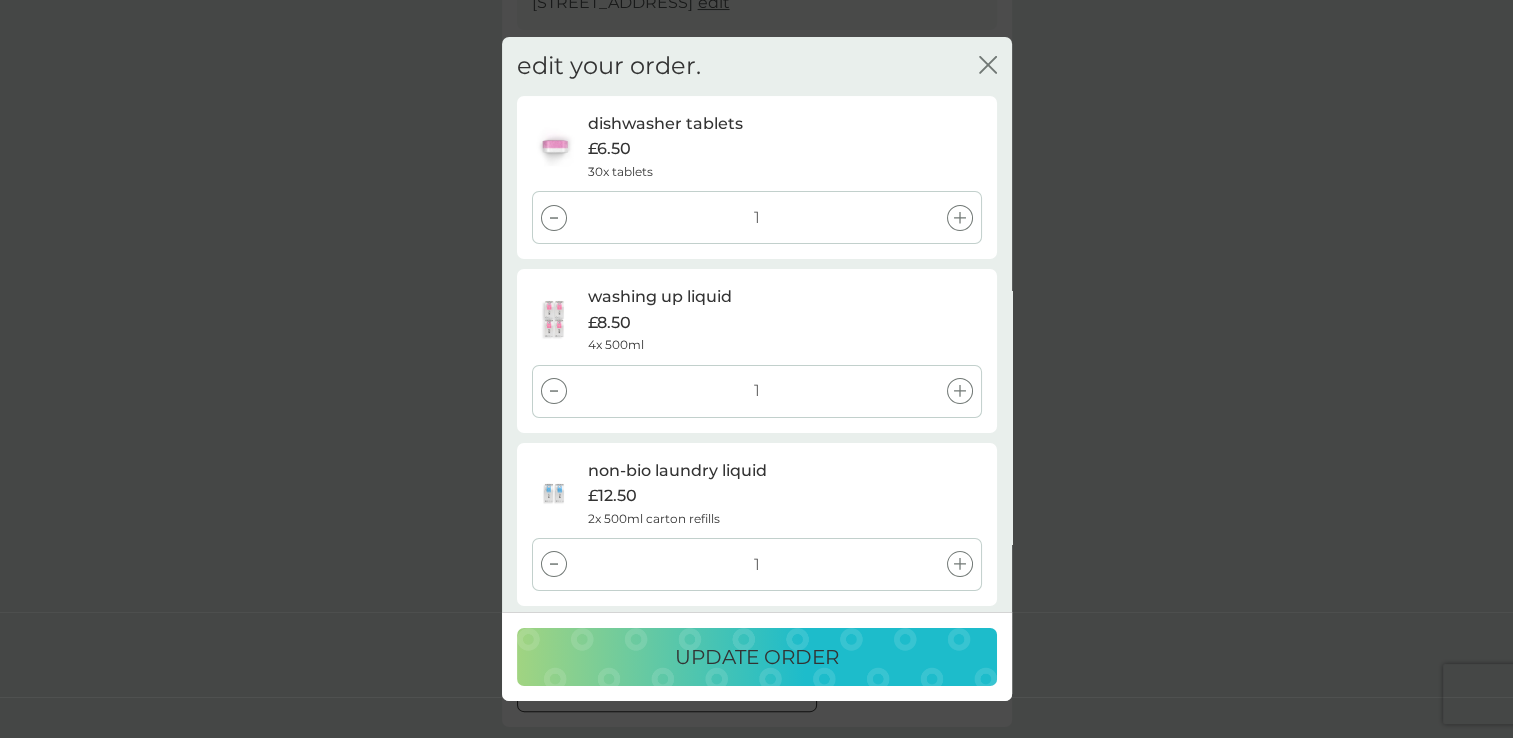click at bounding box center (554, 218) 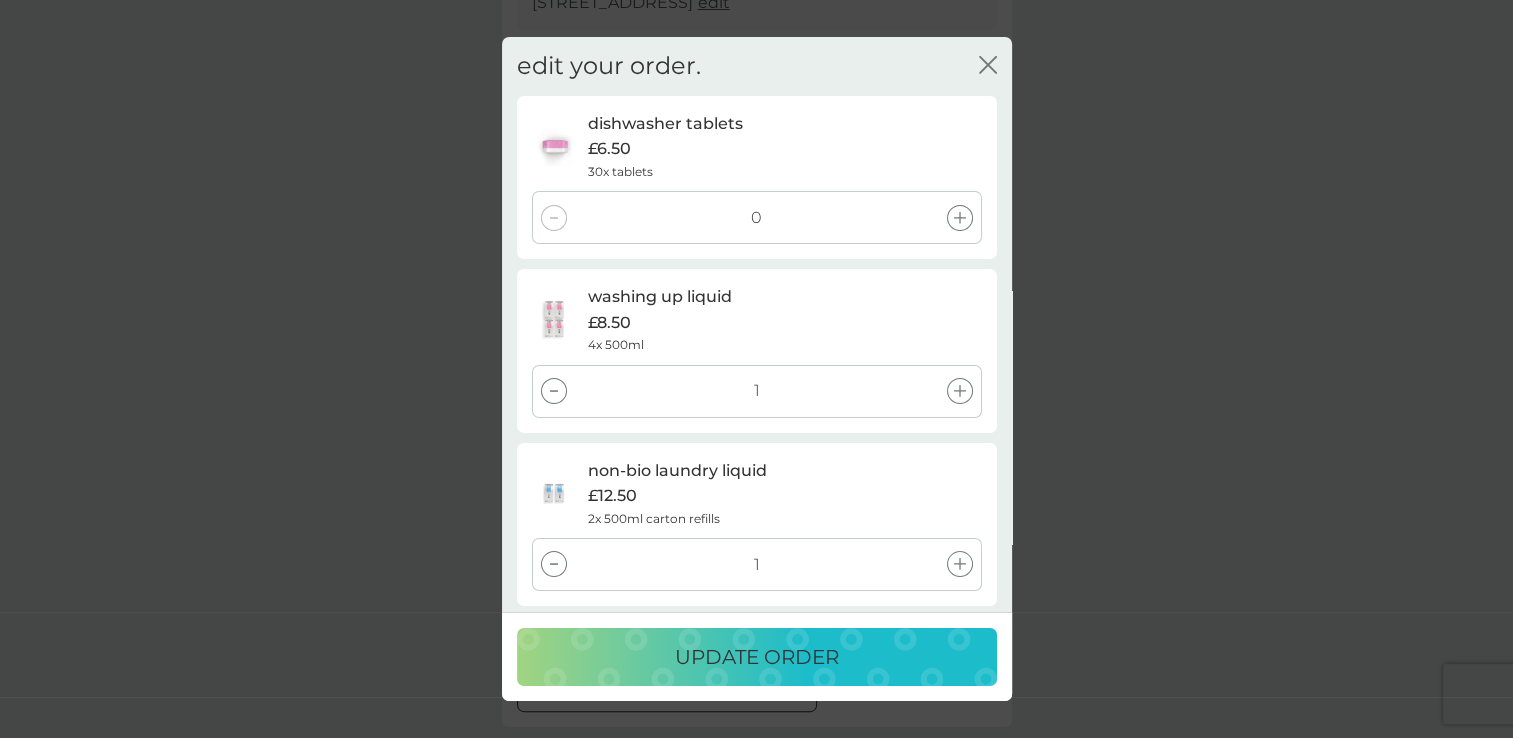 click at bounding box center [554, 391] 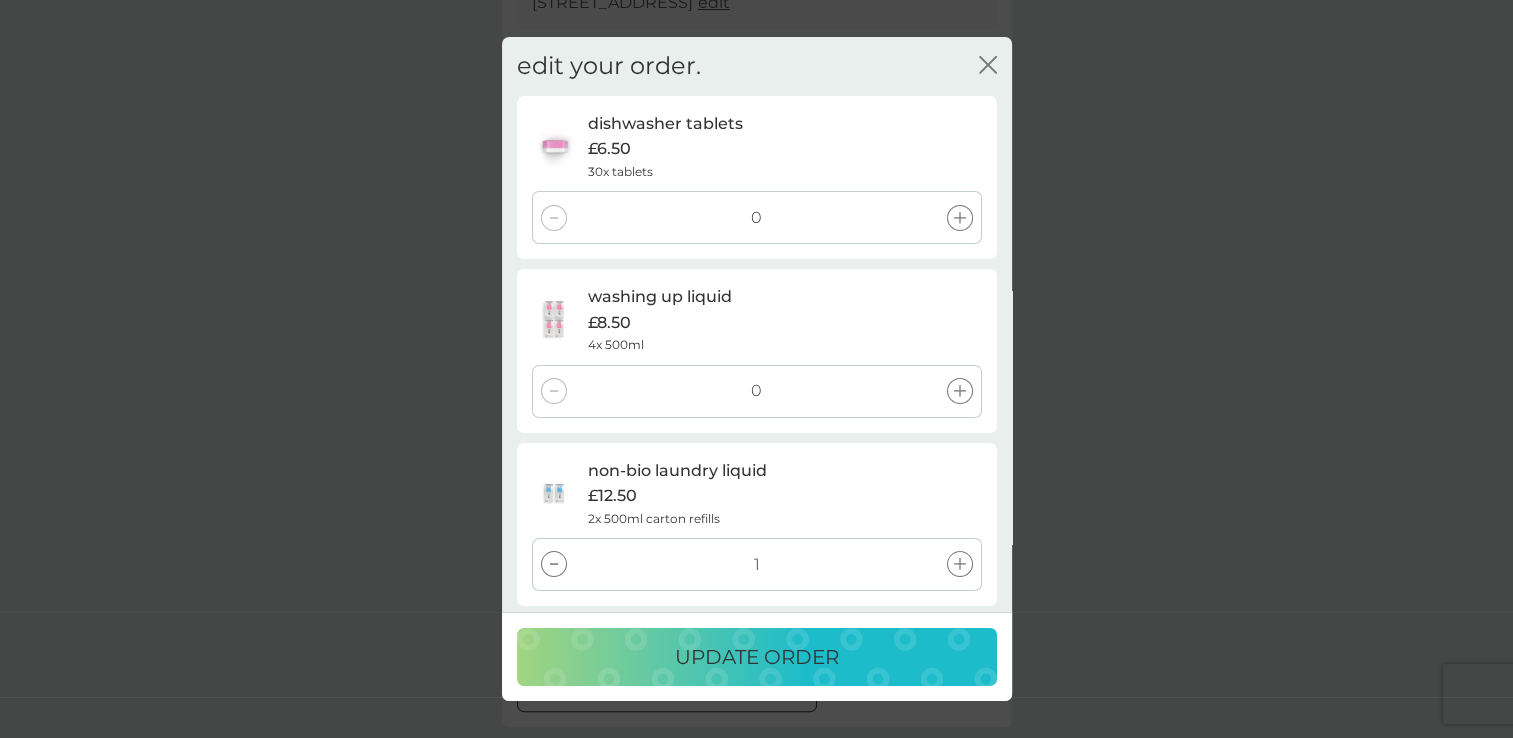 click at bounding box center (554, 564) 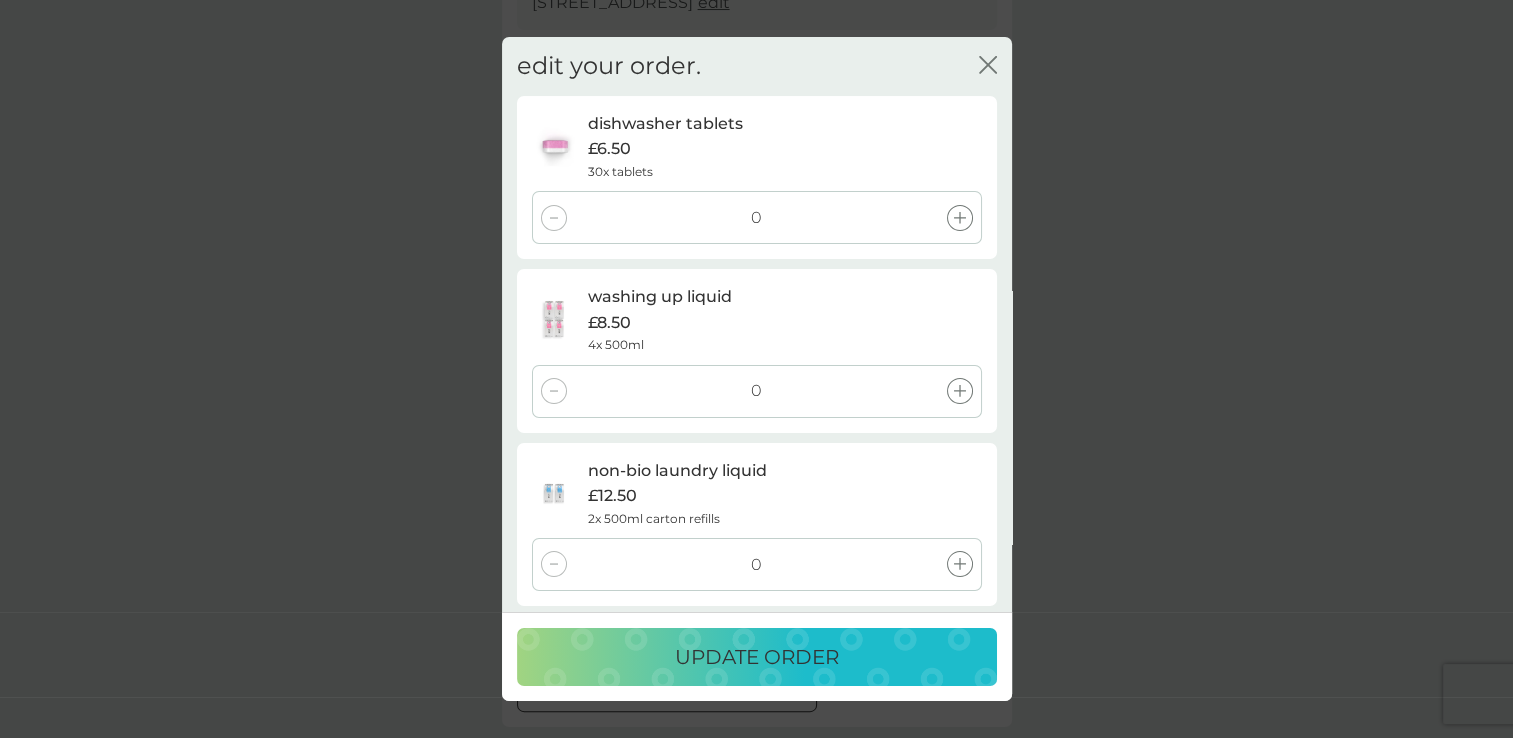 click on "update order" at bounding box center (757, 657) 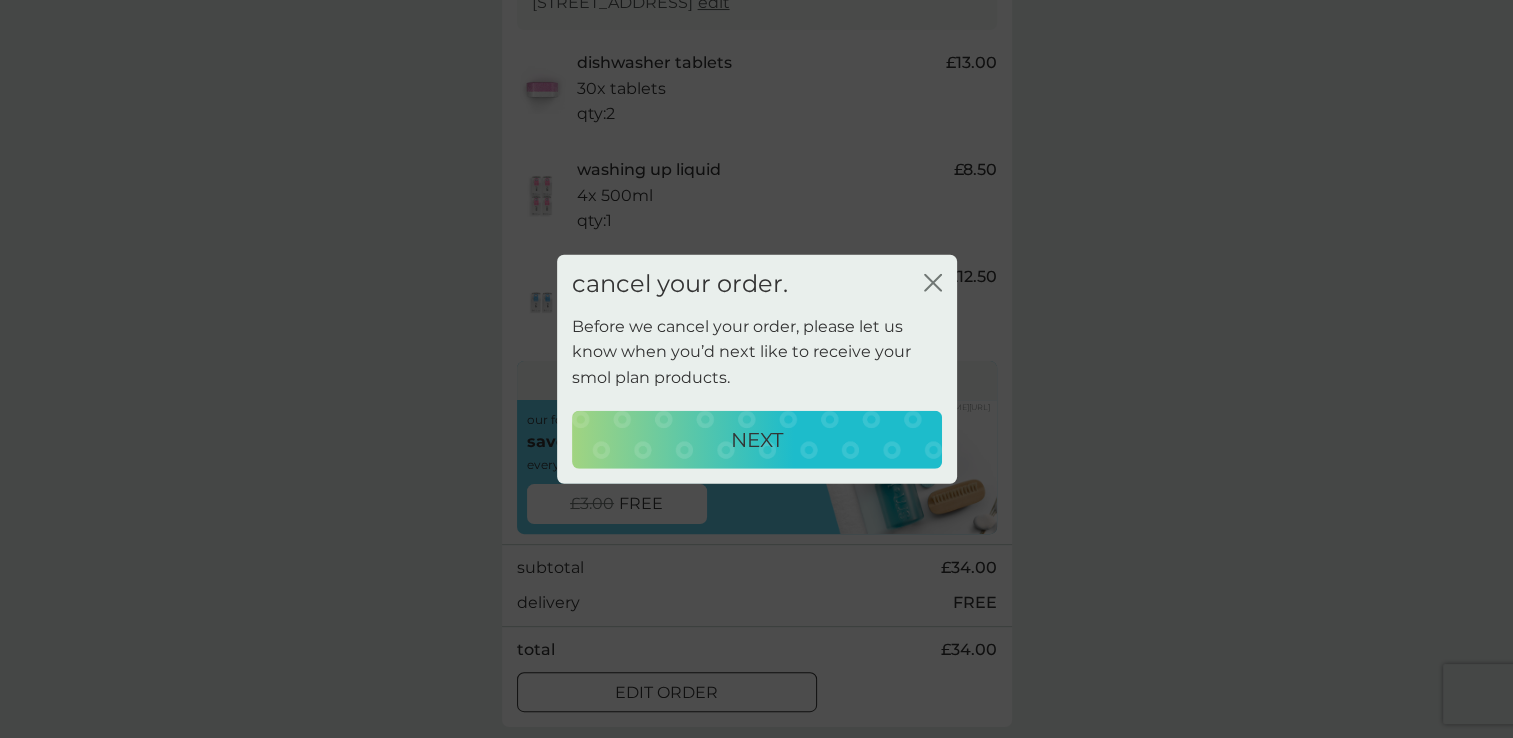 click on "NEXT" at bounding box center (757, 439) 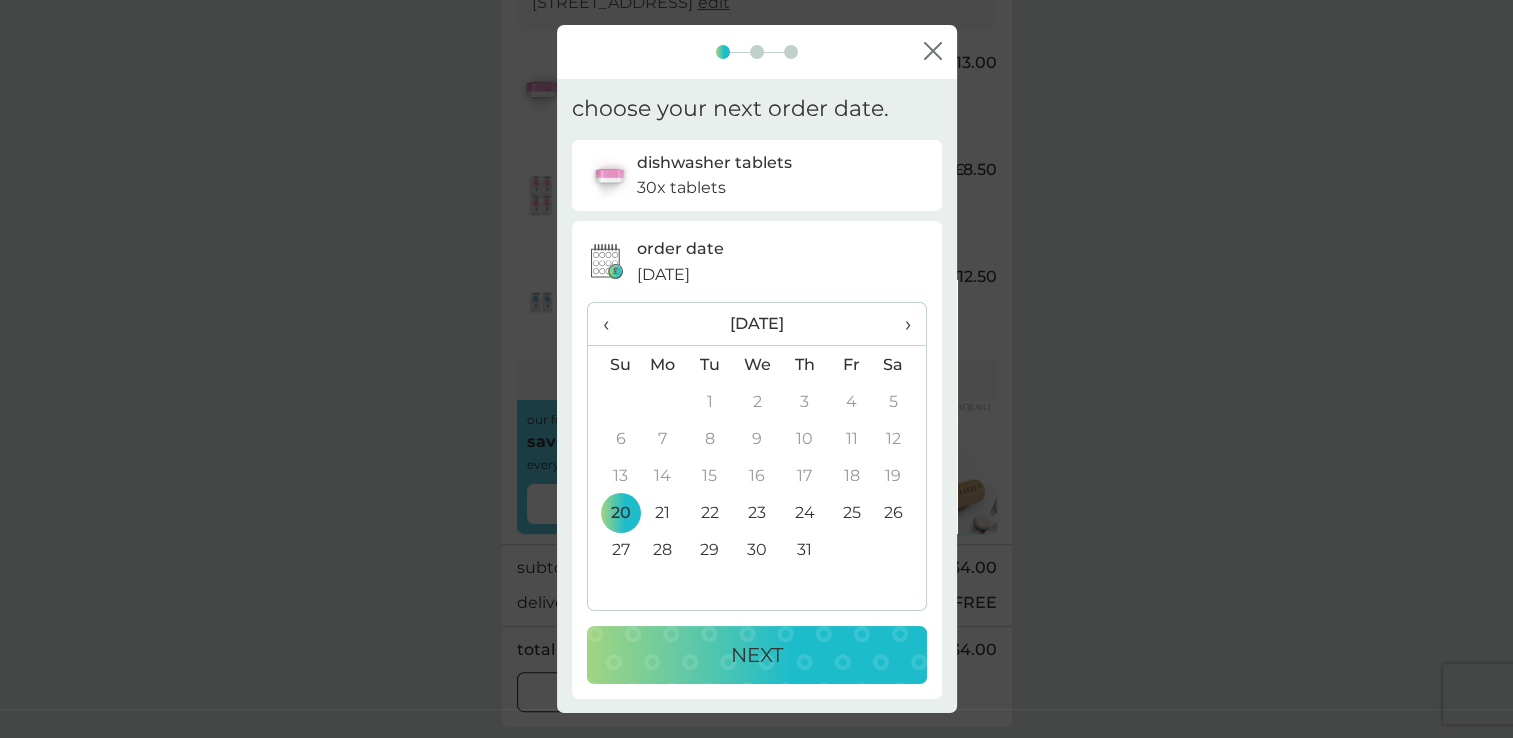 click on "›" at bounding box center (900, 324) 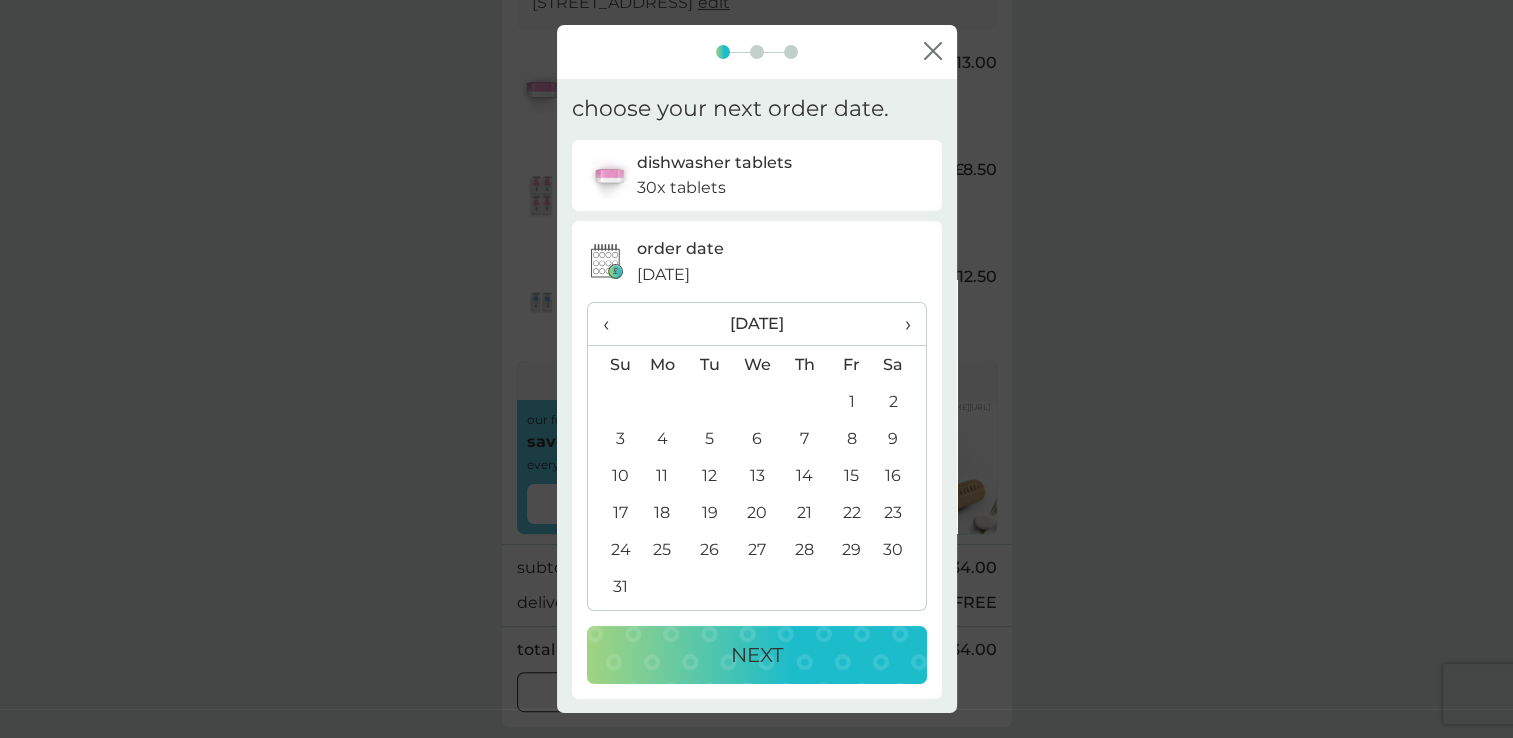 click on "30" at bounding box center [900, 549] 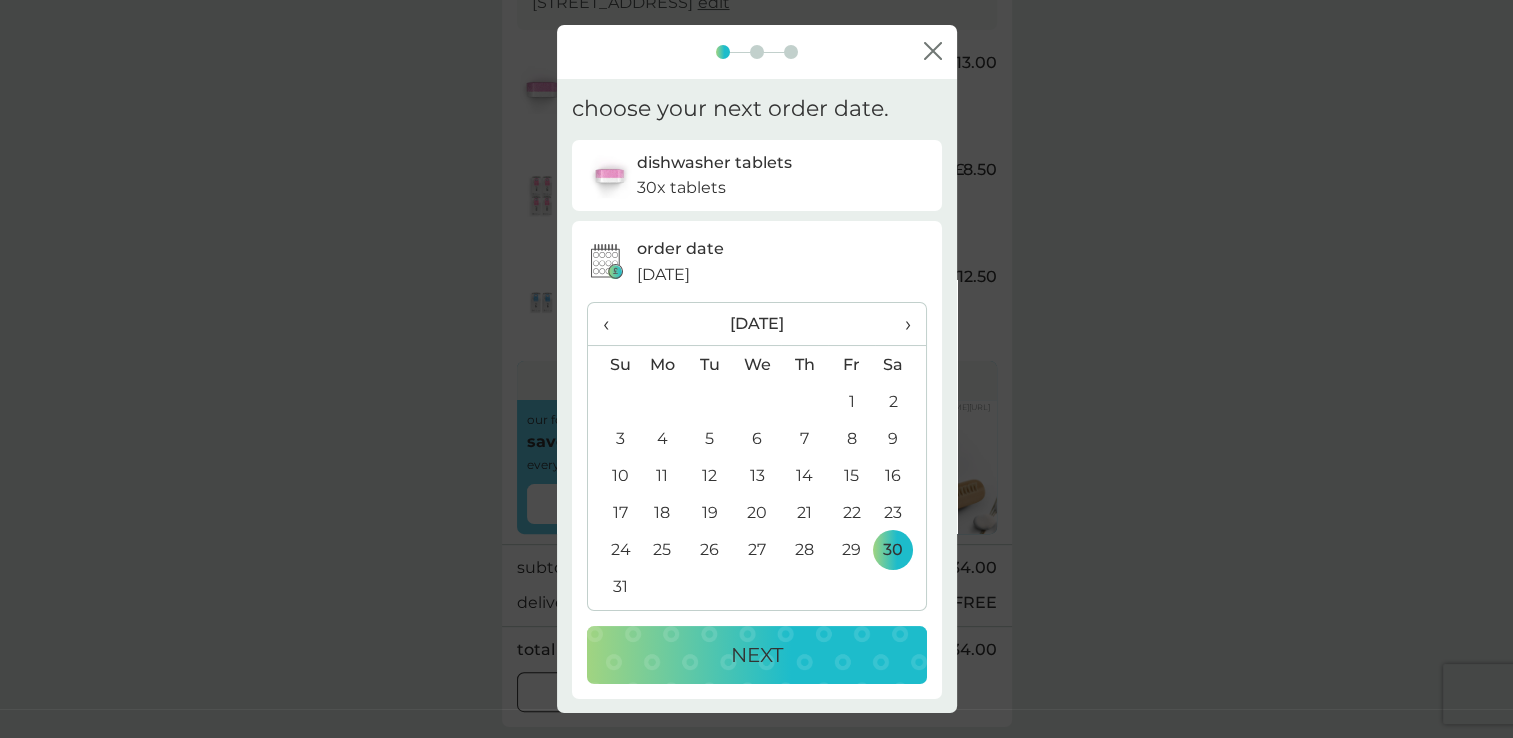 click on "NEXT" at bounding box center [757, 655] 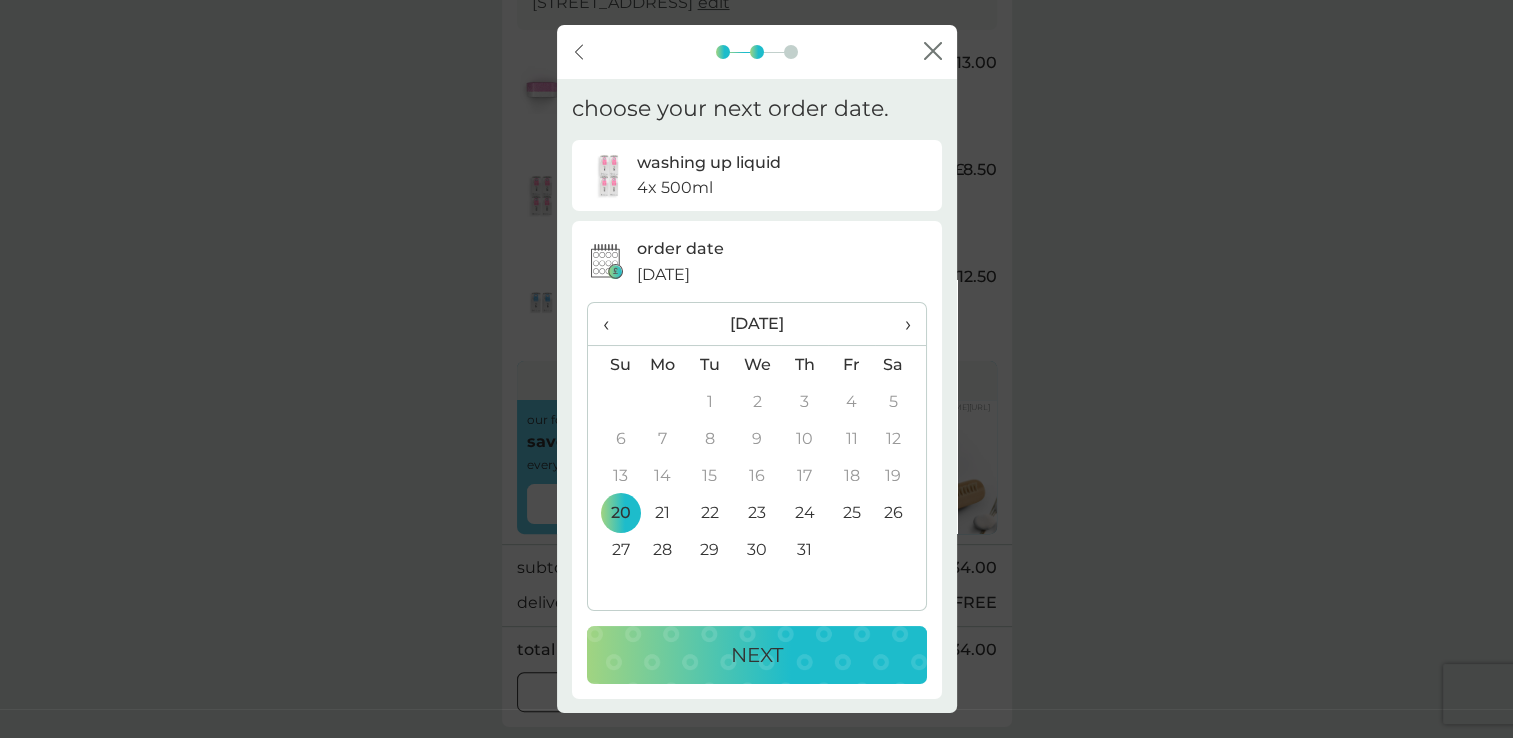 click on "30" at bounding box center [757, 549] 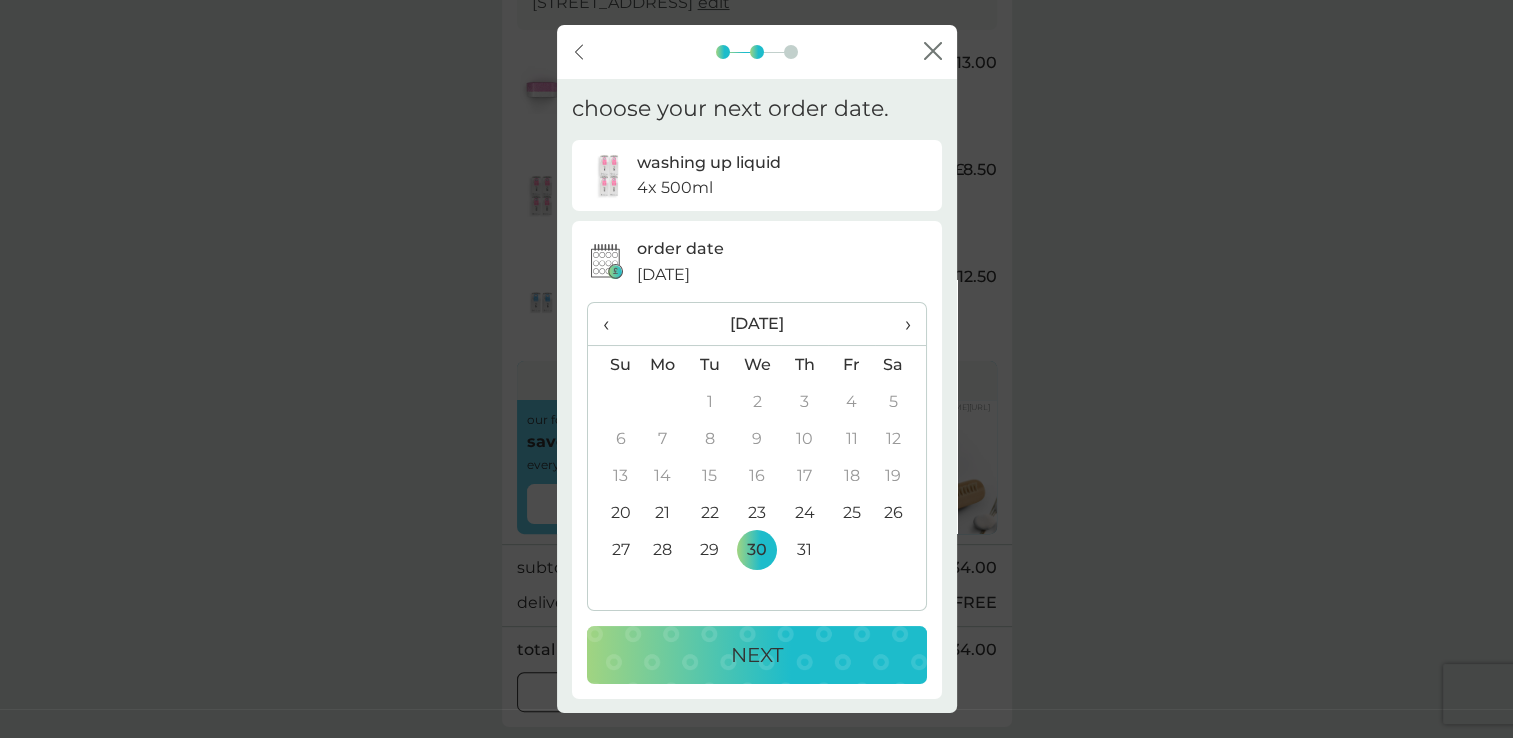 click on "NEXT" at bounding box center [757, 655] 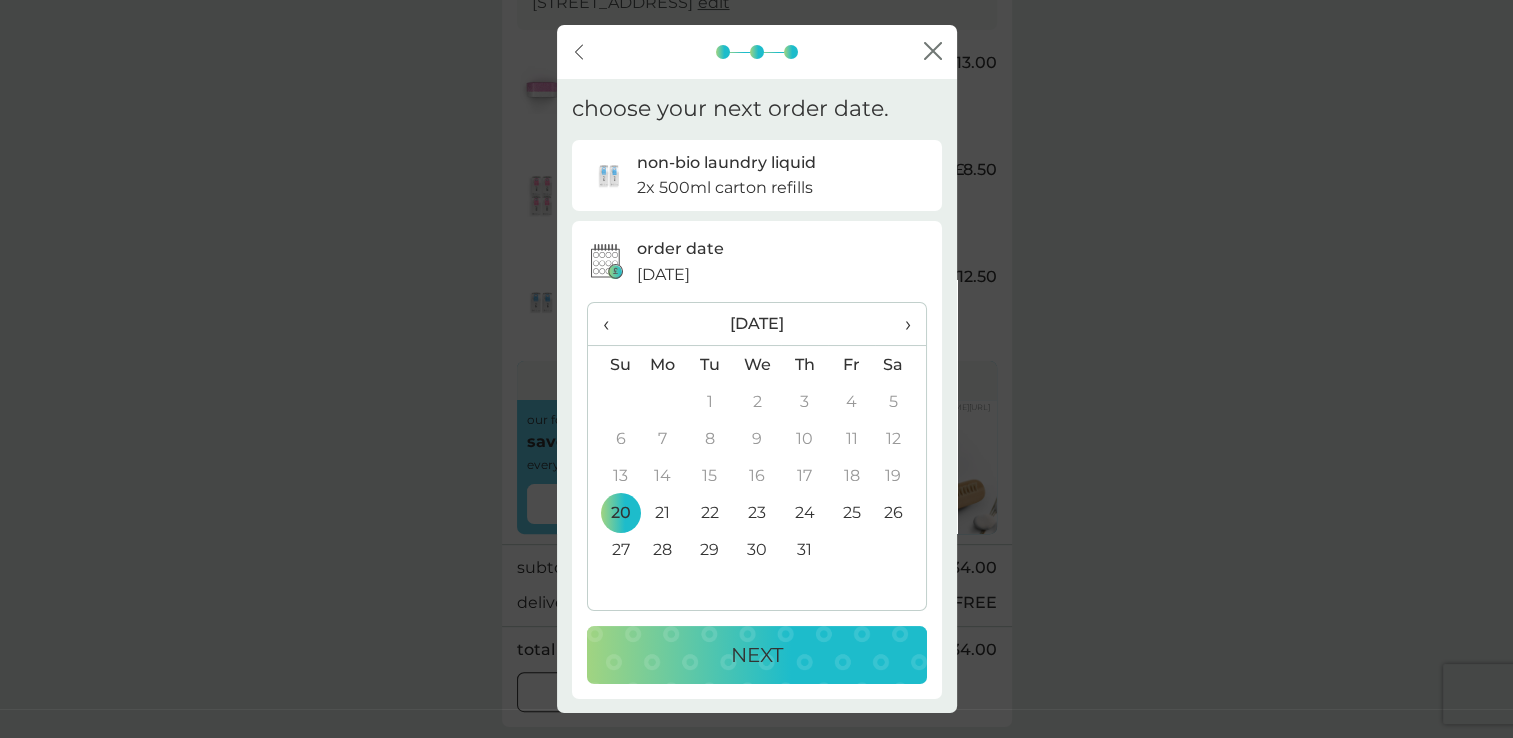 click on "›" at bounding box center (900, 324) 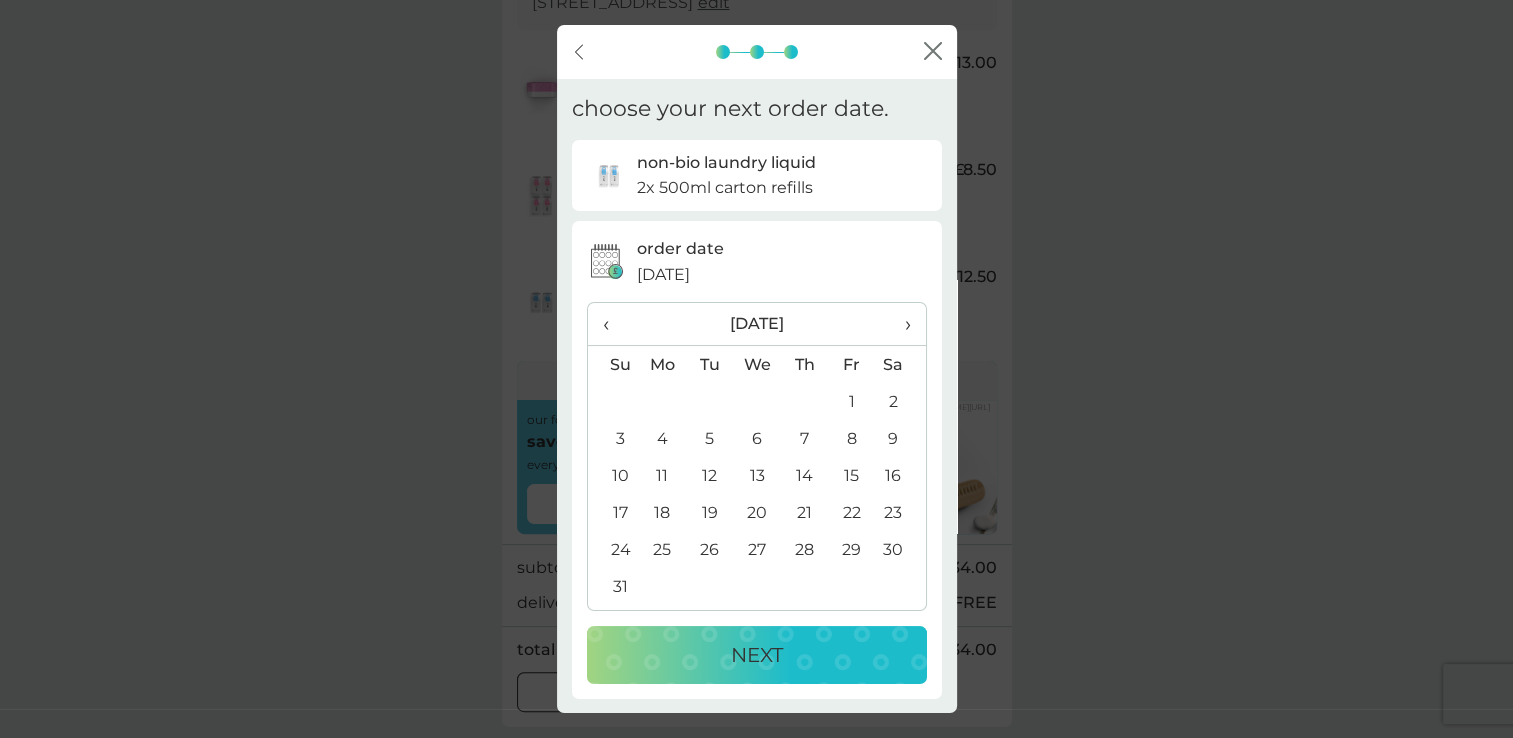 click on "›" at bounding box center [900, 324] 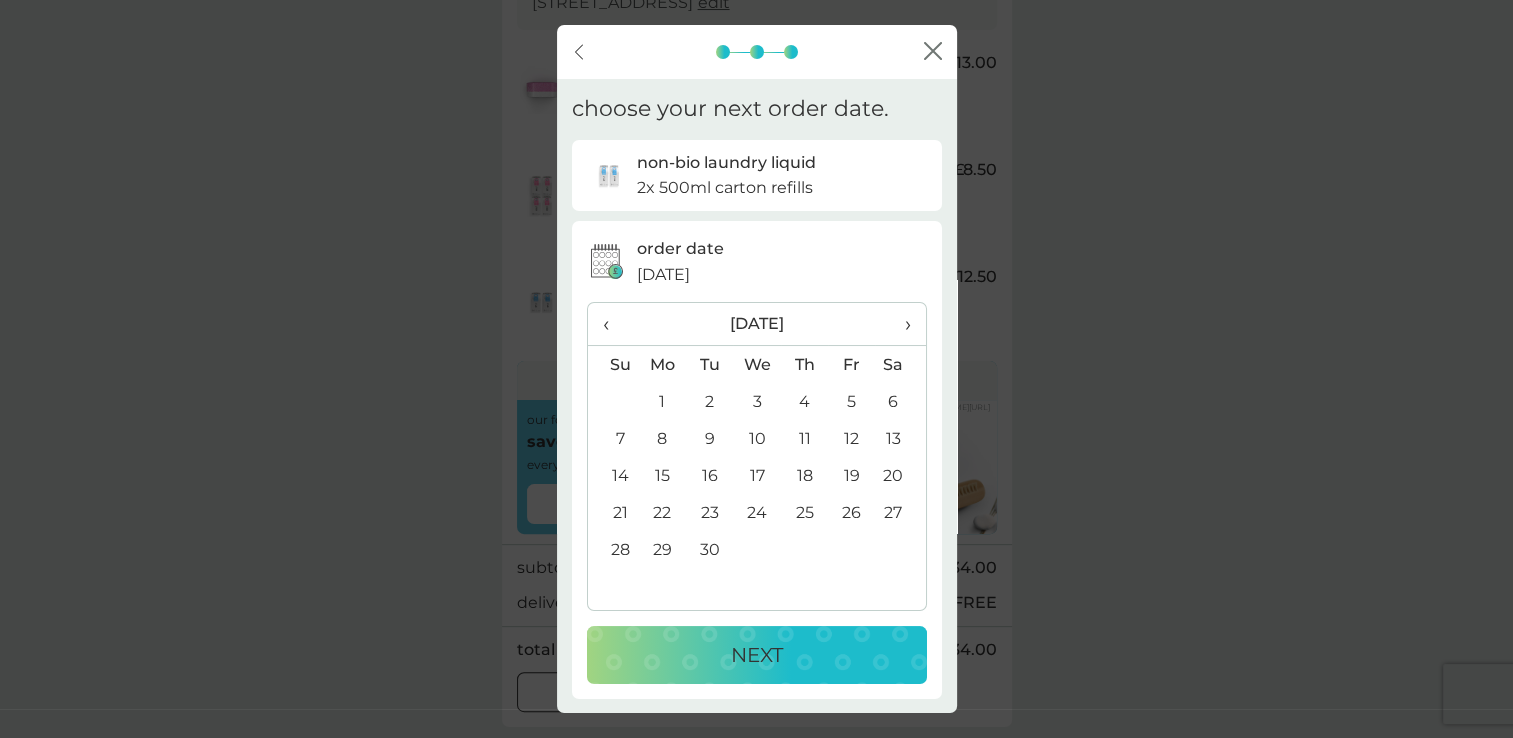 click on "›" at bounding box center (900, 324) 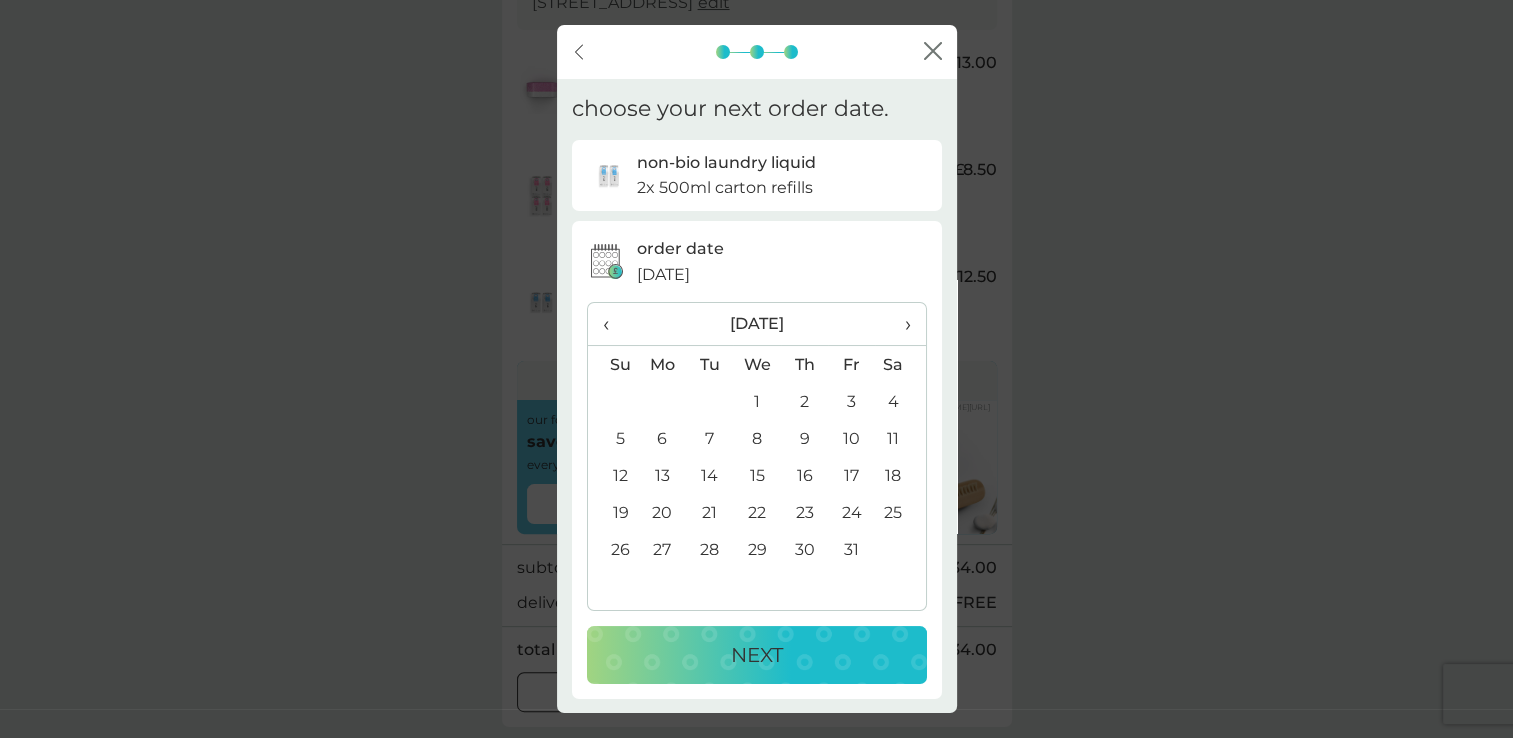 click on "30" at bounding box center [804, 549] 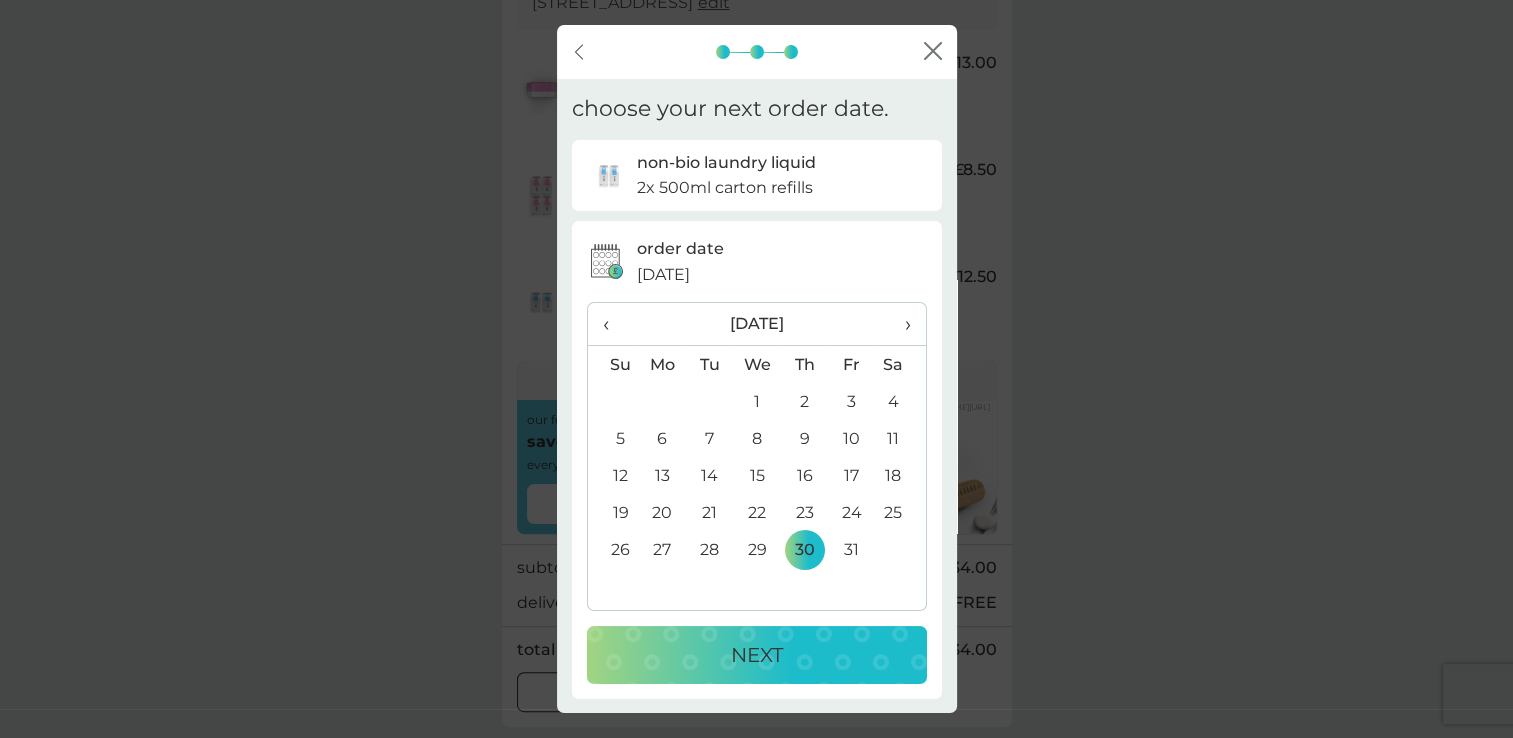 click on "NEXT" at bounding box center [757, 655] 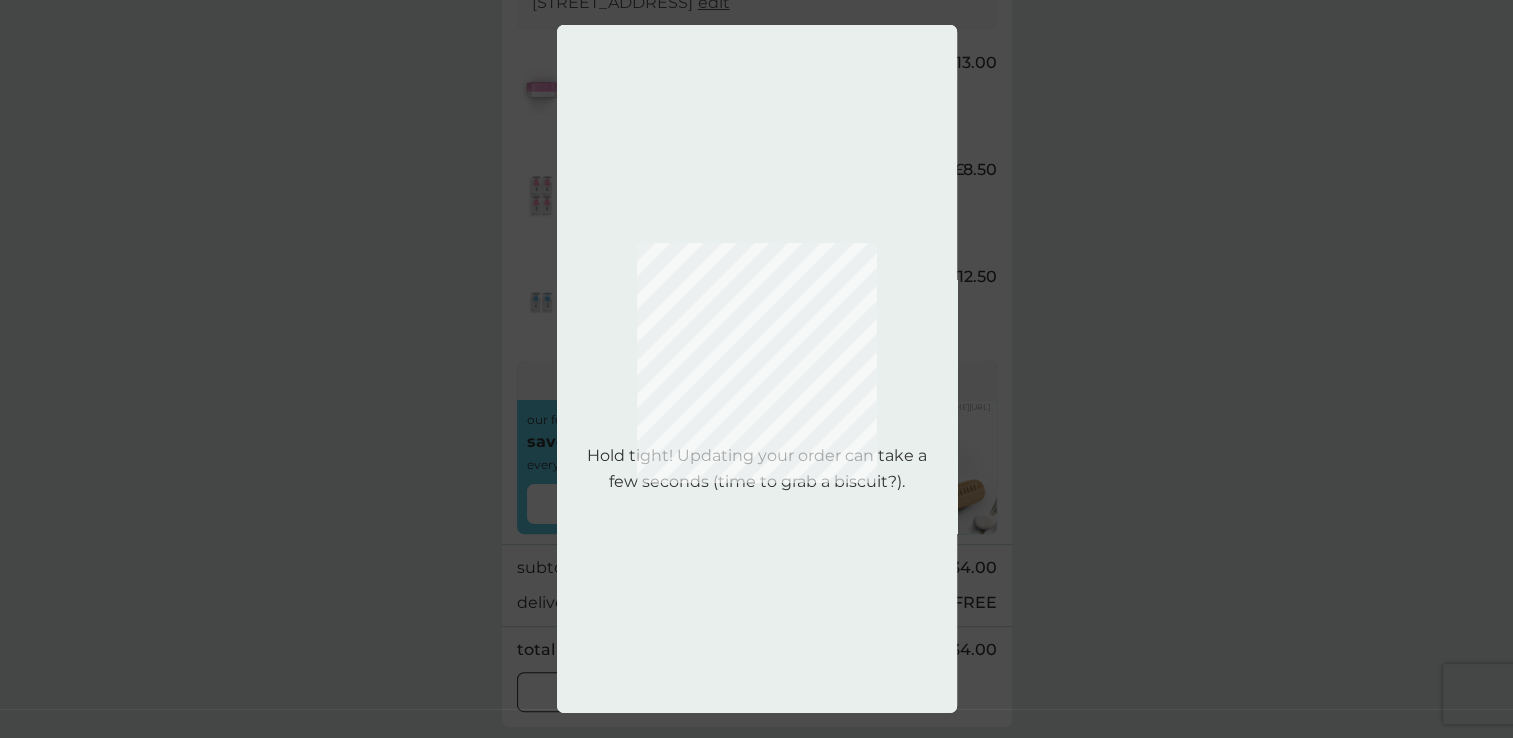 scroll, scrollTop: 0, scrollLeft: 0, axis: both 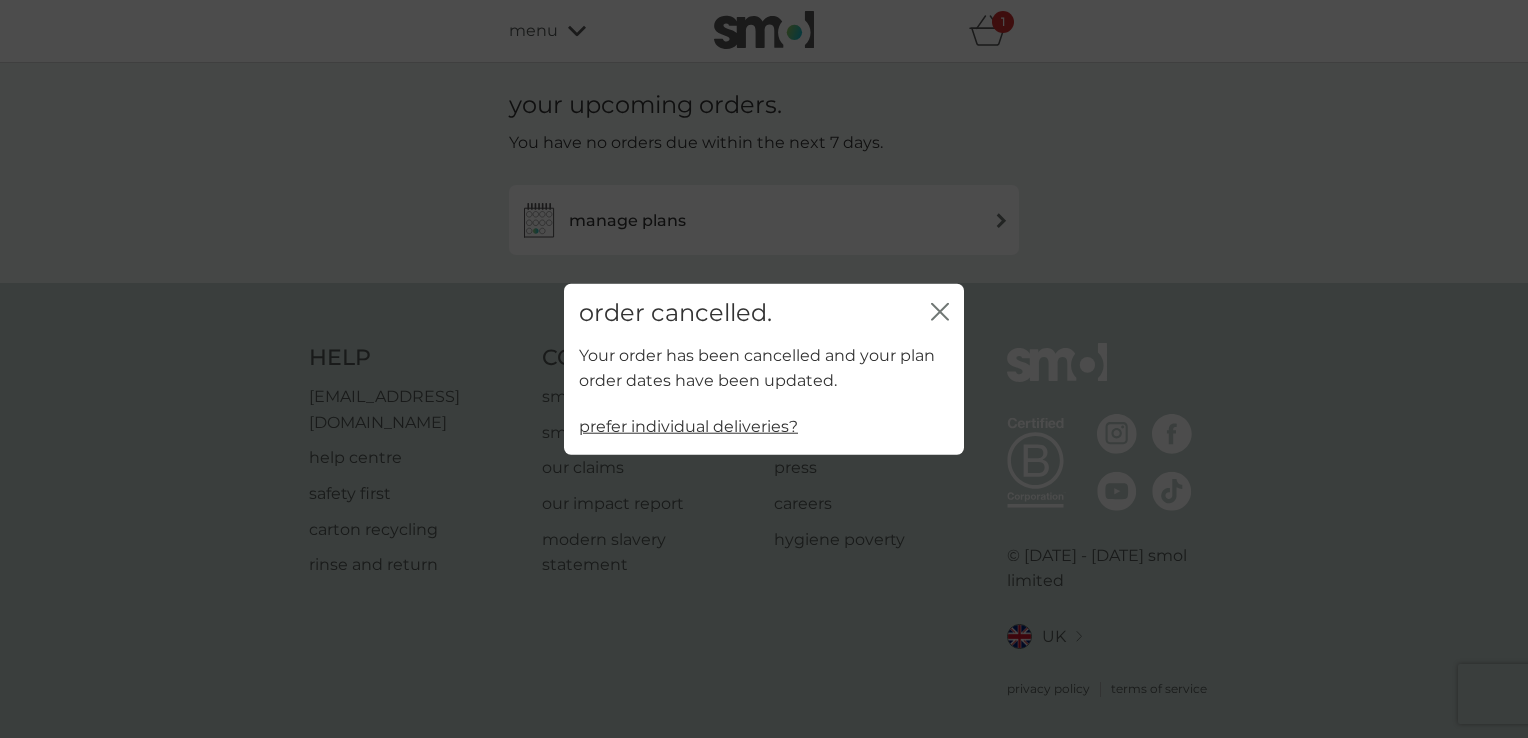 click on "close" at bounding box center (940, 313) 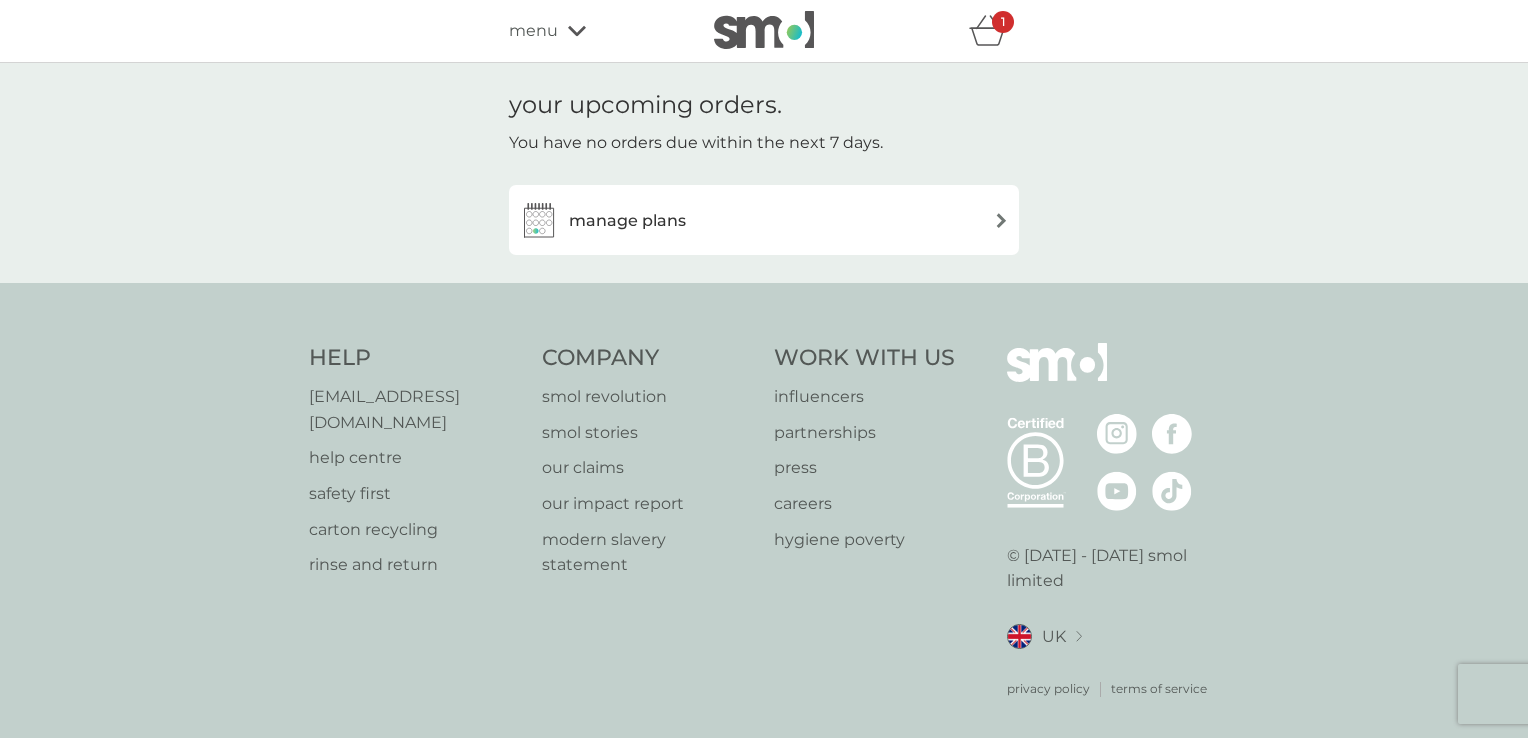 click 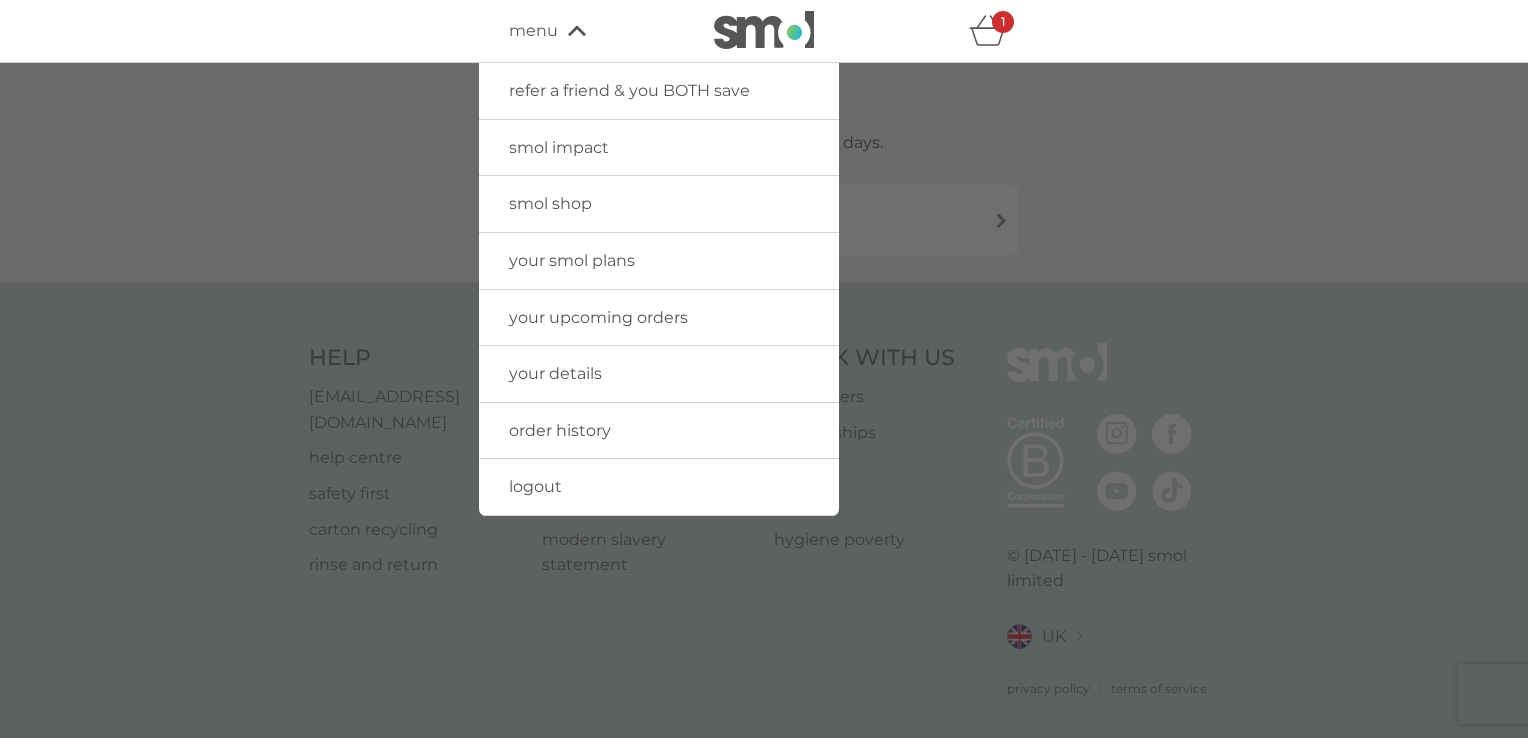click on "your smol plans" at bounding box center [572, 260] 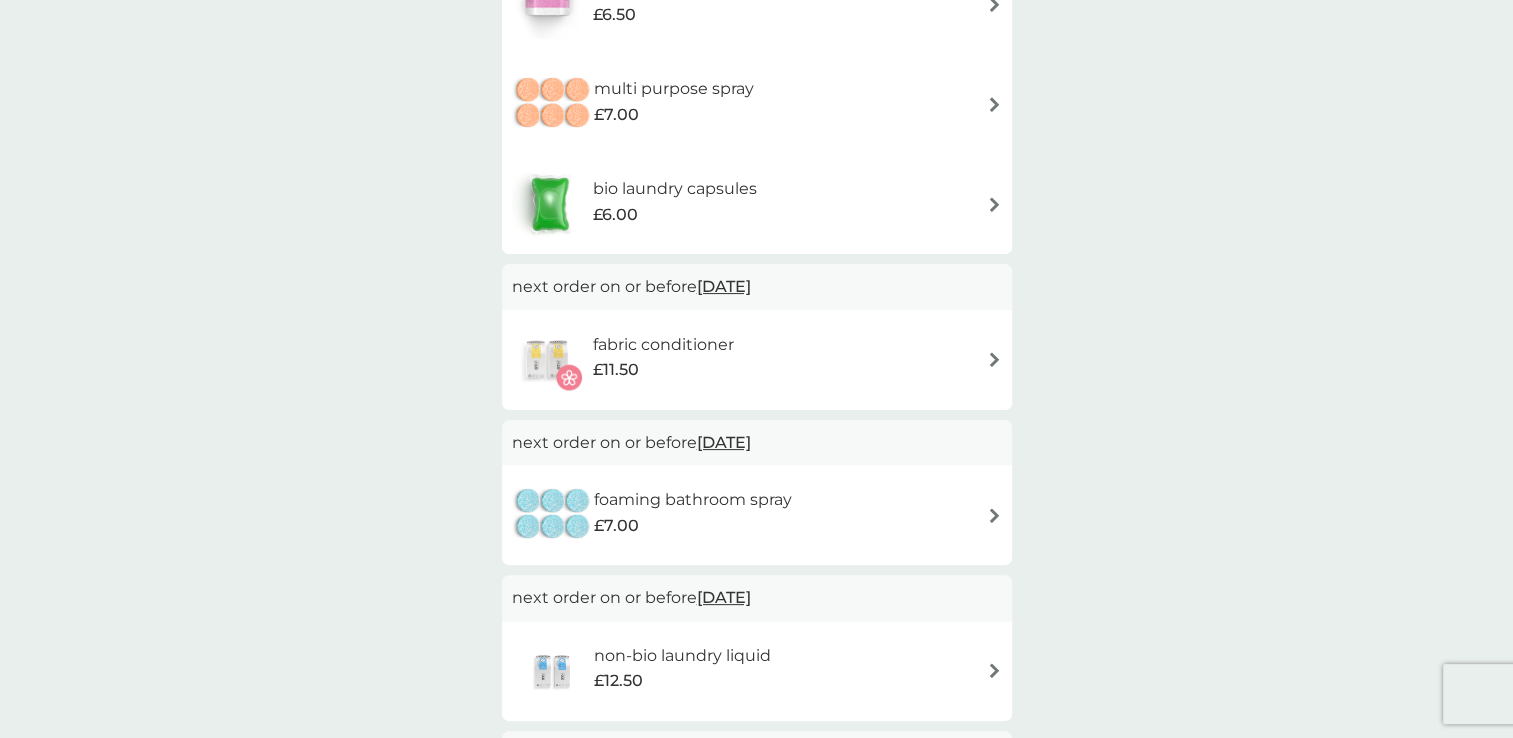 scroll, scrollTop: 384, scrollLeft: 0, axis: vertical 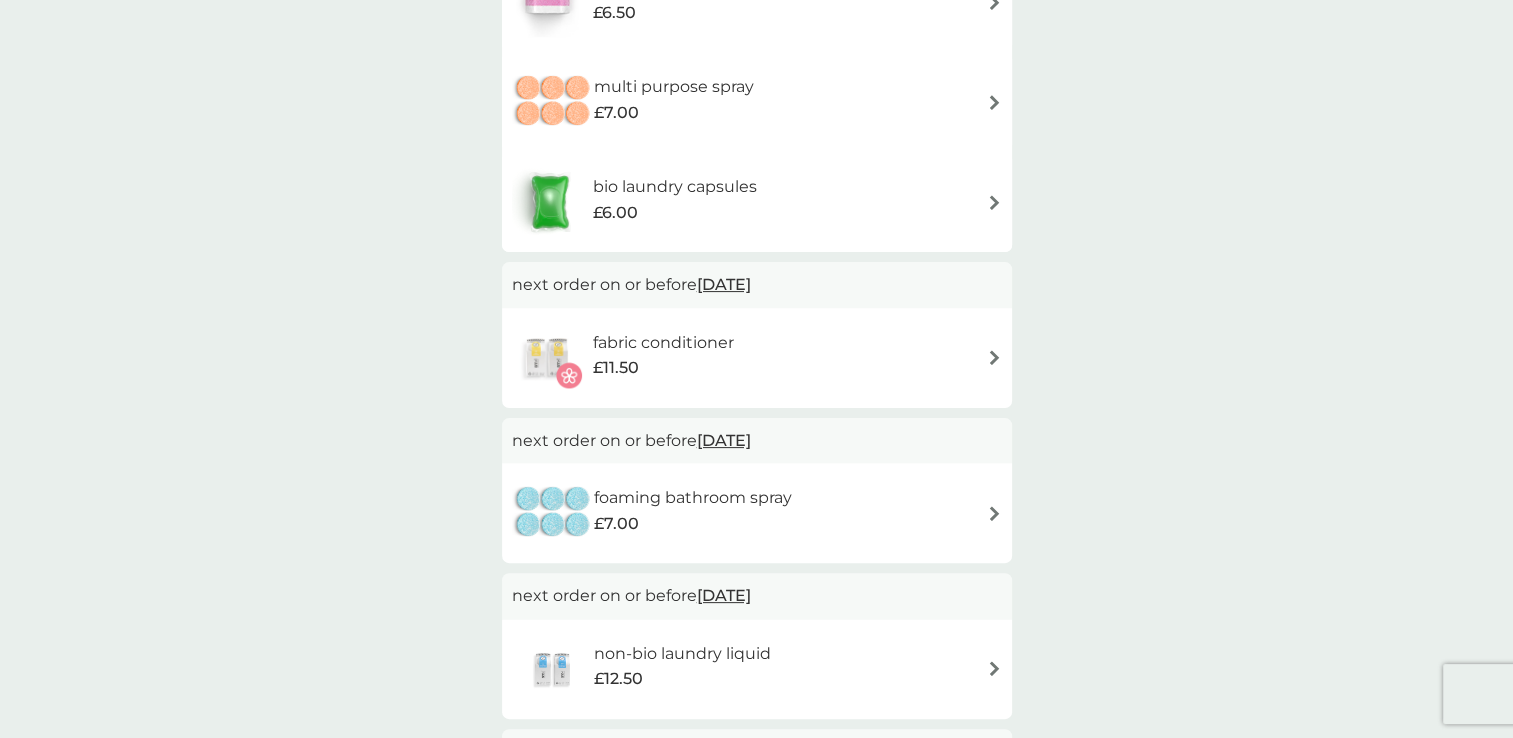 click on "fabric conditioner £11.50" at bounding box center (757, 358) 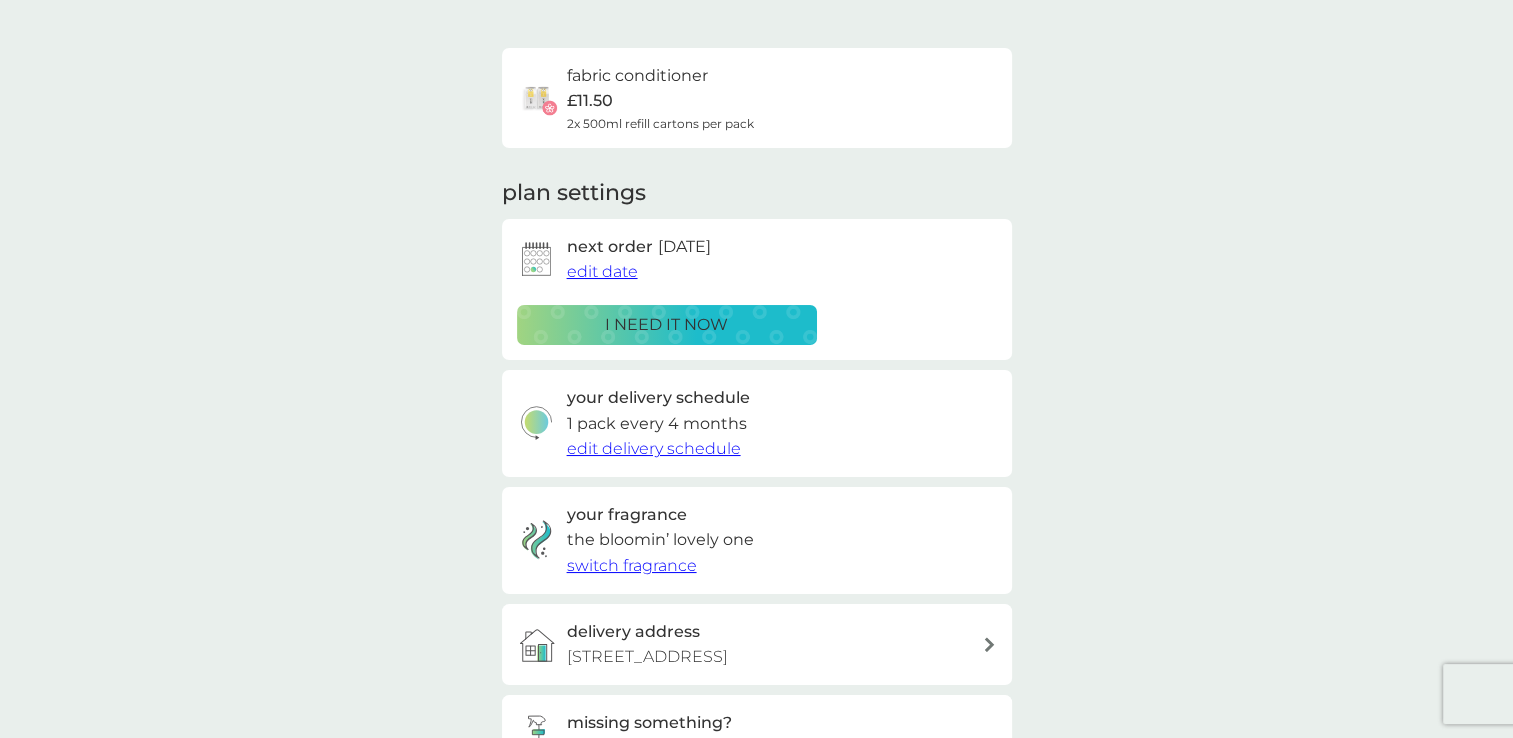 scroll, scrollTop: 120, scrollLeft: 0, axis: vertical 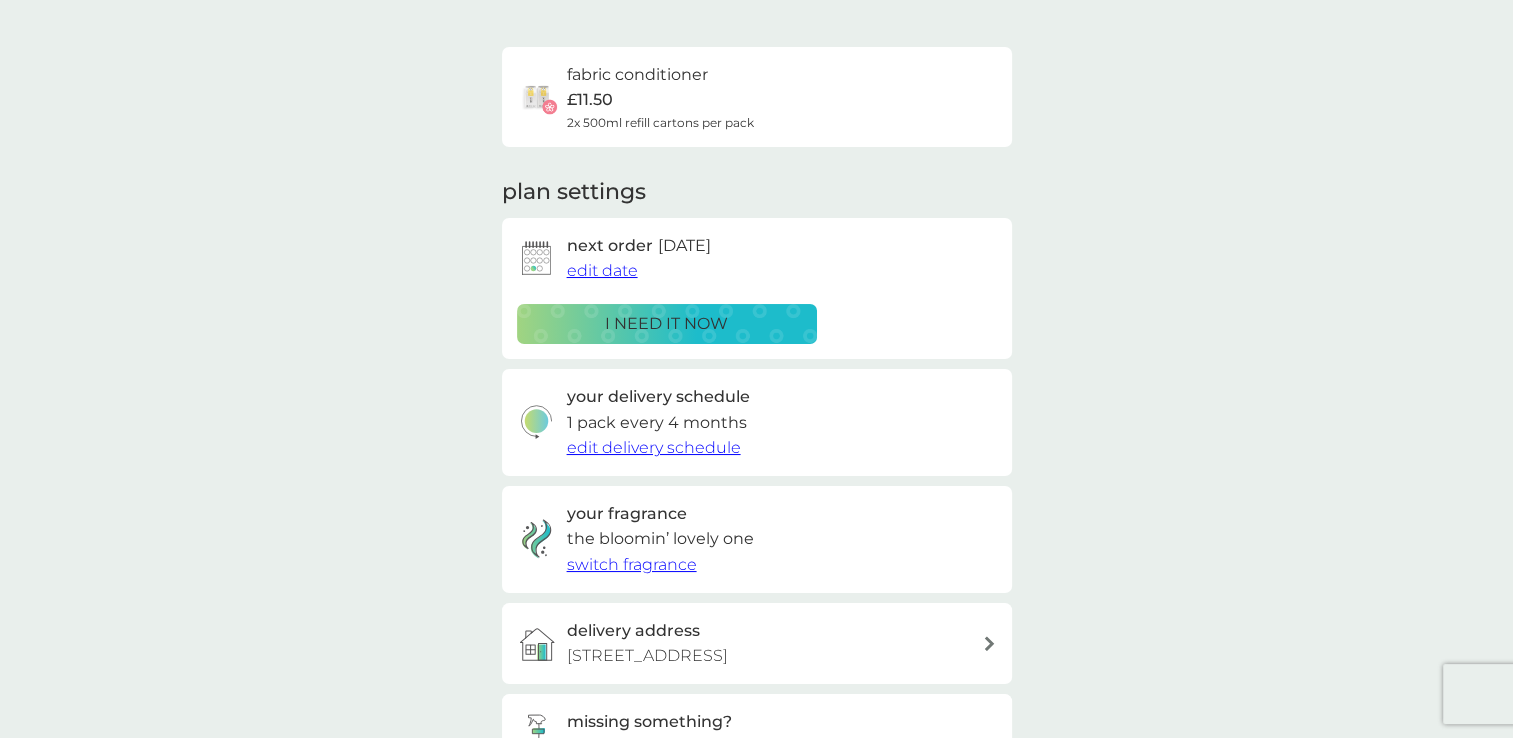 click on "fabric conditioner £11.50 2x 500ml refill cartons per pack" at bounding box center [660, 97] 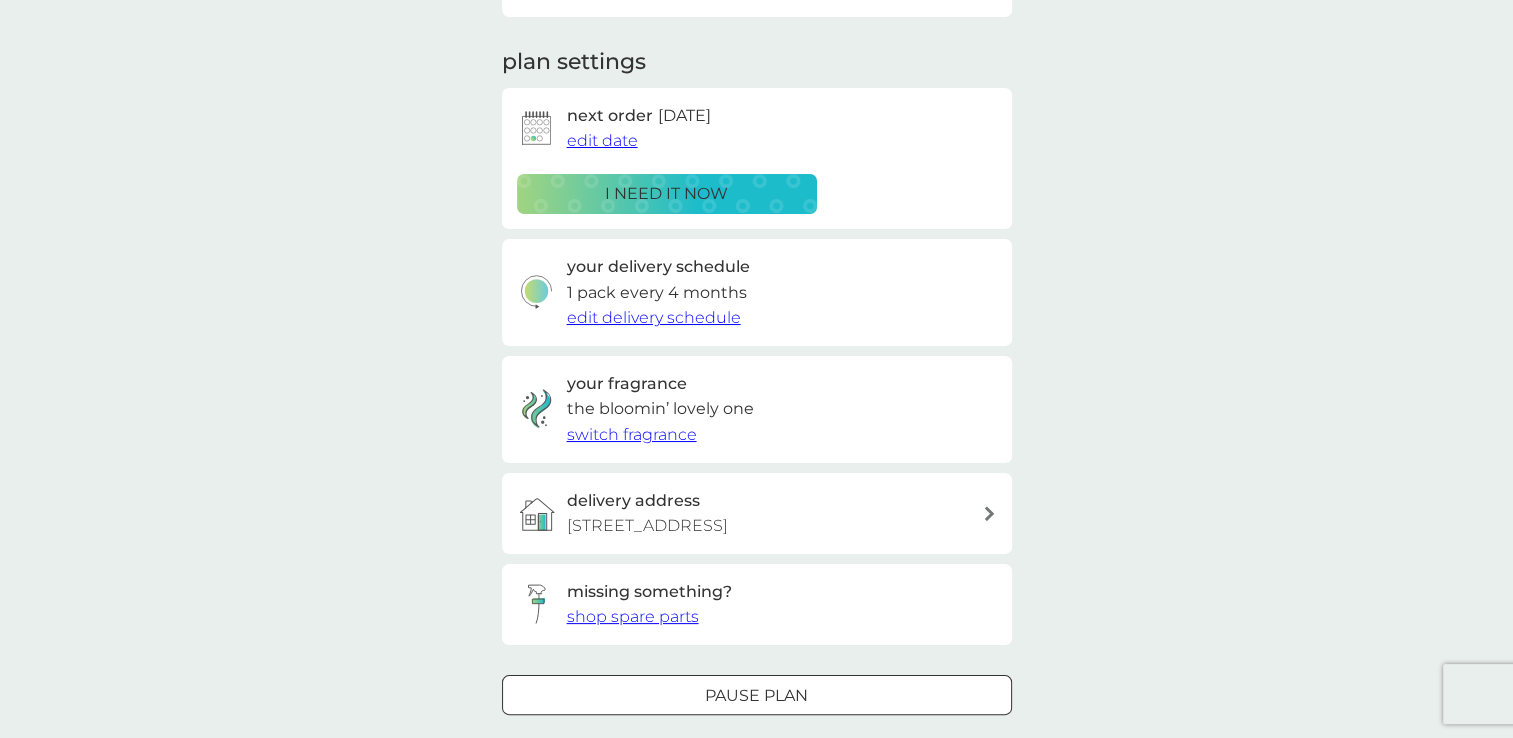 scroll, scrollTop: 251, scrollLeft: 0, axis: vertical 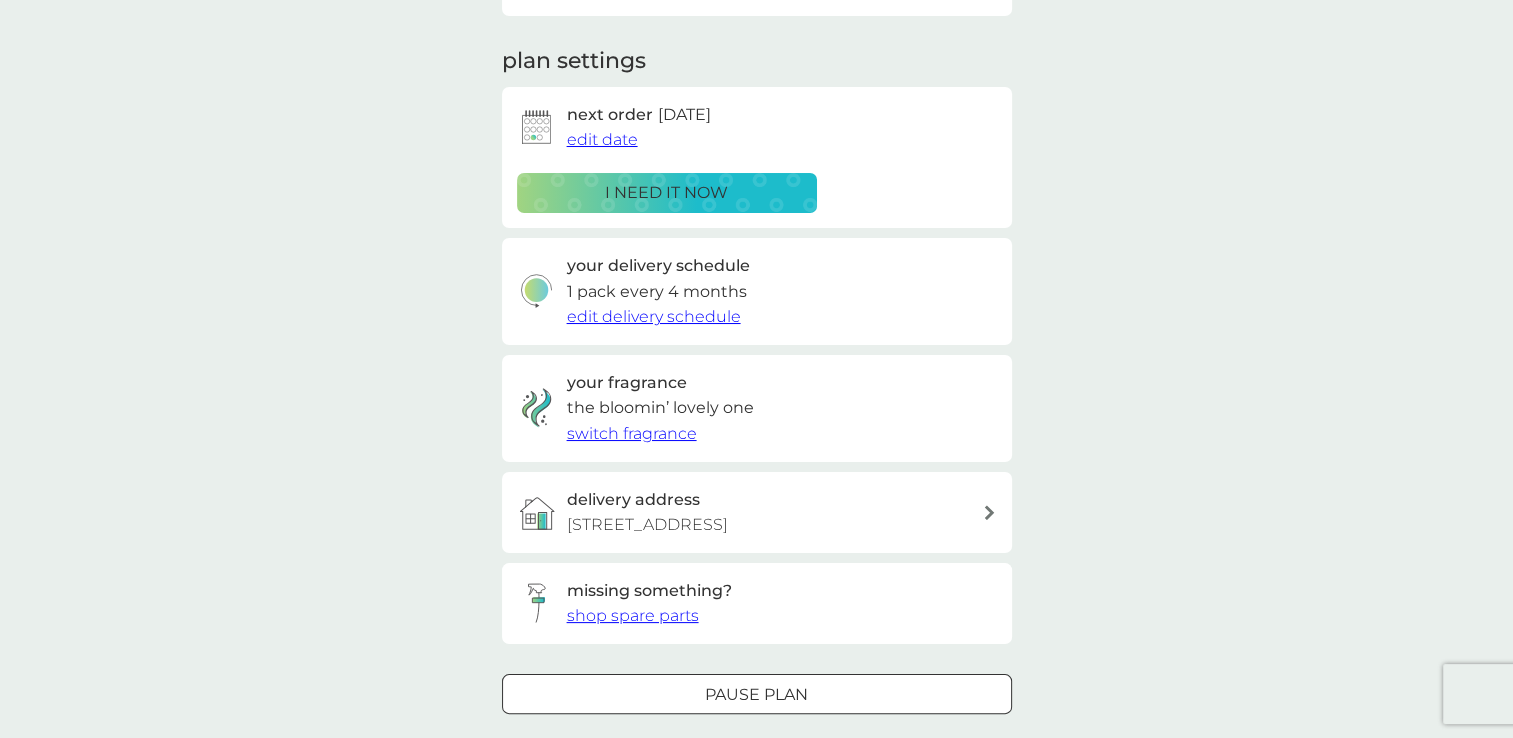 click on "switch fragrance" at bounding box center [632, 433] 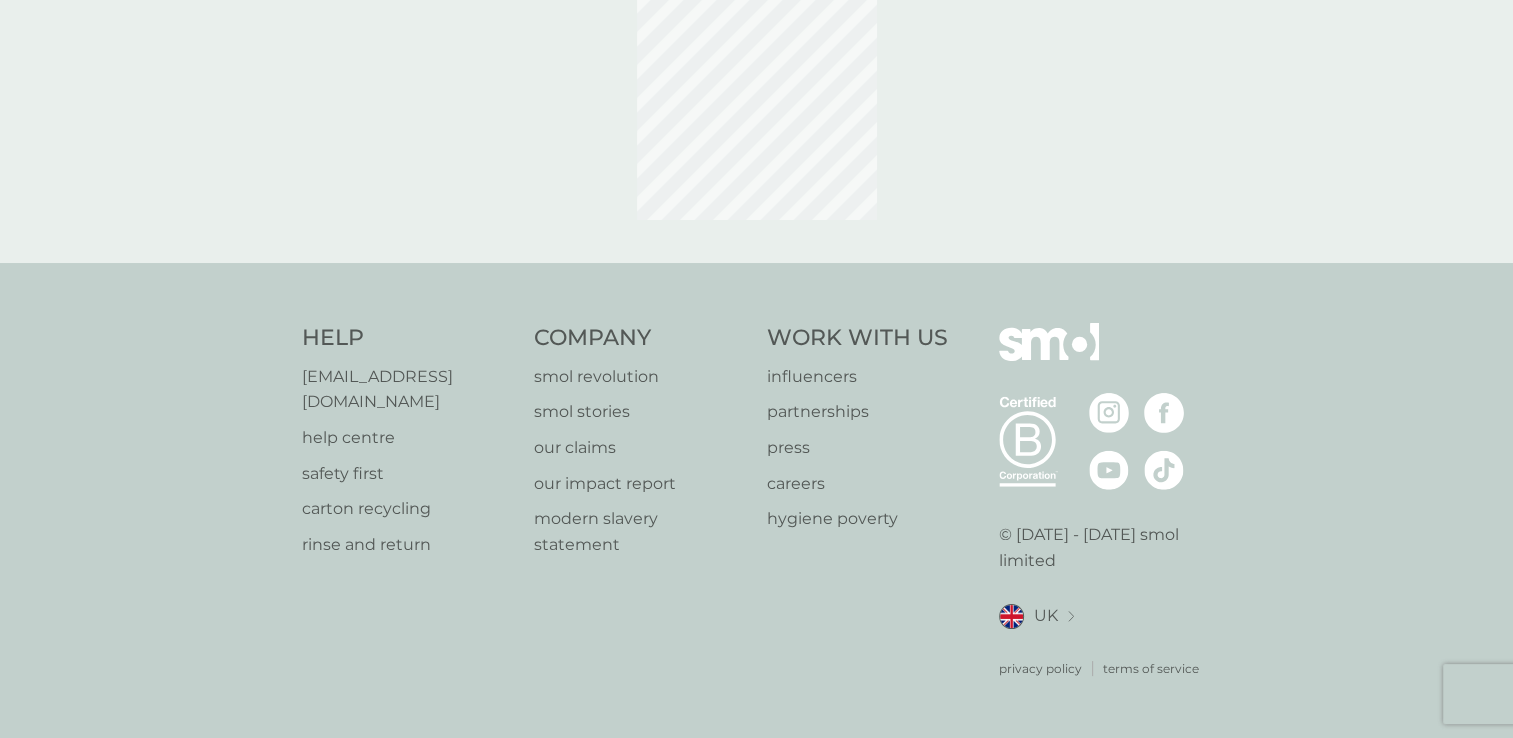 scroll, scrollTop: 0, scrollLeft: 0, axis: both 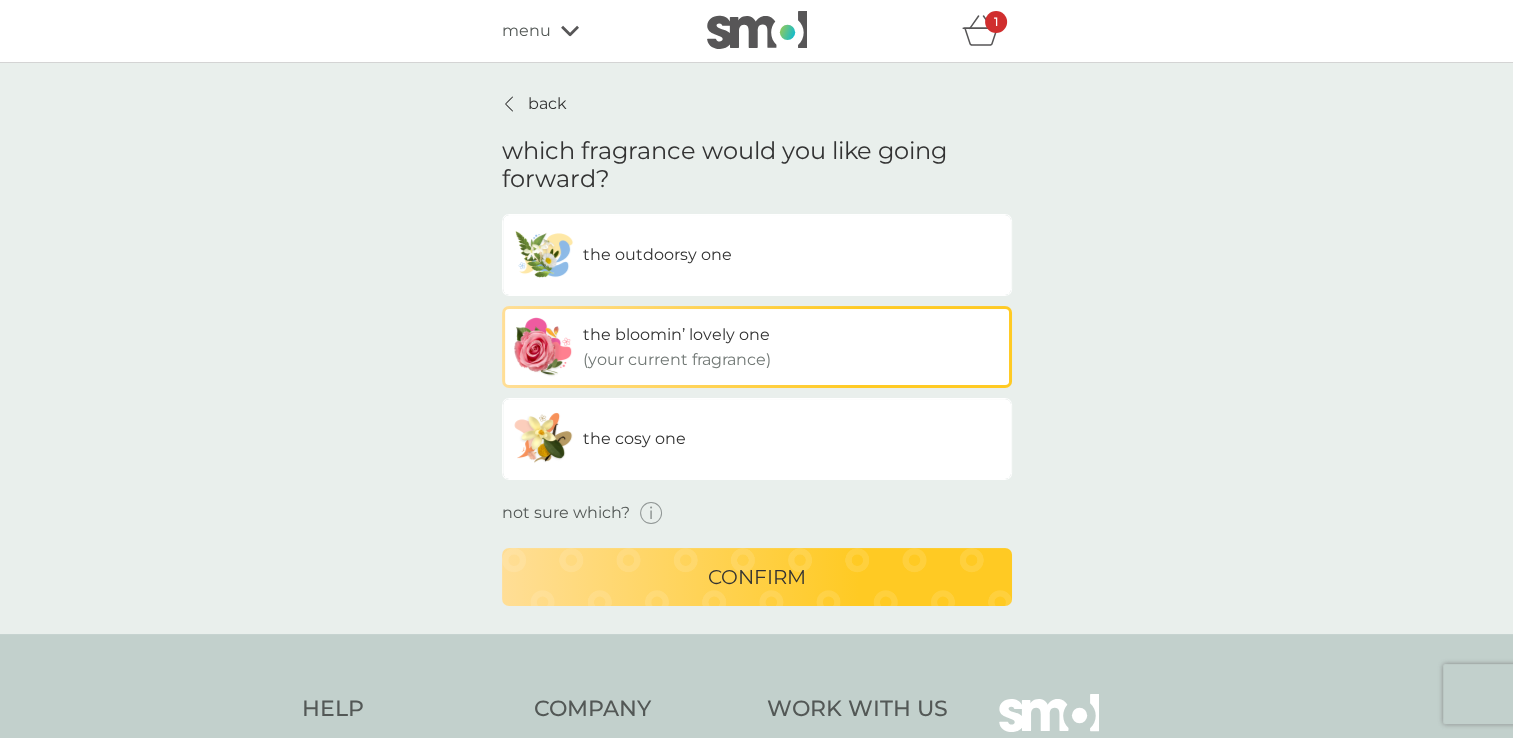 click on "the outdoorsy one" at bounding box center [757, 255] 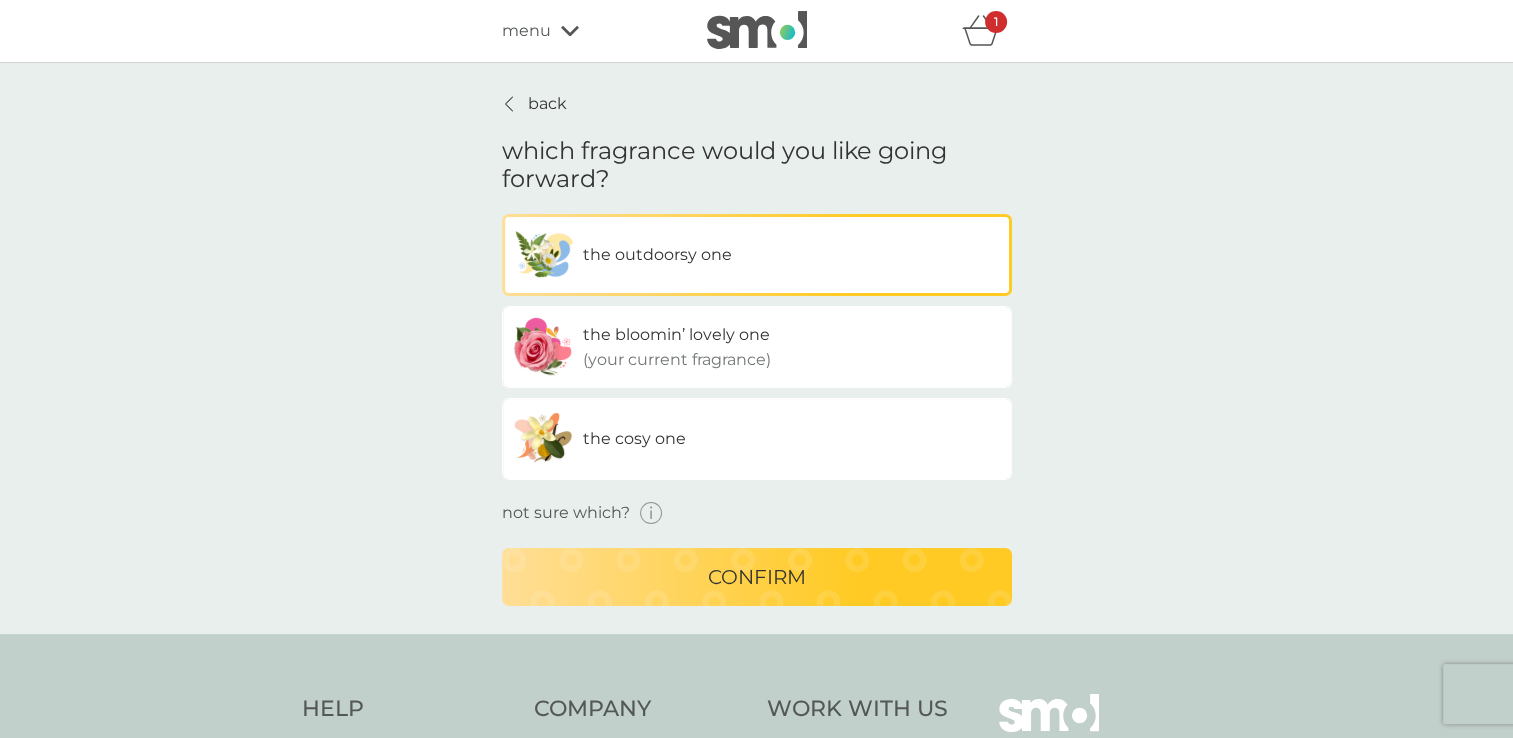 click on "confirm" at bounding box center [757, 577] 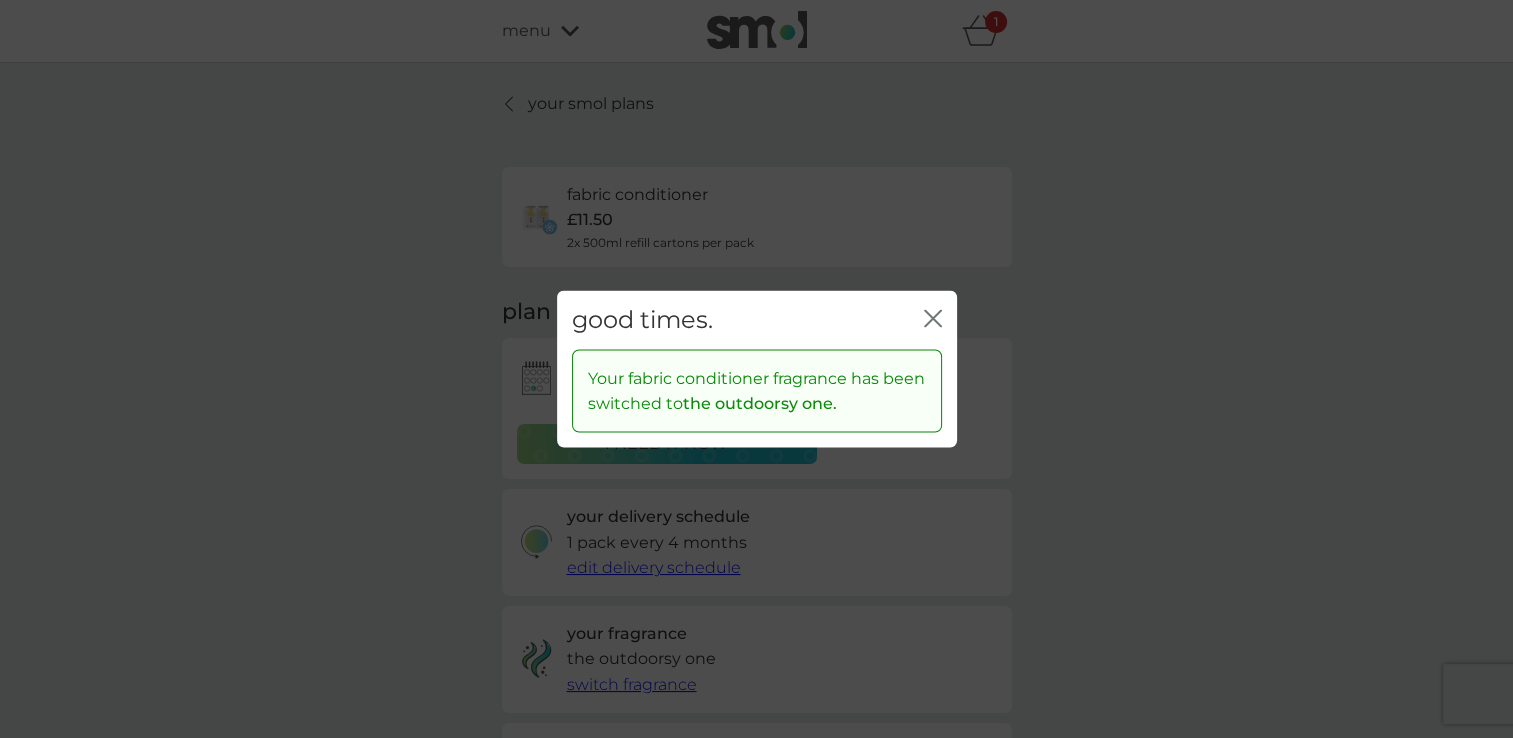 click on "close" 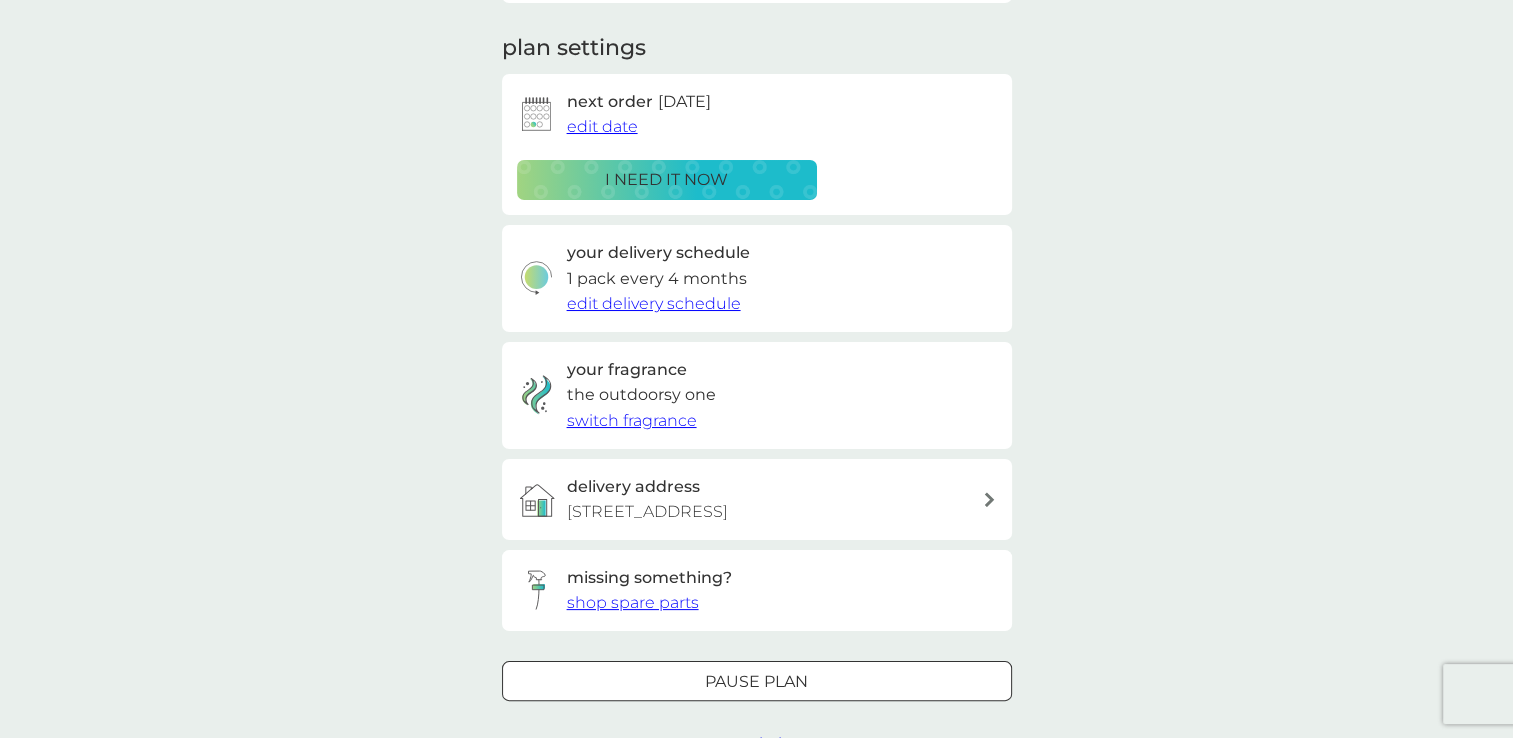 scroll, scrollTop: 264, scrollLeft: 0, axis: vertical 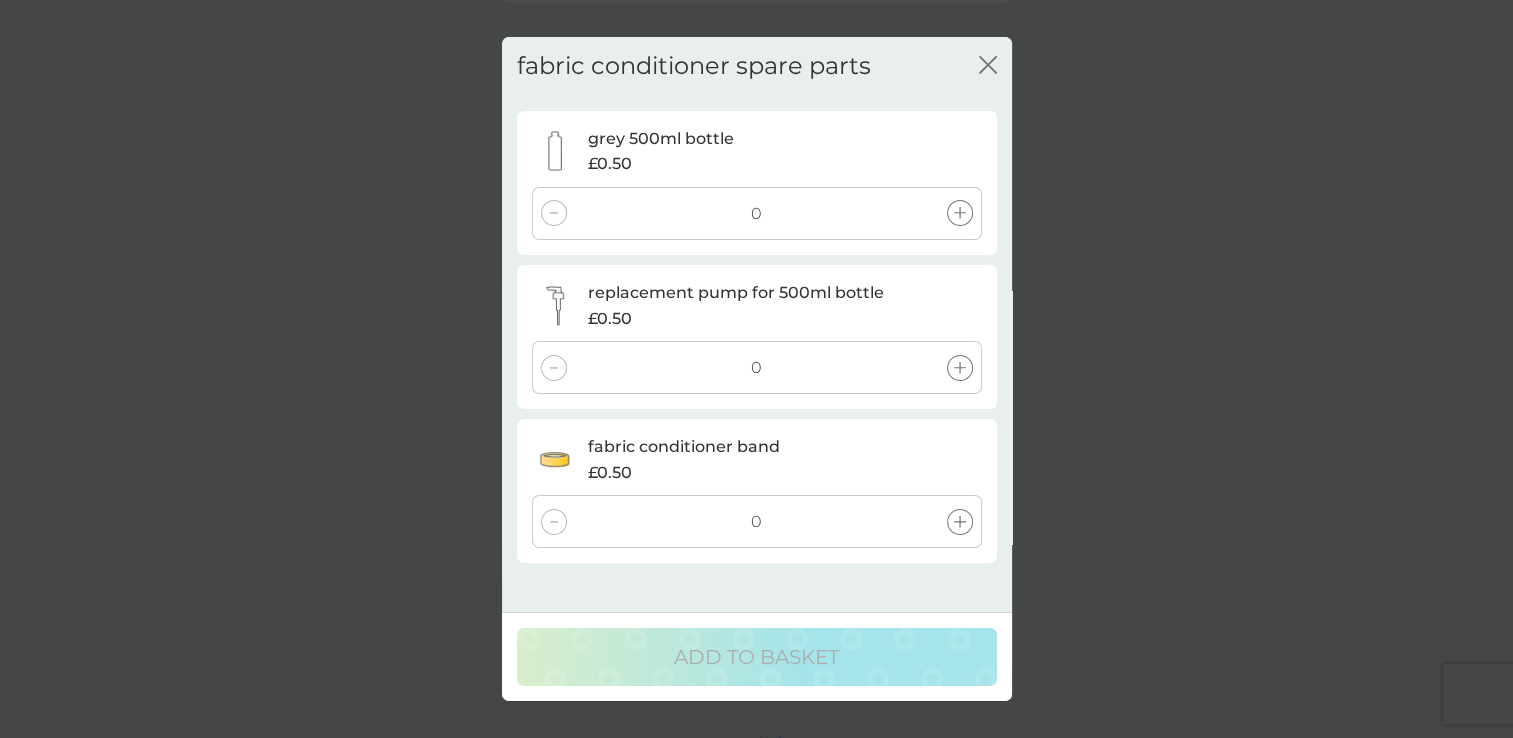 click 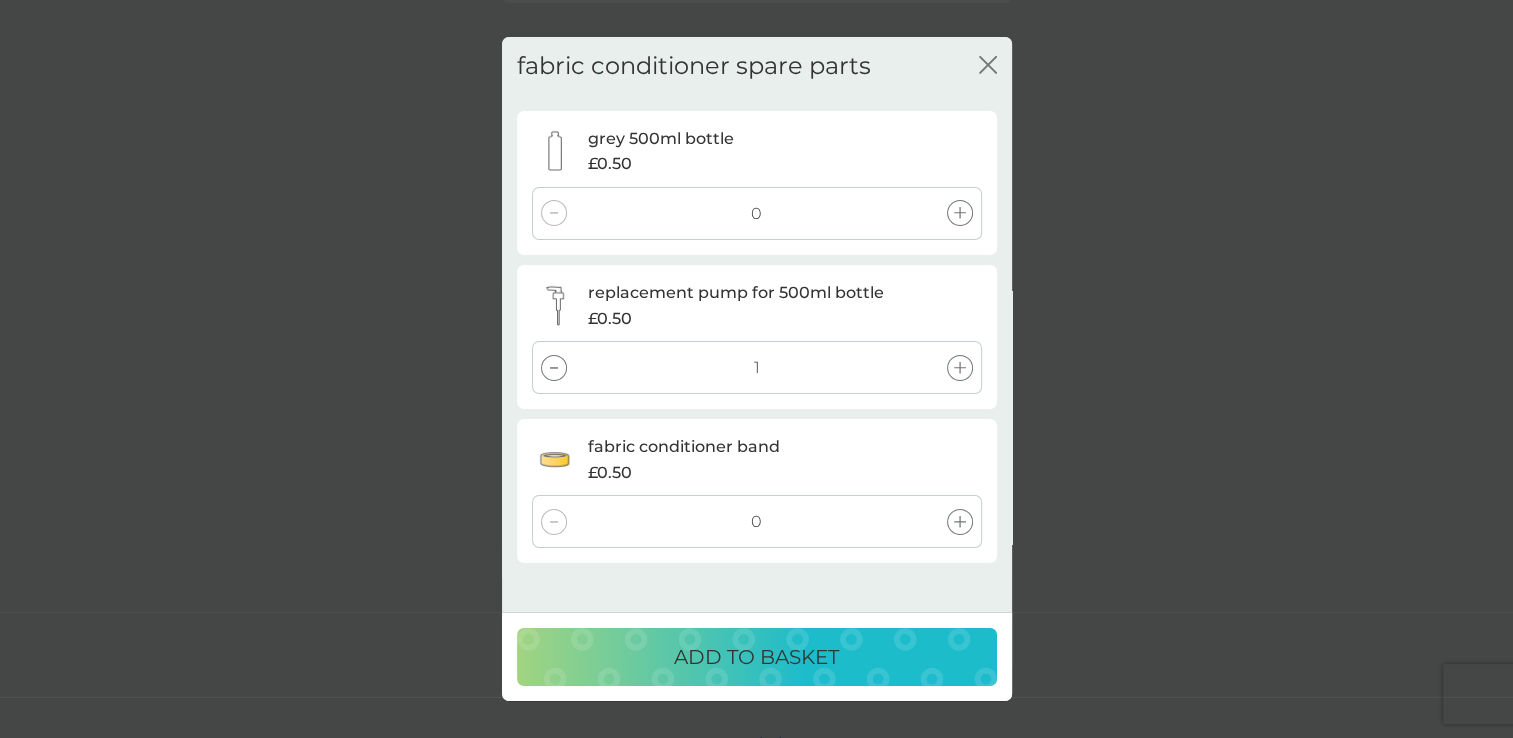 click on "ADD TO BASKET" at bounding box center (756, 657) 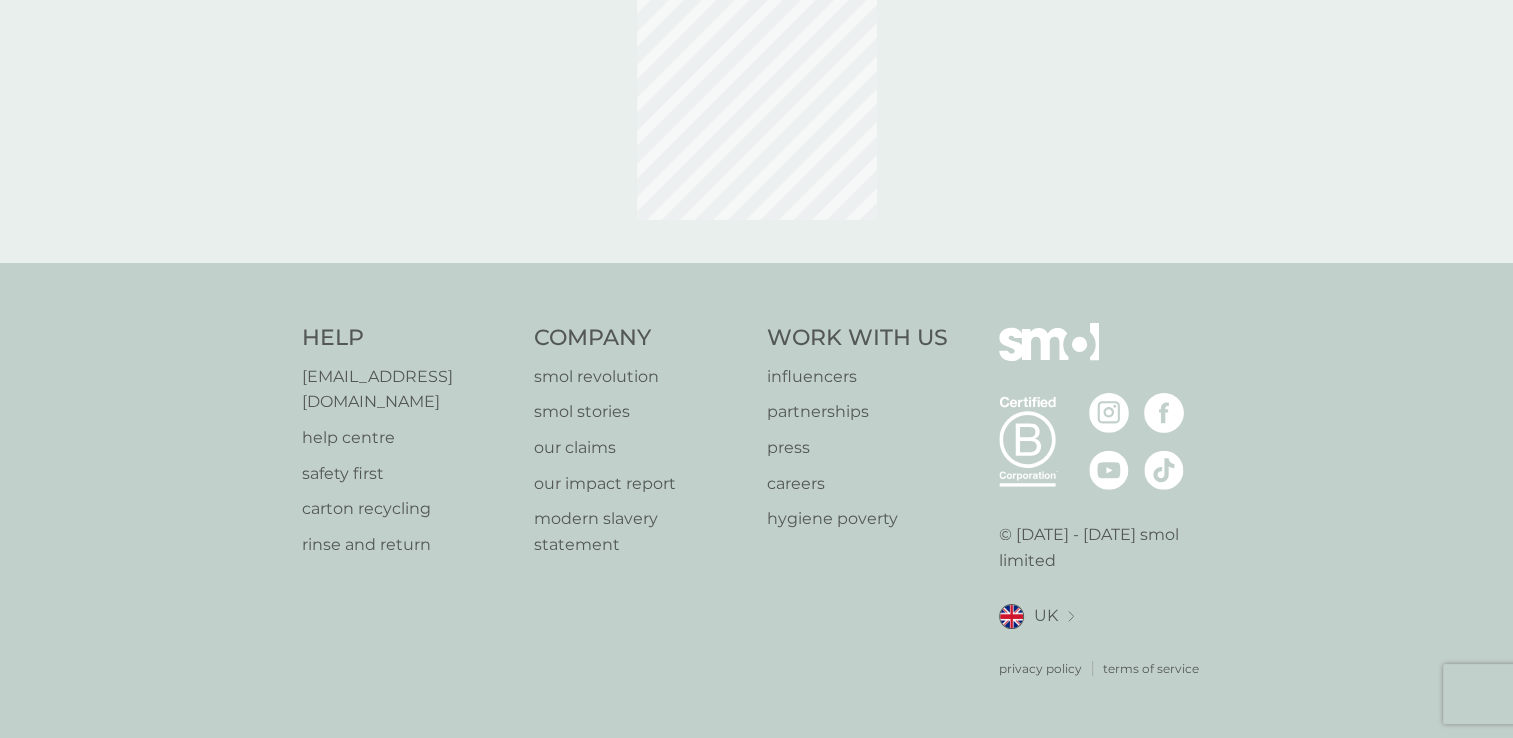 scroll, scrollTop: 0, scrollLeft: 0, axis: both 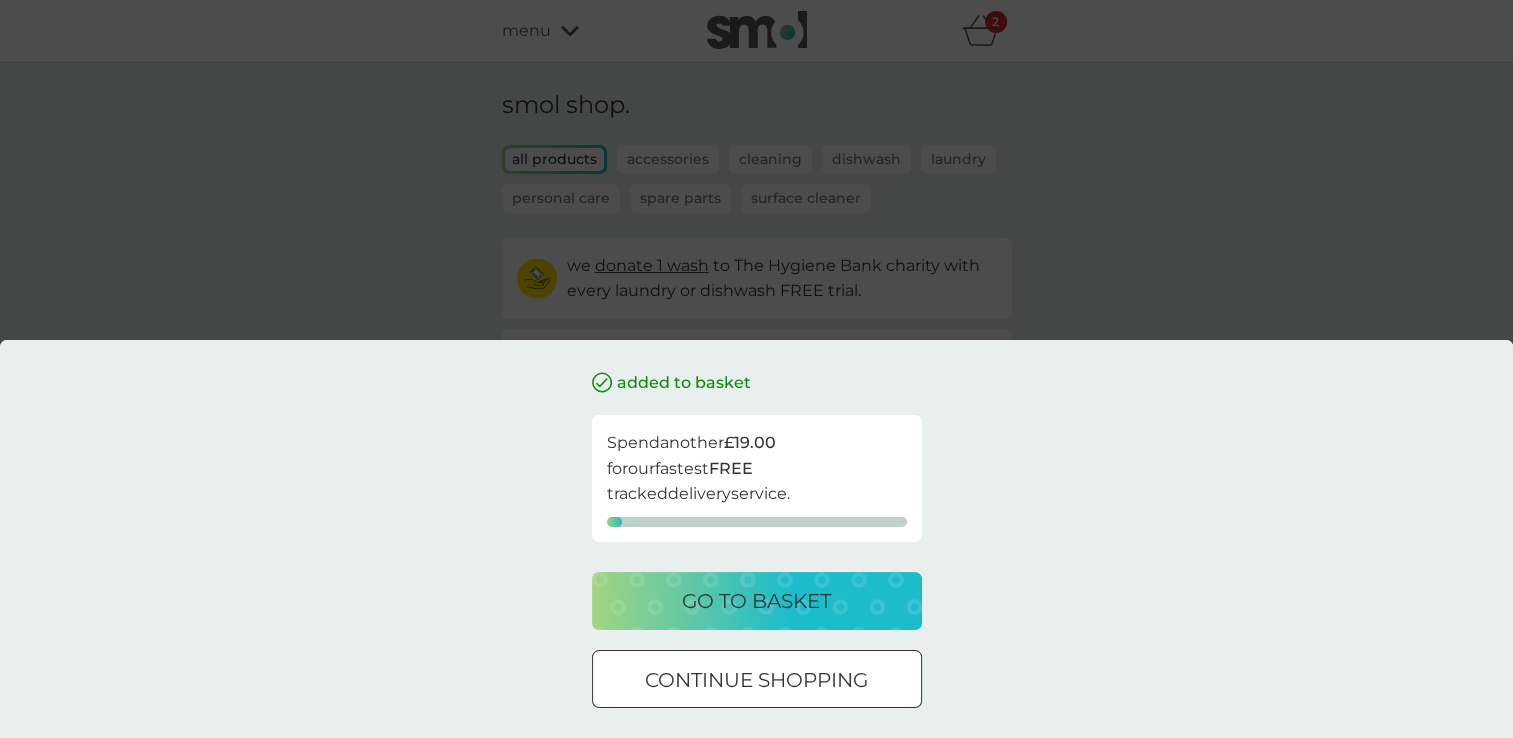 click on "added to basket Spend  another  £19.00   for  our  fastest  FREE   tracked  delivery  service.  go to basket continue shopping" at bounding box center (756, 369) 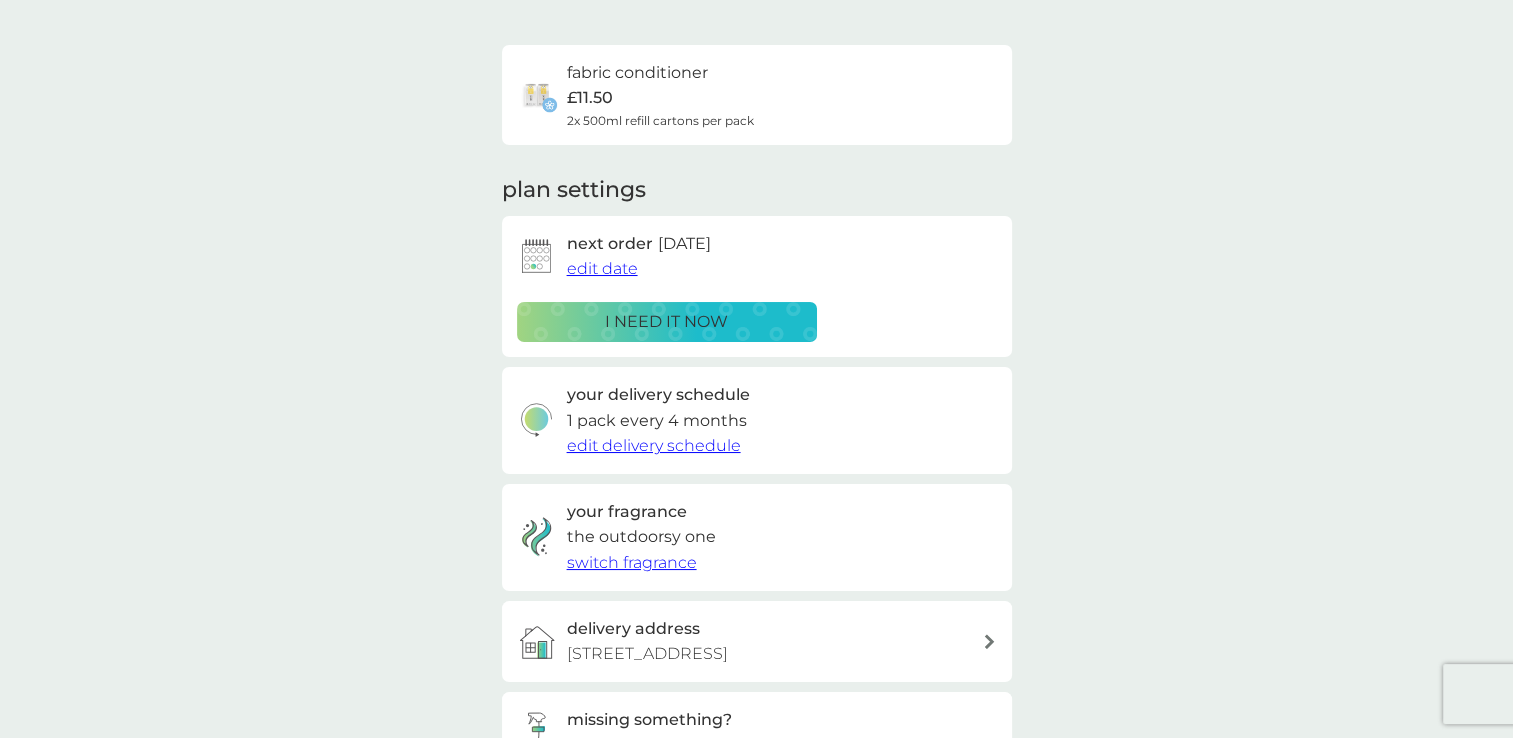 scroll, scrollTop: 120, scrollLeft: 0, axis: vertical 